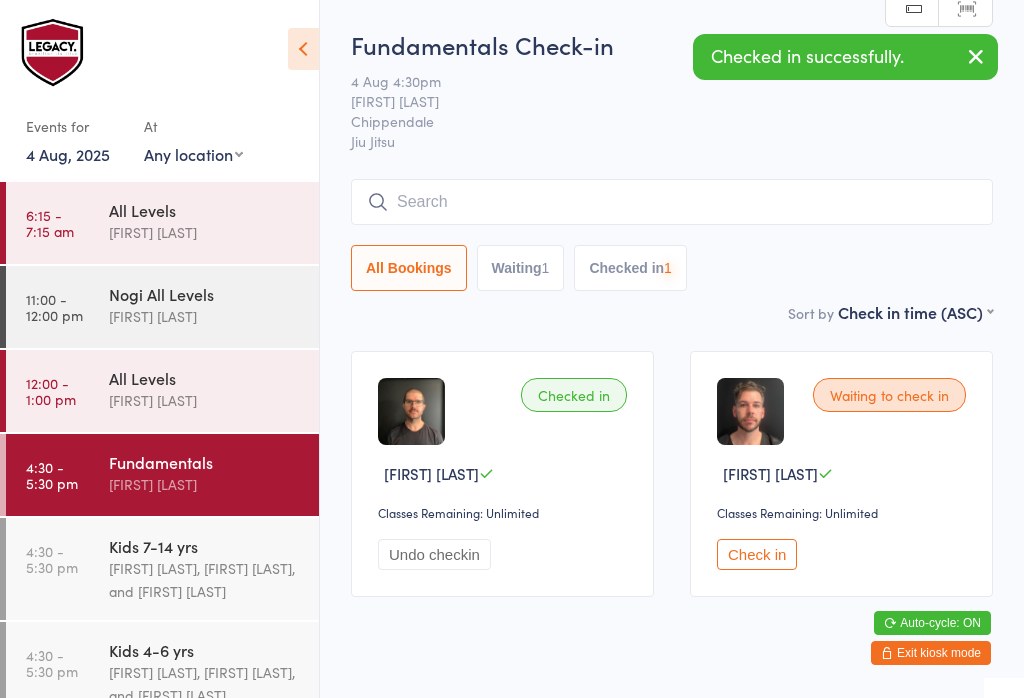 scroll, scrollTop: 0, scrollLeft: 0, axis: both 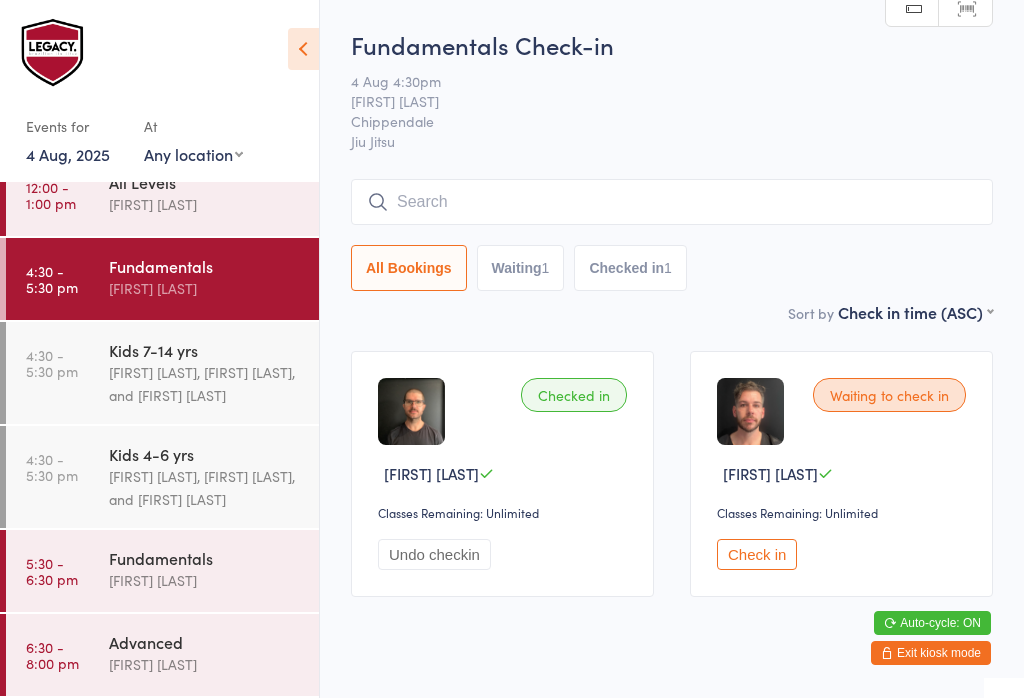 click on "Kids 7-14 yrs" at bounding box center (205, 350) 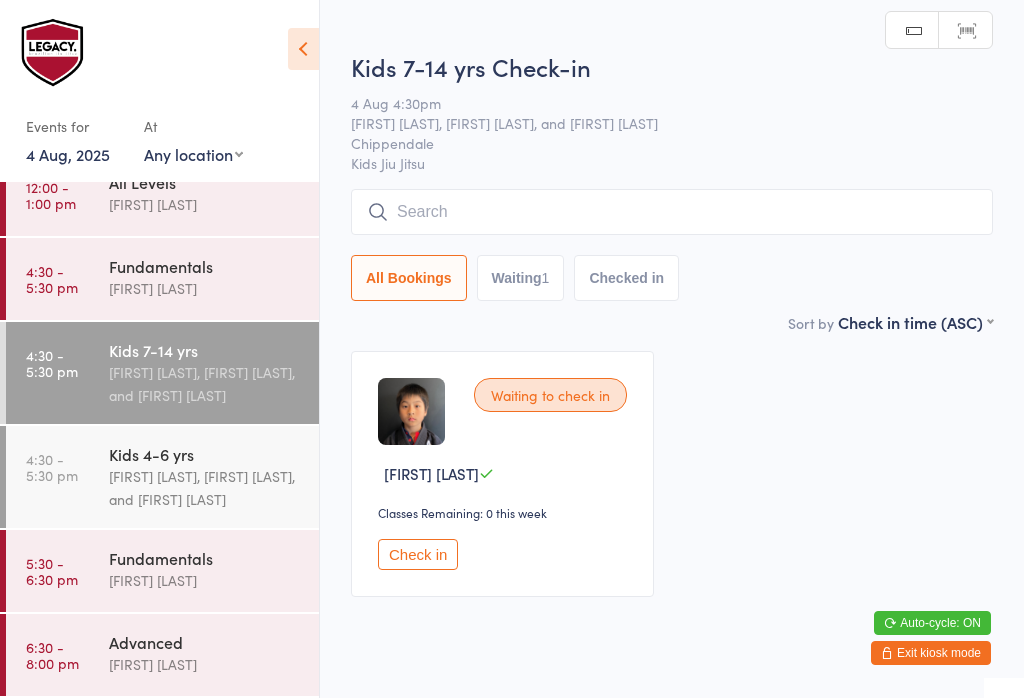 click at bounding box center [672, 212] 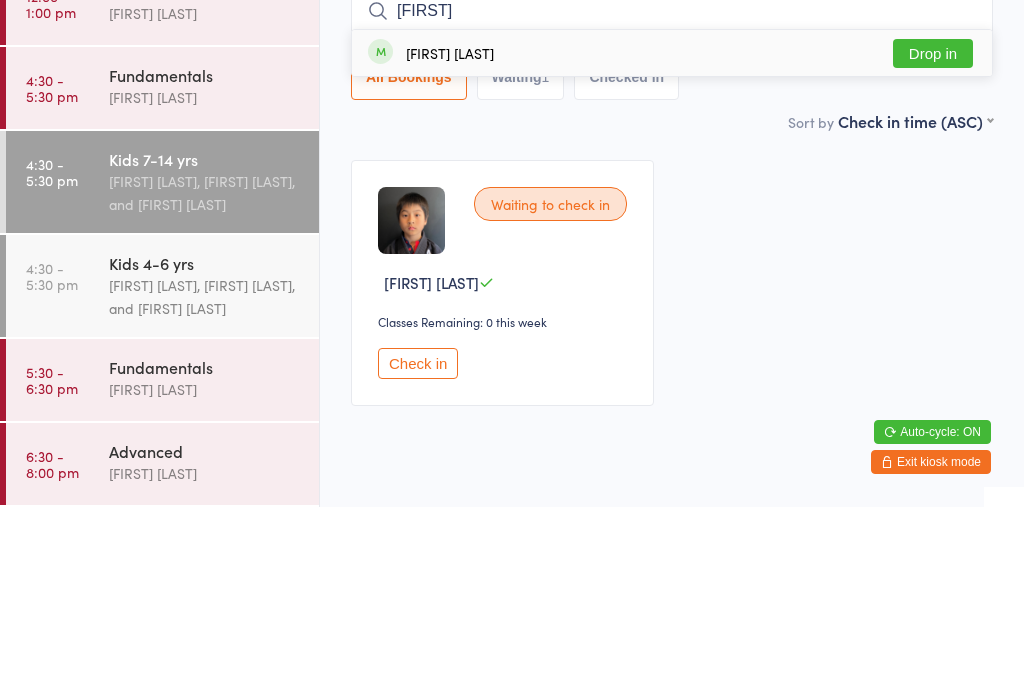 type on "[FIRST]" 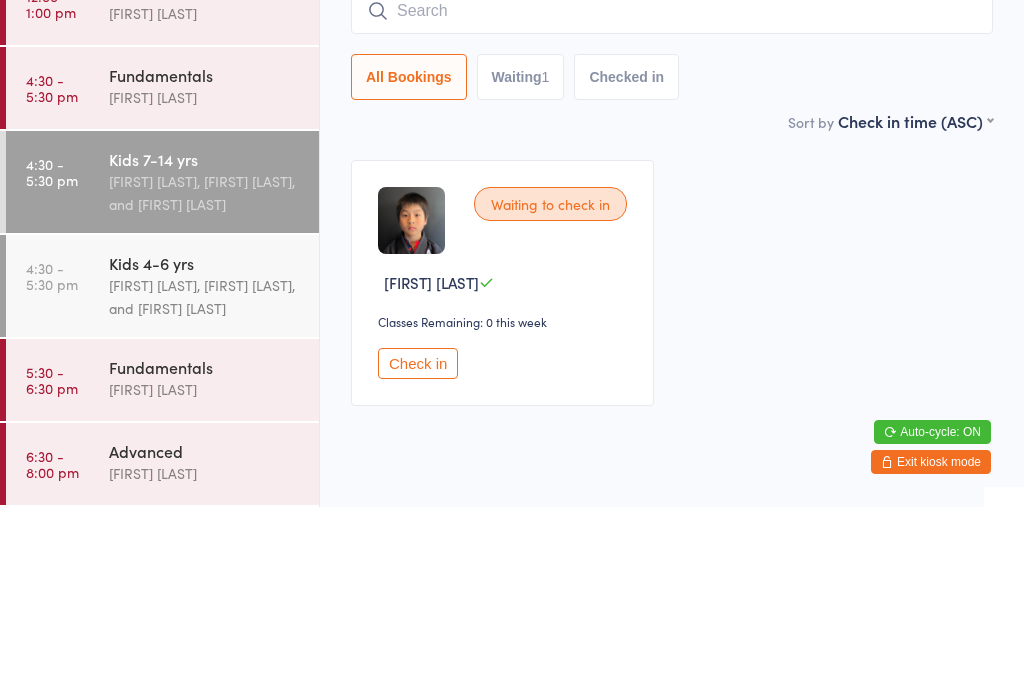 scroll, scrollTop: 49, scrollLeft: 0, axis: vertical 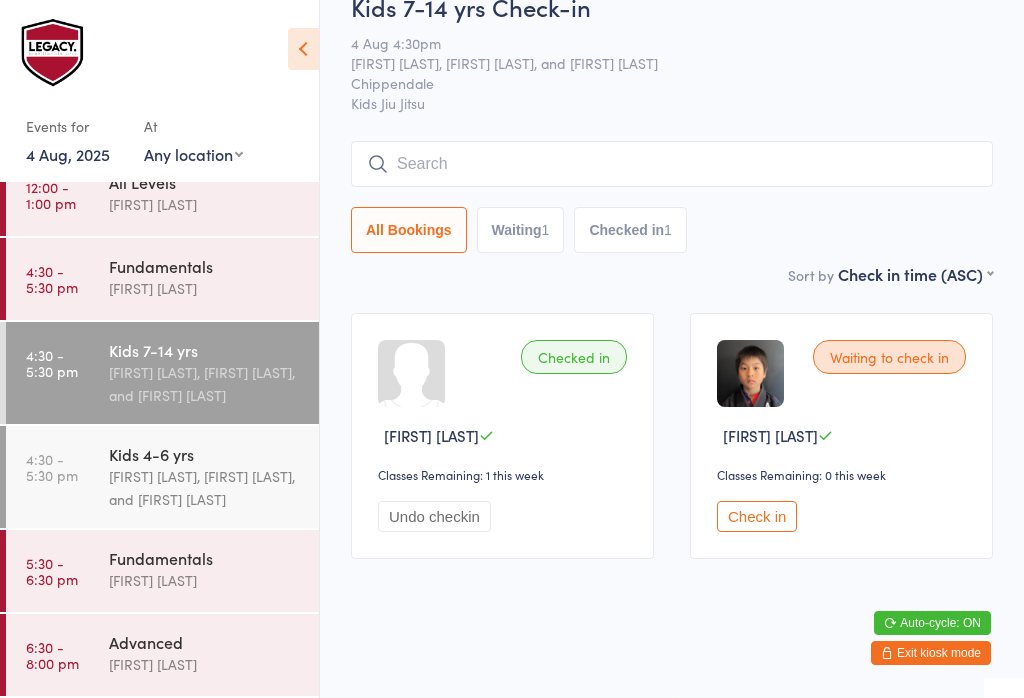 click on "[FIRST] [LAST], [FIRST] [LAST], and [FIRST] [LAST]" at bounding box center [205, 488] 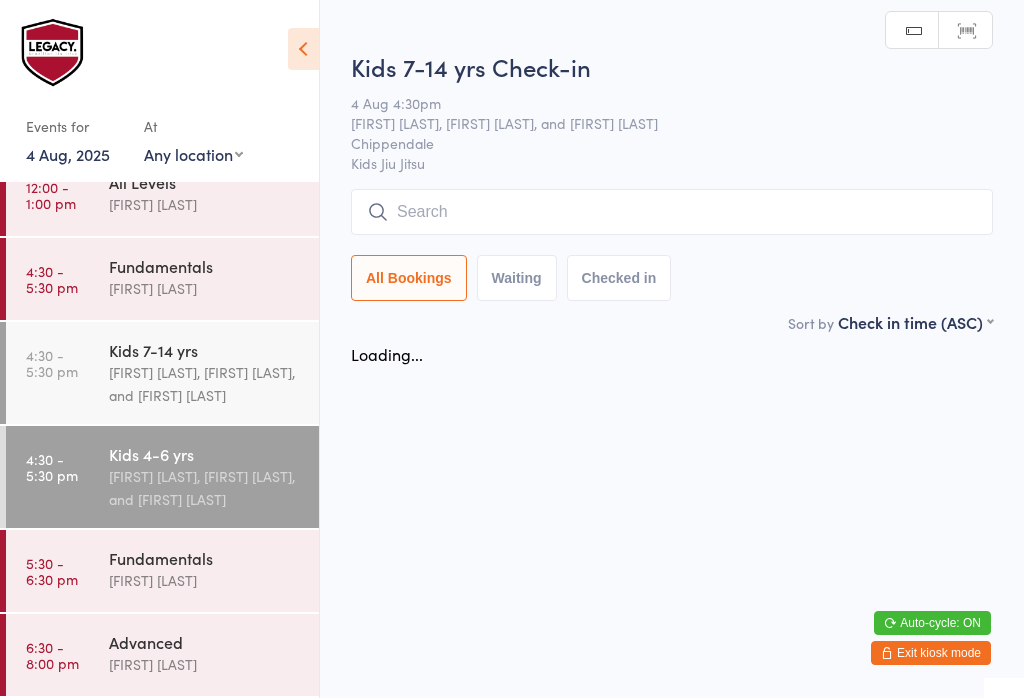 scroll, scrollTop: 0, scrollLeft: 0, axis: both 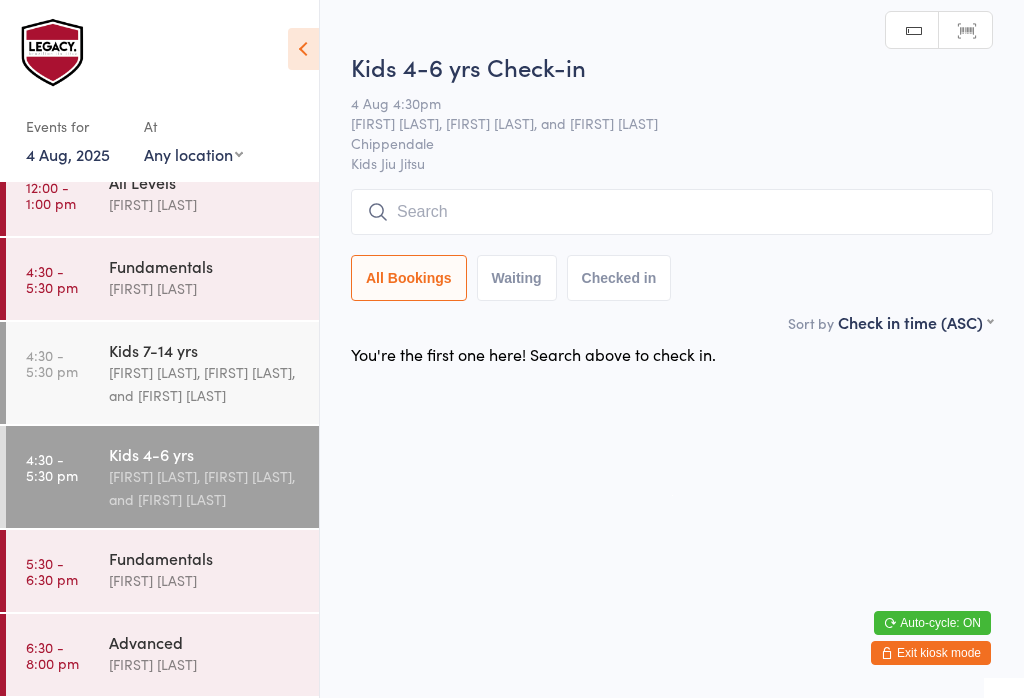 click on "[FIRST] [LAST], [FIRST] [LAST], and [FIRST] [LAST]" at bounding box center [205, 384] 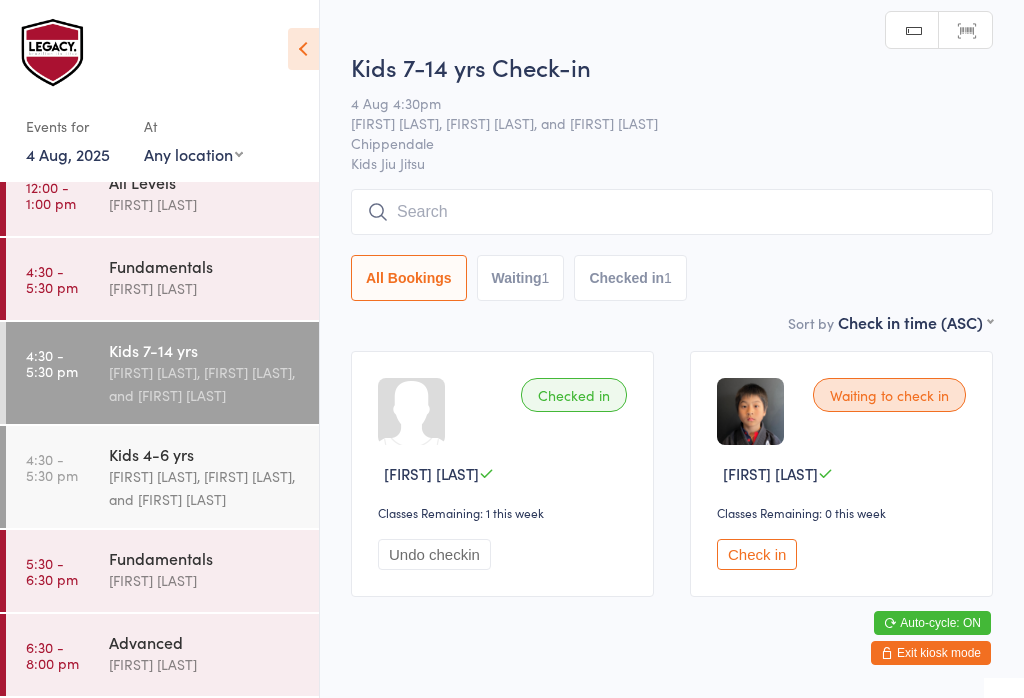 click at bounding box center [672, 212] 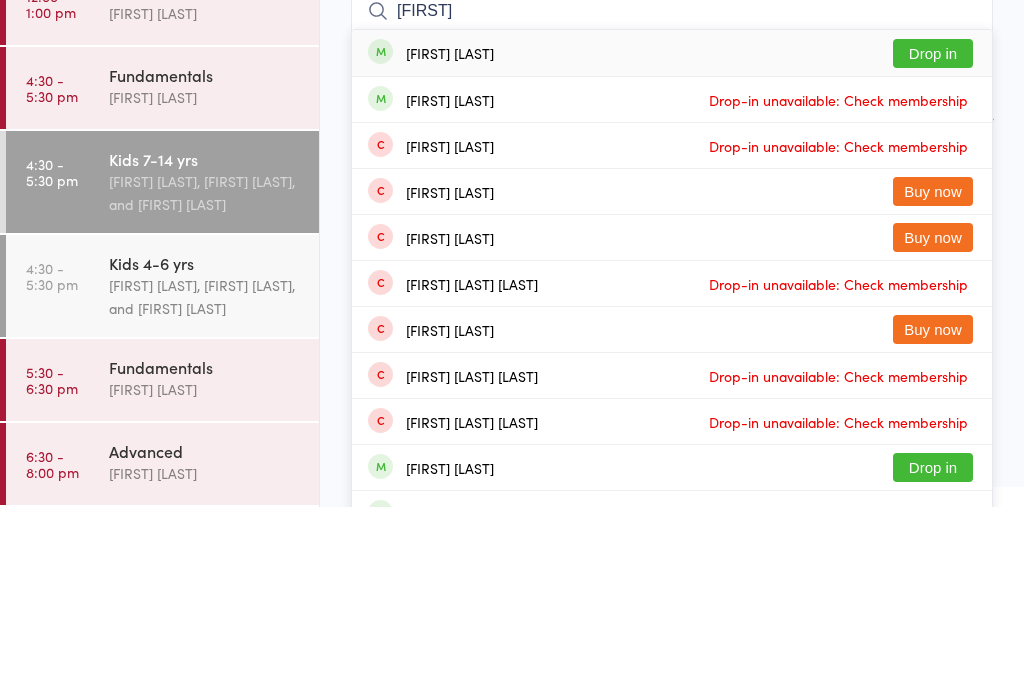 type on "[FIRST]" 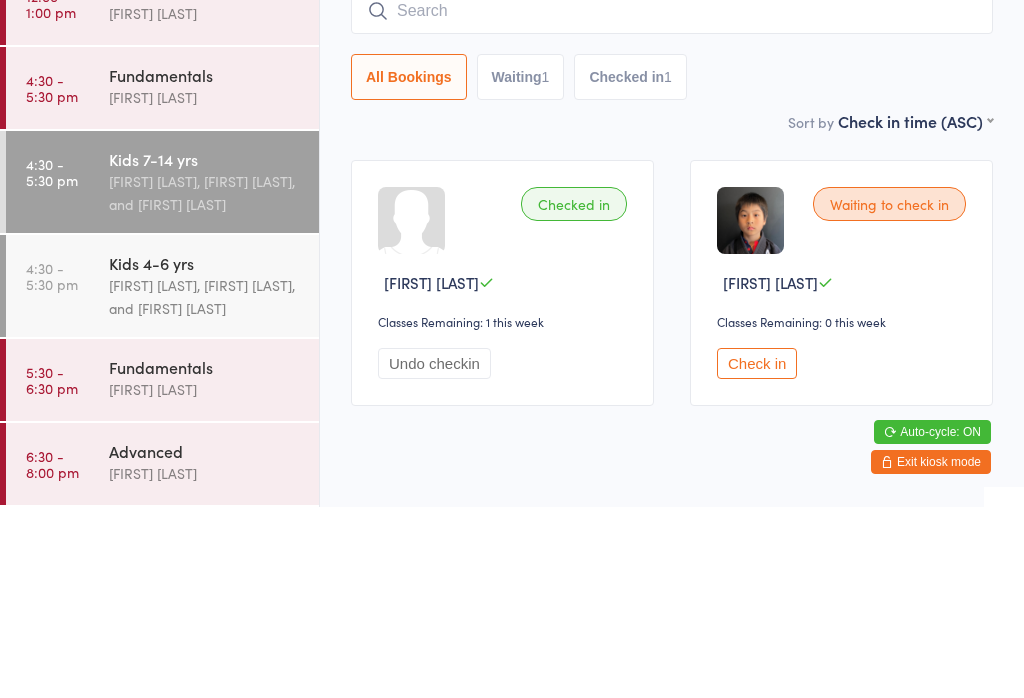 scroll, scrollTop: 49, scrollLeft: 0, axis: vertical 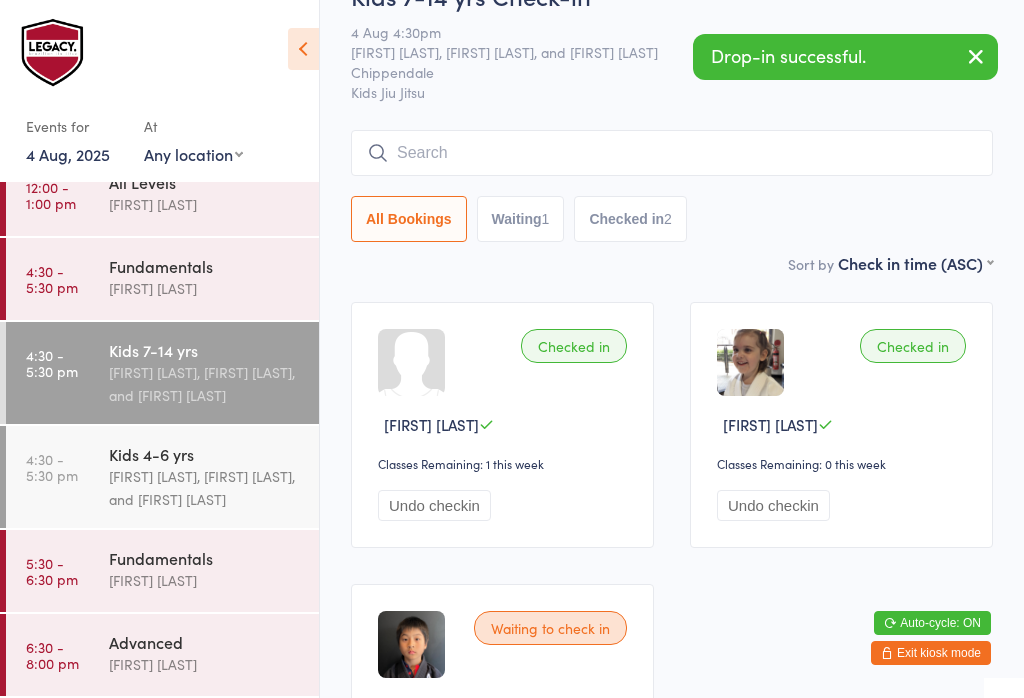 click on "[FIRST] [LAST], [FIRST] [LAST], and [FIRST] [LAST]" at bounding box center [205, 488] 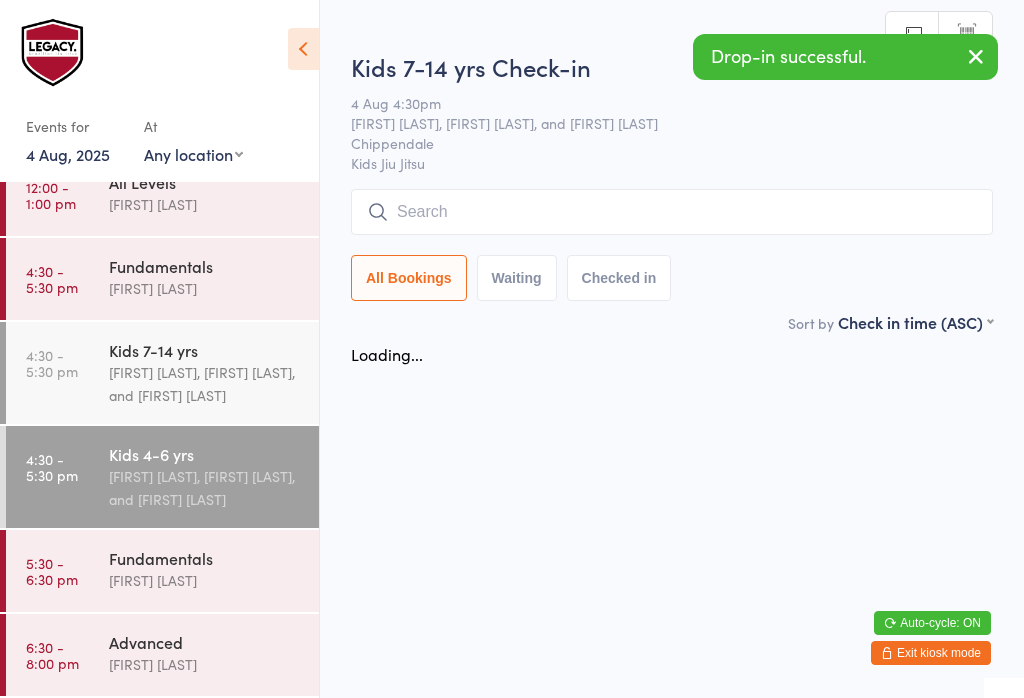 scroll, scrollTop: 0, scrollLeft: 0, axis: both 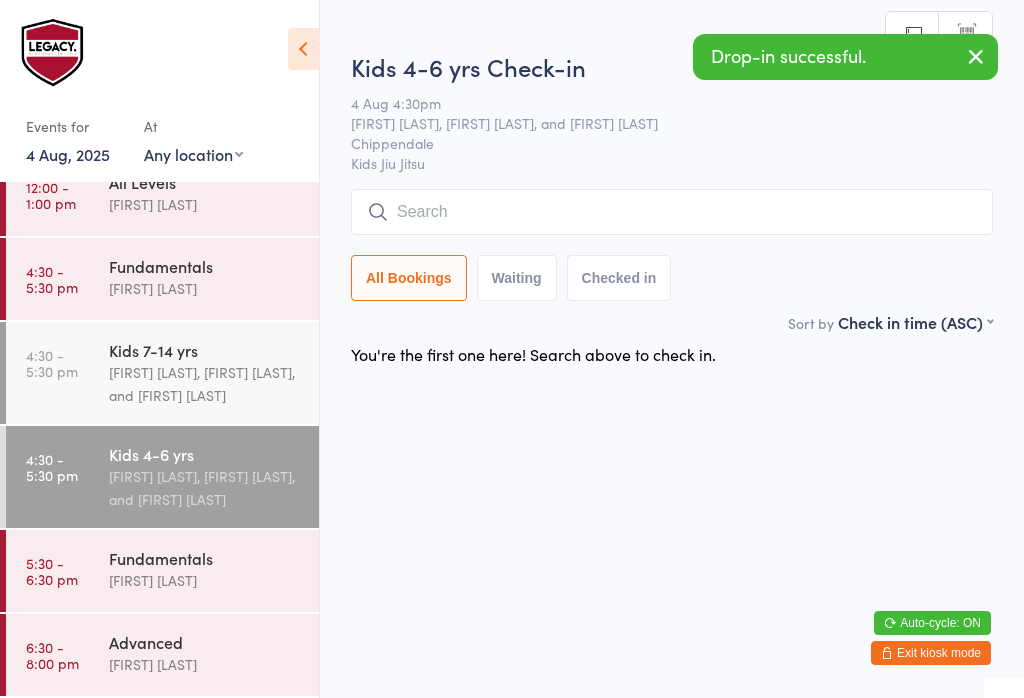 click at bounding box center [672, 212] 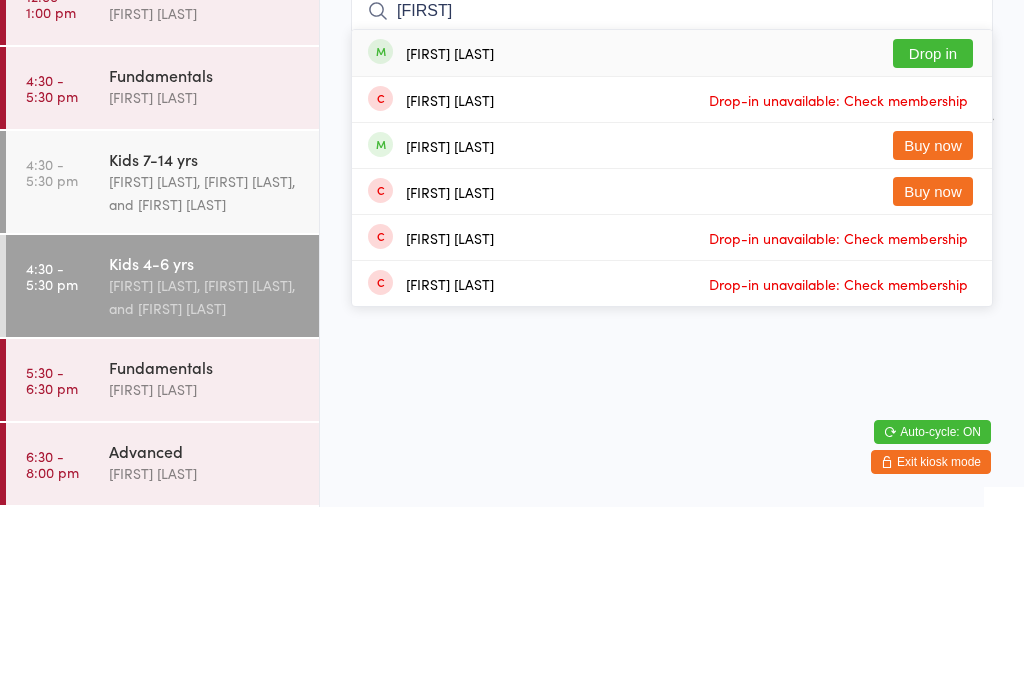type on "[FIRST]" 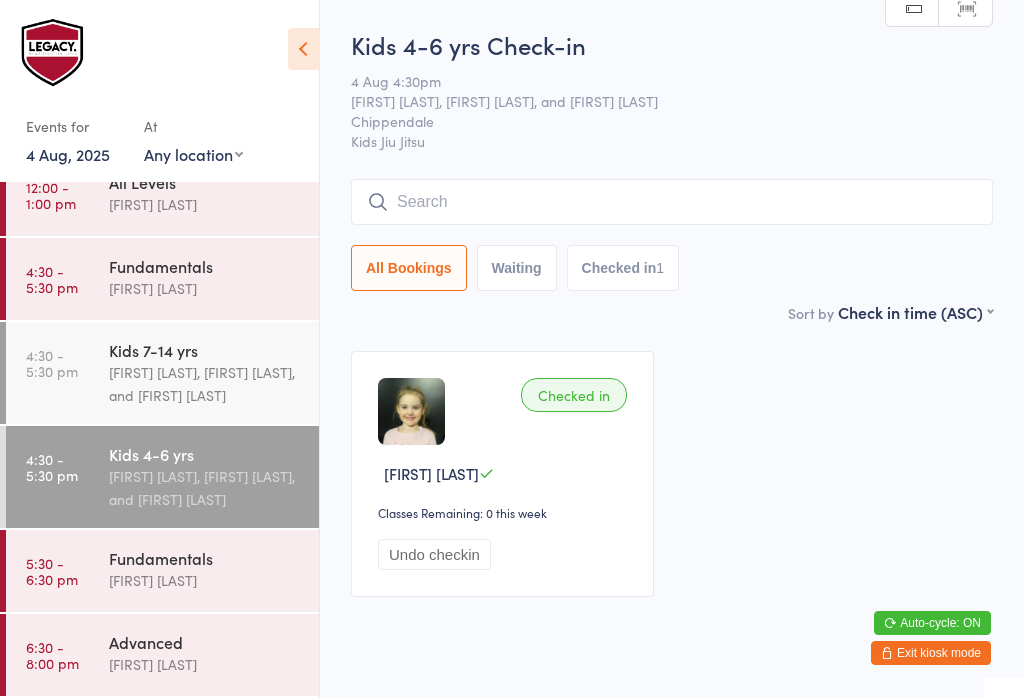 click on "Fundamentals" at bounding box center (205, 266) 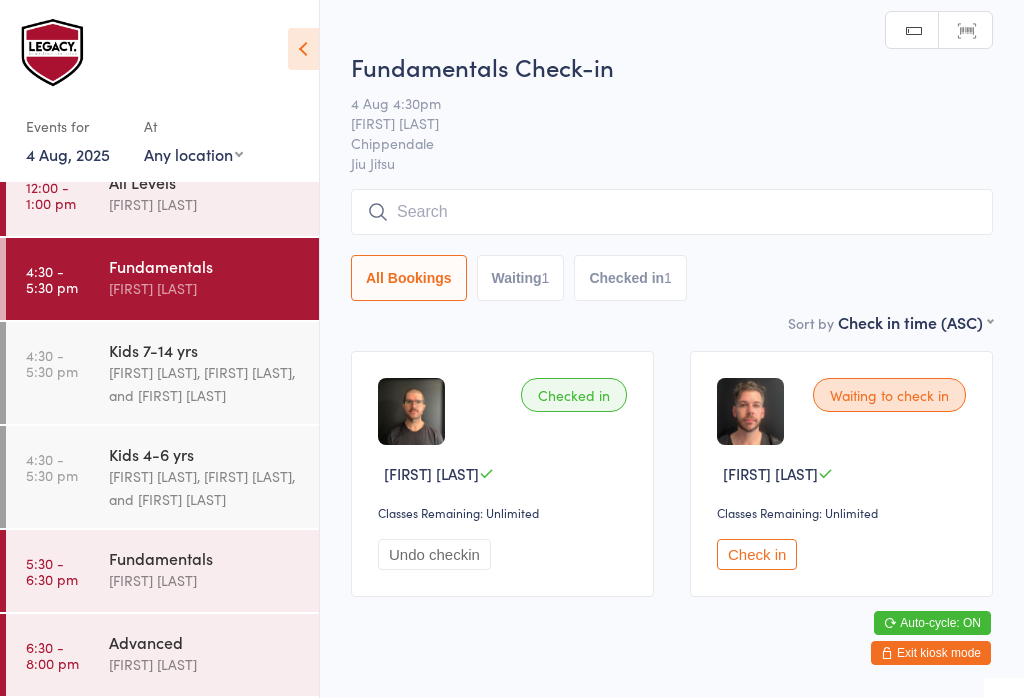 click on "Check in" at bounding box center (757, 554) 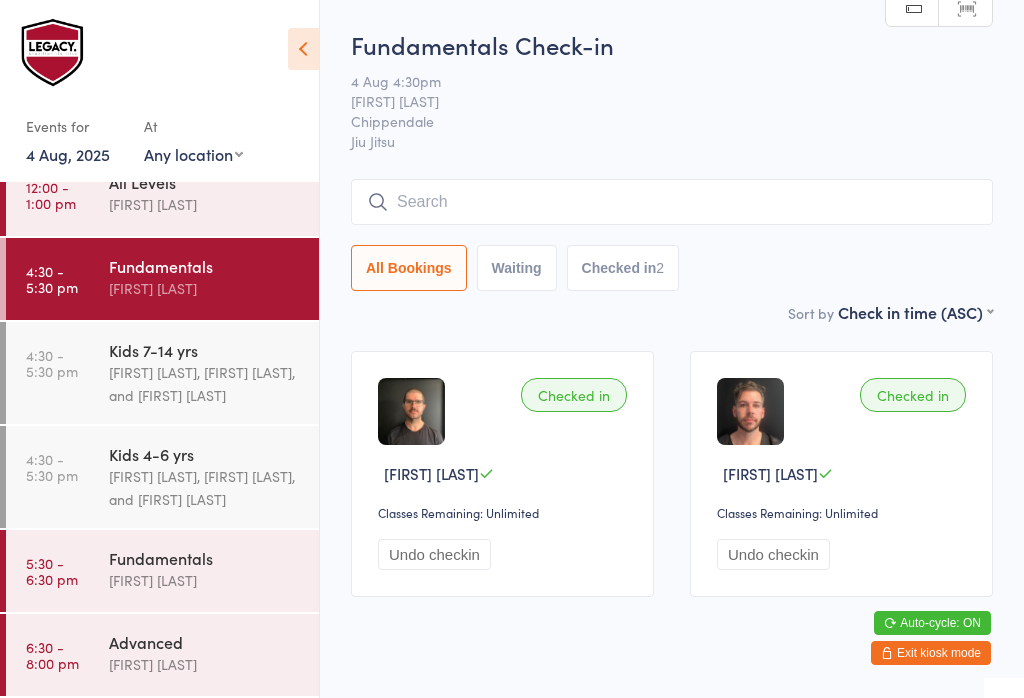 click at bounding box center [672, 202] 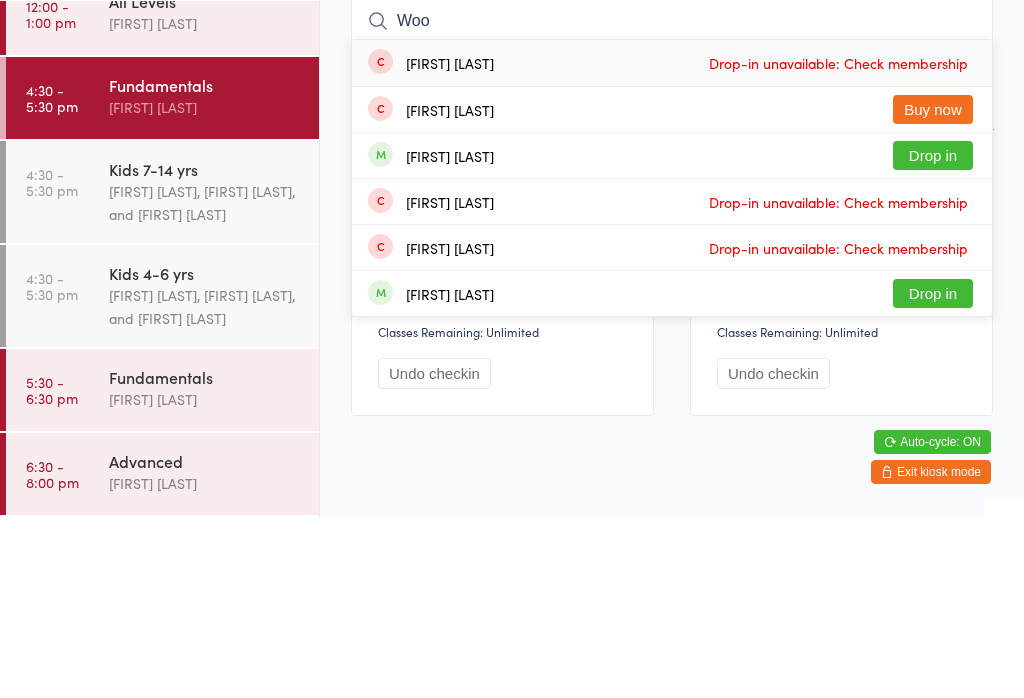 type on "Woo" 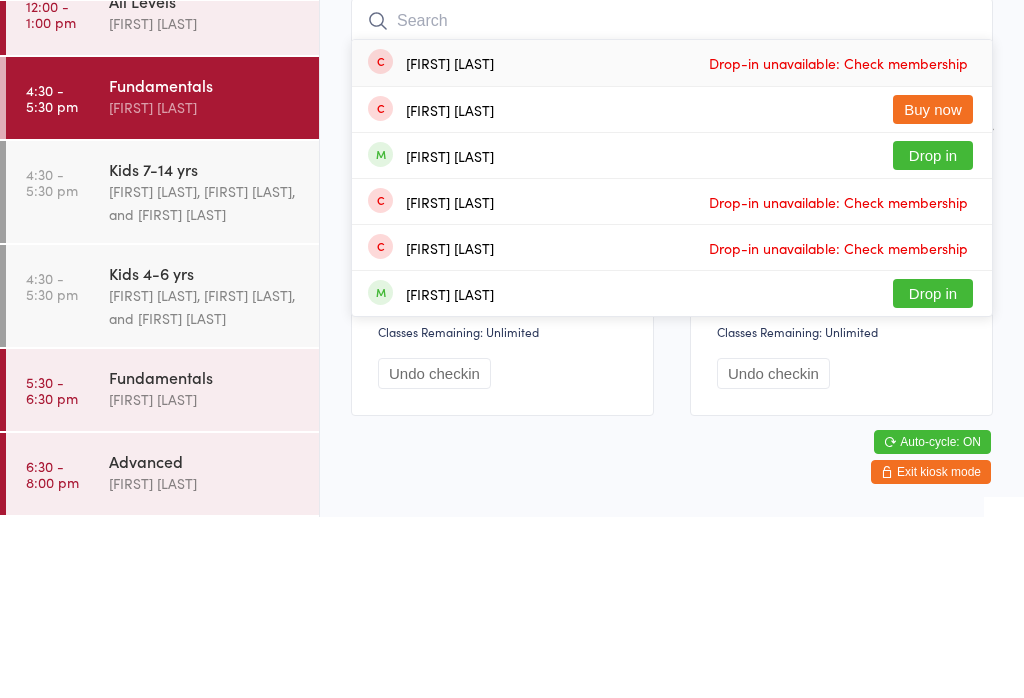 scroll, scrollTop: 49, scrollLeft: 0, axis: vertical 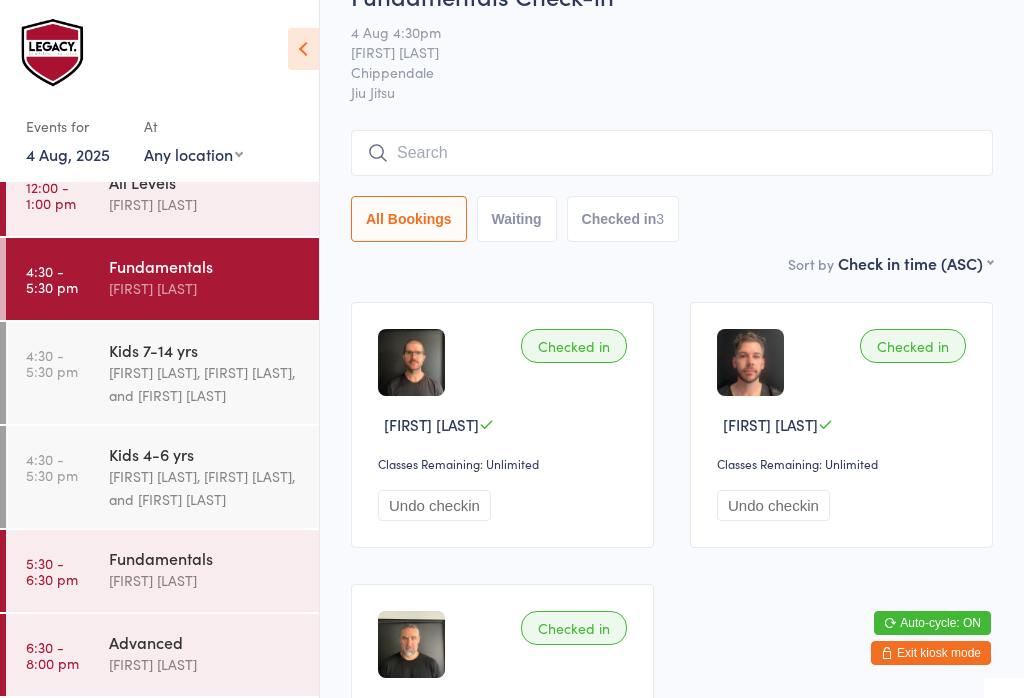 click on "[FIRST] [LAST], [FIRST] [LAST], and [FIRST] [LAST]" at bounding box center (205, 384) 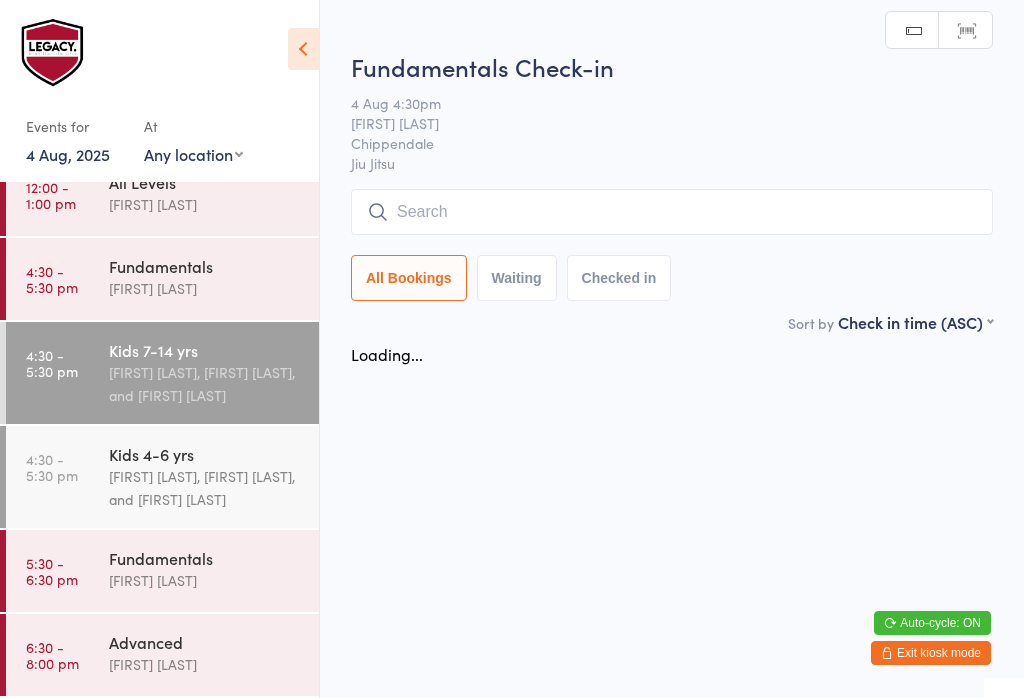 scroll, scrollTop: 0, scrollLeft: 0, axis: both 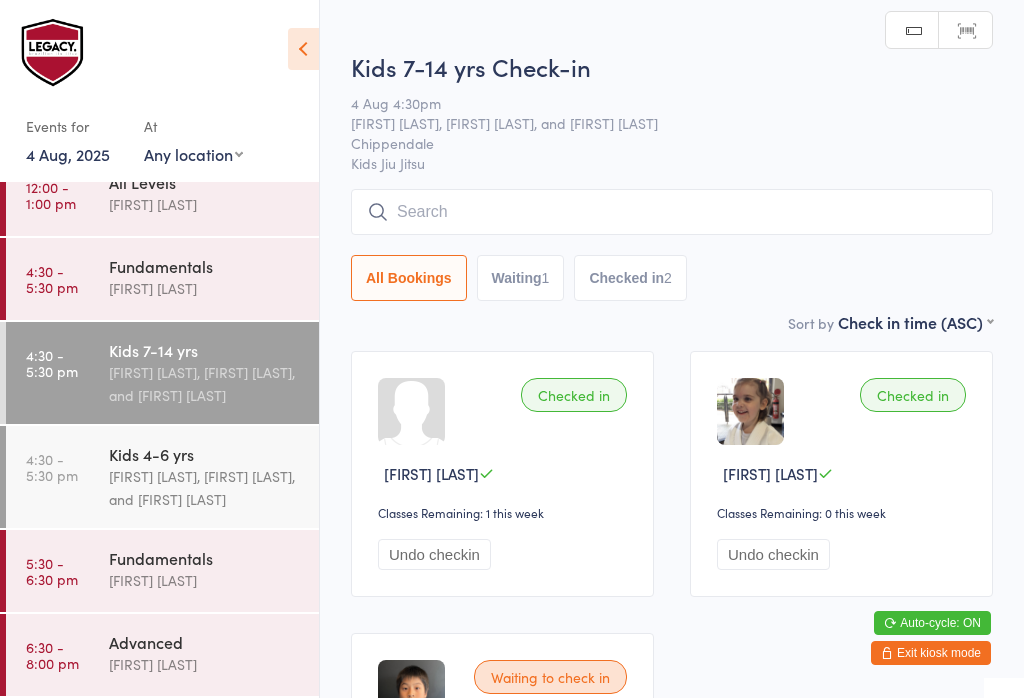 click on "[FIRST] [LAST], [FIRST] [LAST], and [FIRST] [LAST]" at bounding box center (205, 488) 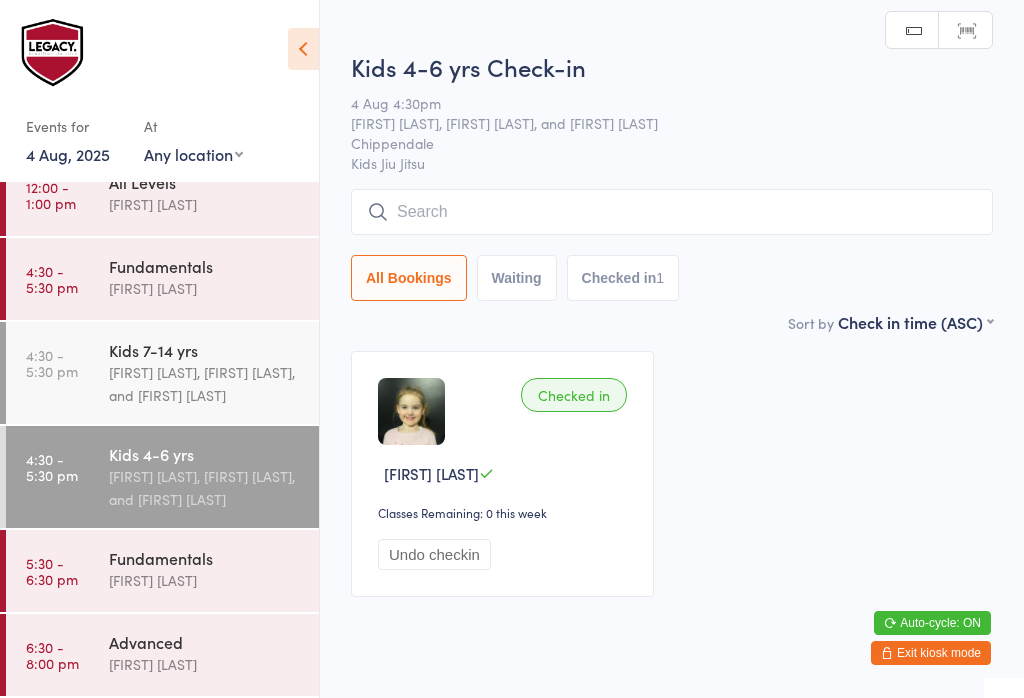 click on "[FIRST] [LAST], [FIRST] [LAST], and [FIRST] [LAST]" at bounding box center [205, 384] 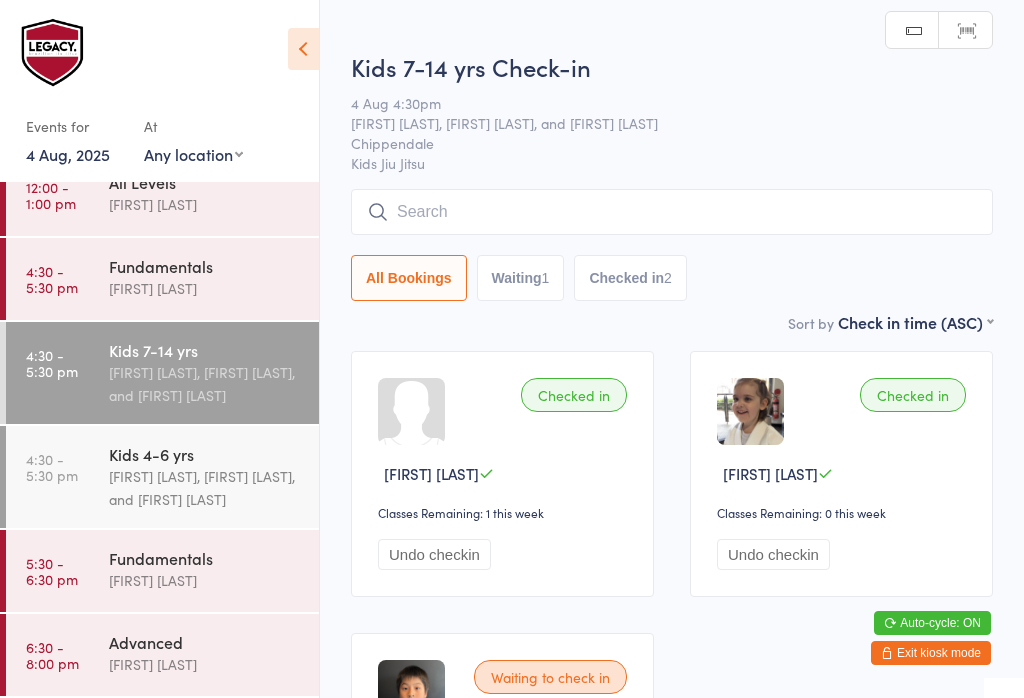 click at bounding box center [672, 212] 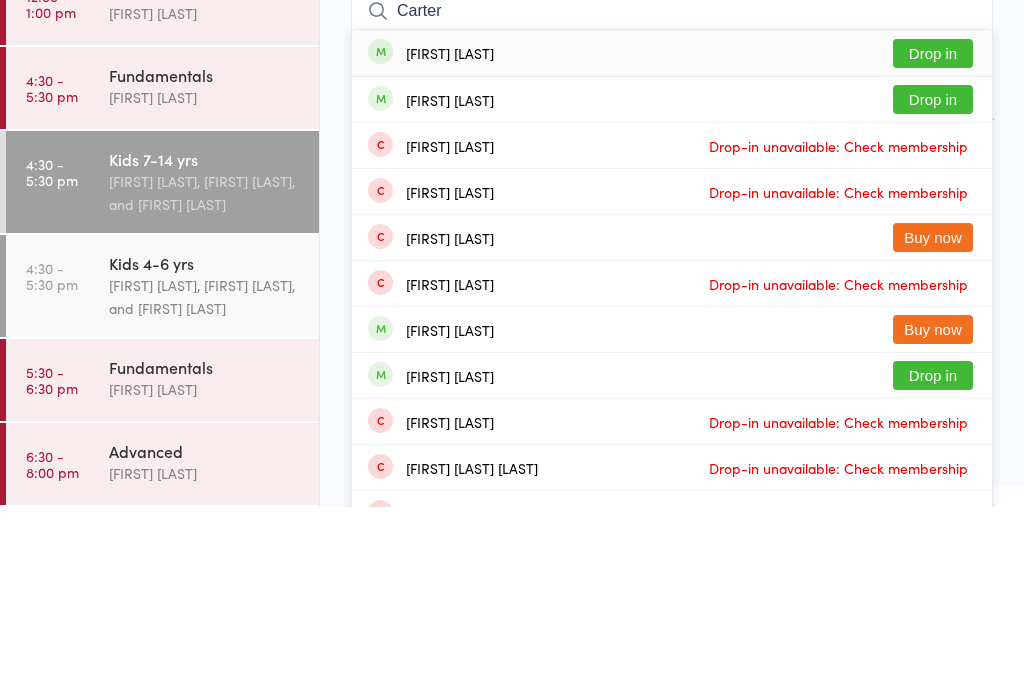 type on "Carter" 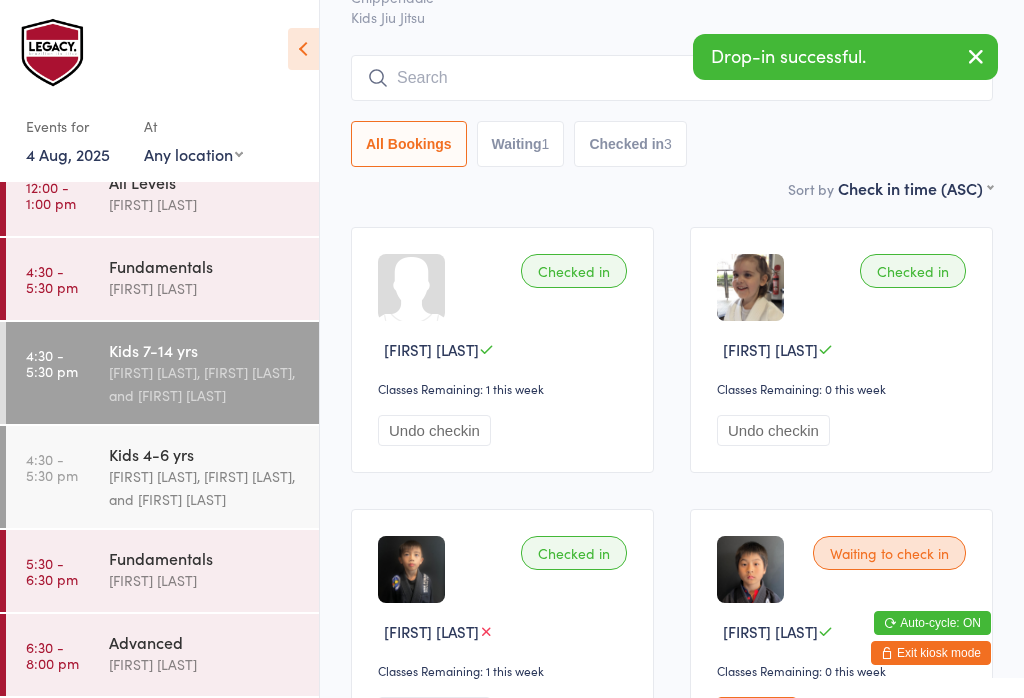 scroll, scrollTop: 0, scrollLeft: 0, axis: both 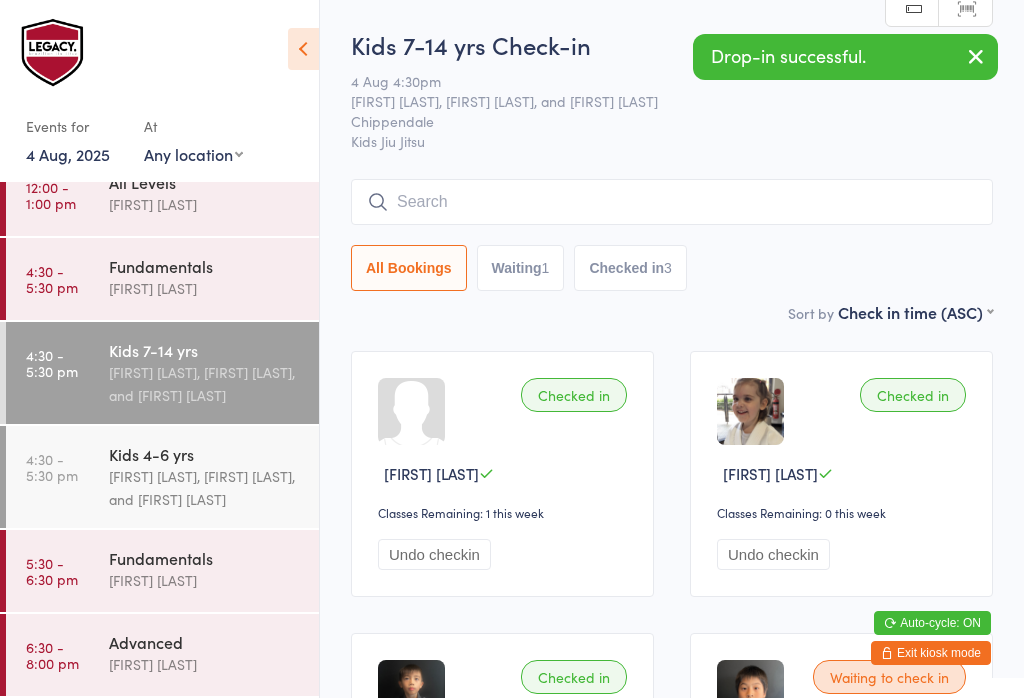 click at bounding box center (672, 202) 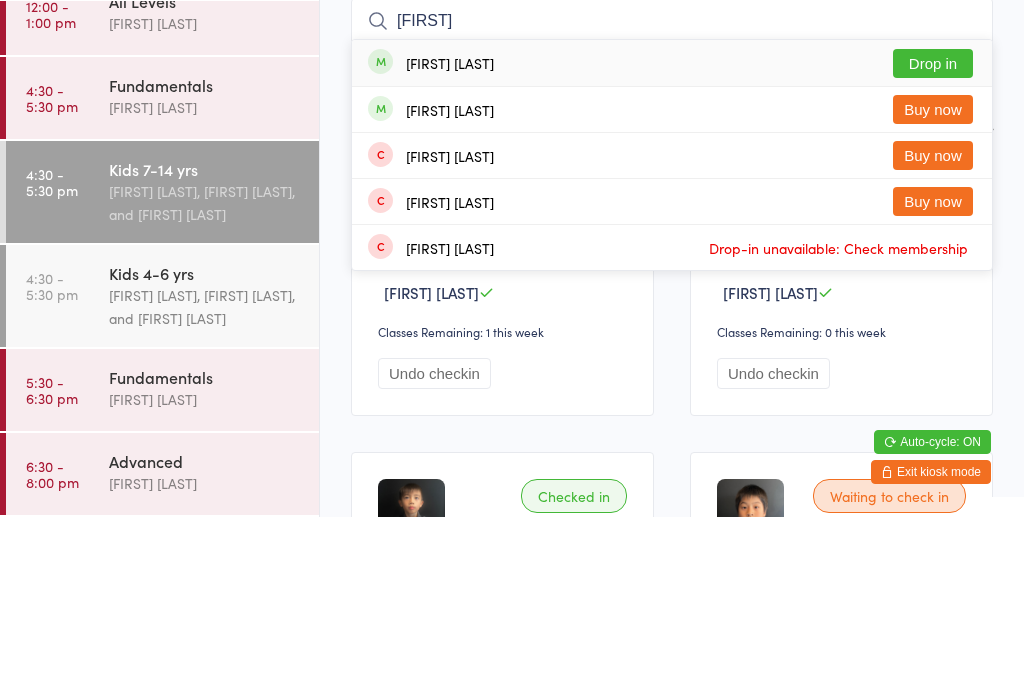 type on "[FIRST]" 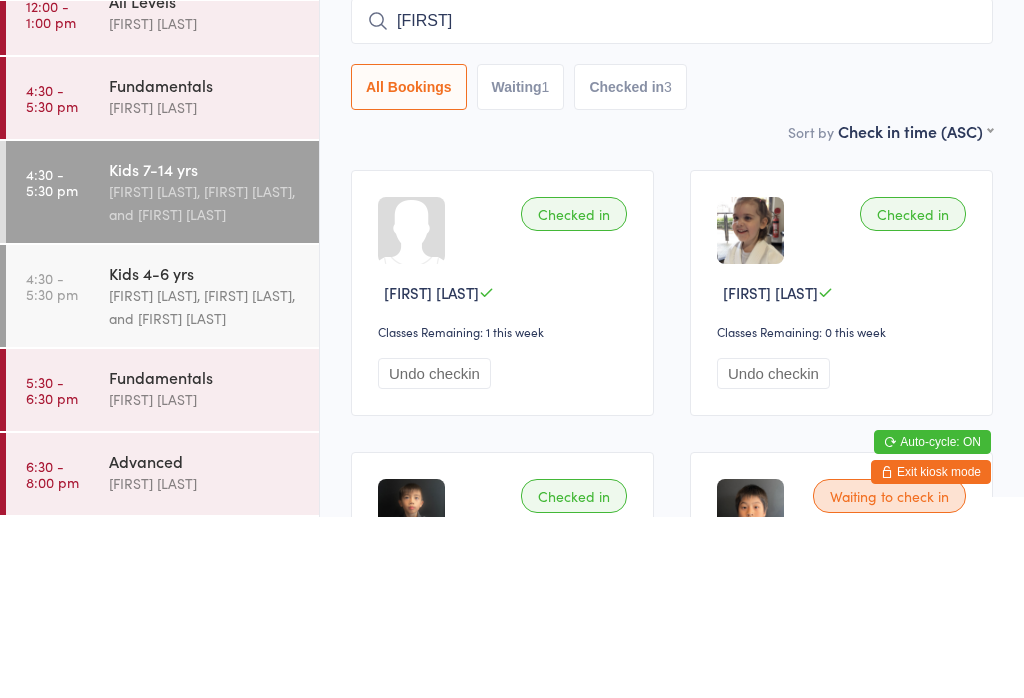 type 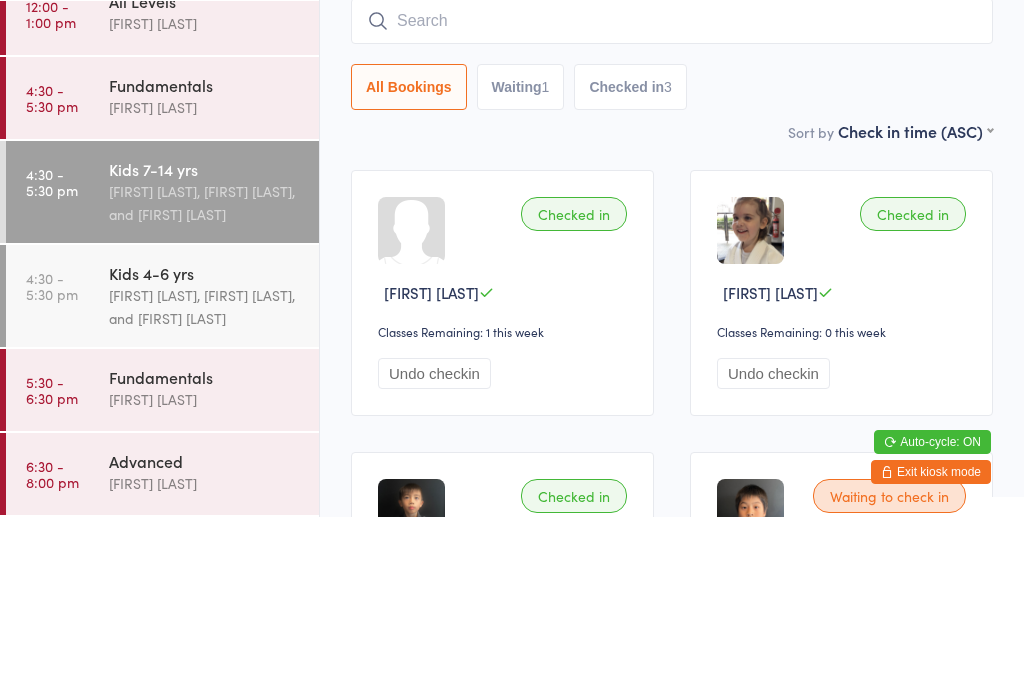 scroll, scrollTop: 181, scrollLeft: 0, axis: vertical 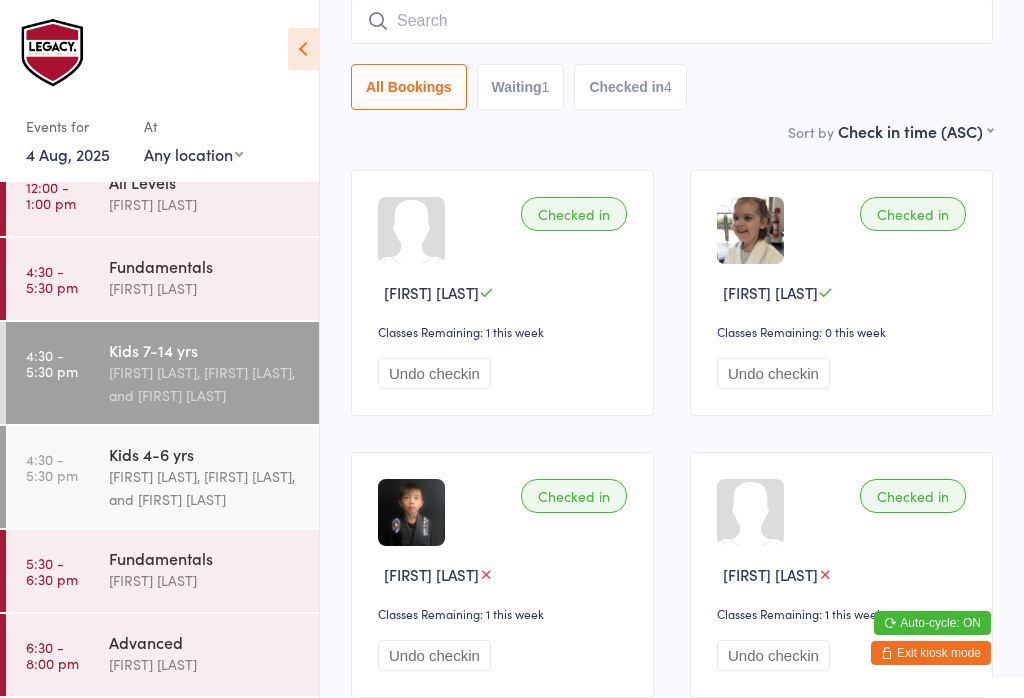 click on "[FIRST] [LAST], [FIRST] [LAST], and [FIRST] [LAST]" at bounding box center [205, 384] 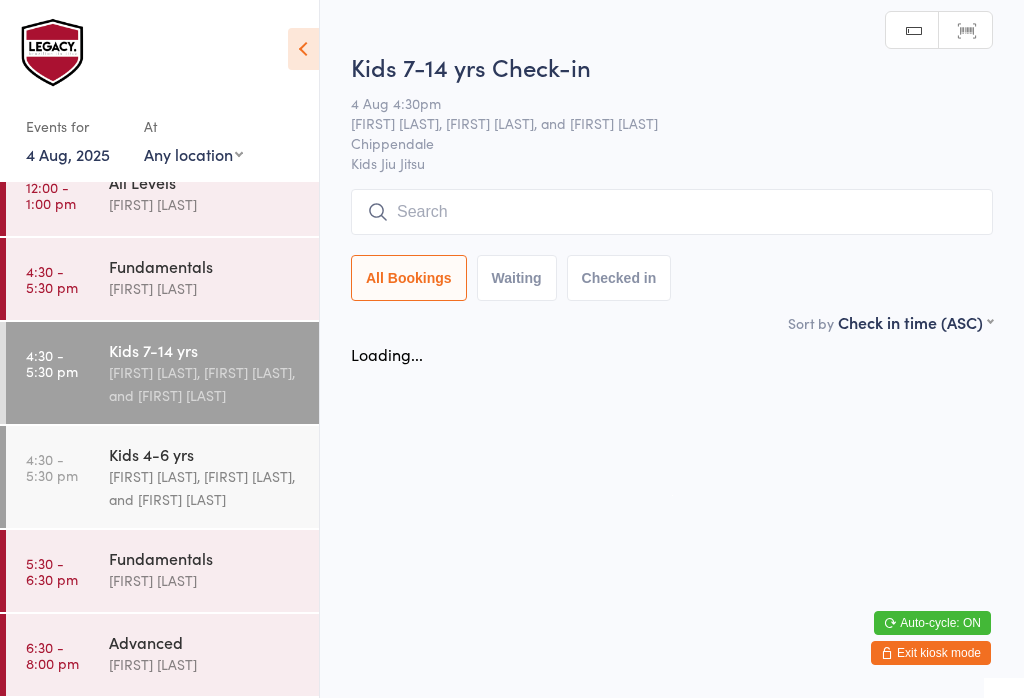 scroll, scrollTop: 0, scrollLeft: 0, axis: both 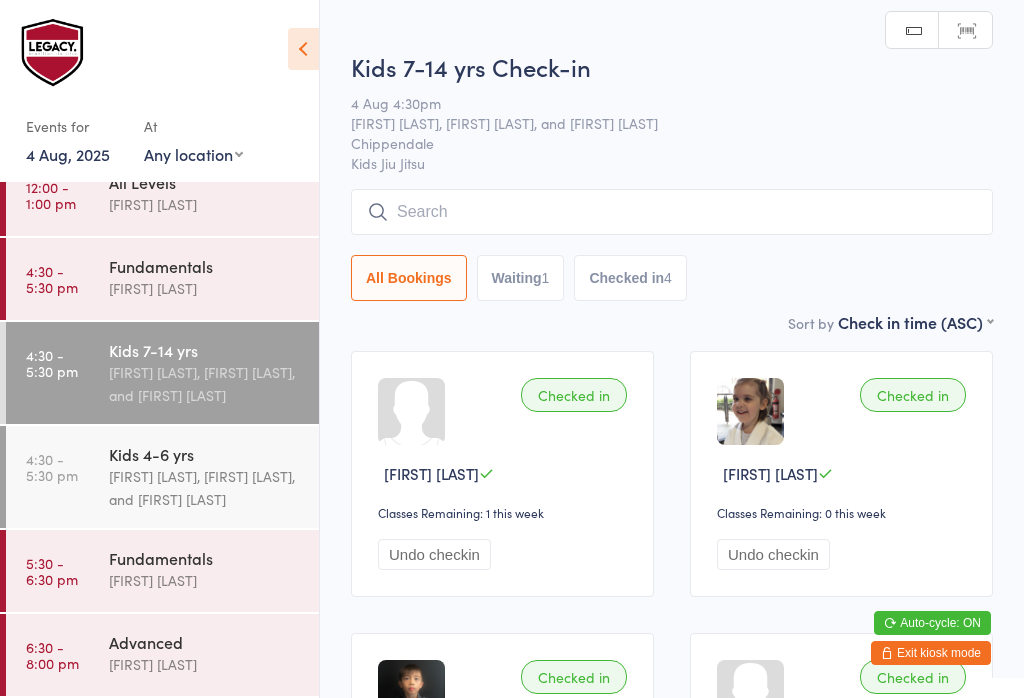 click at bounding box center [672, 212] 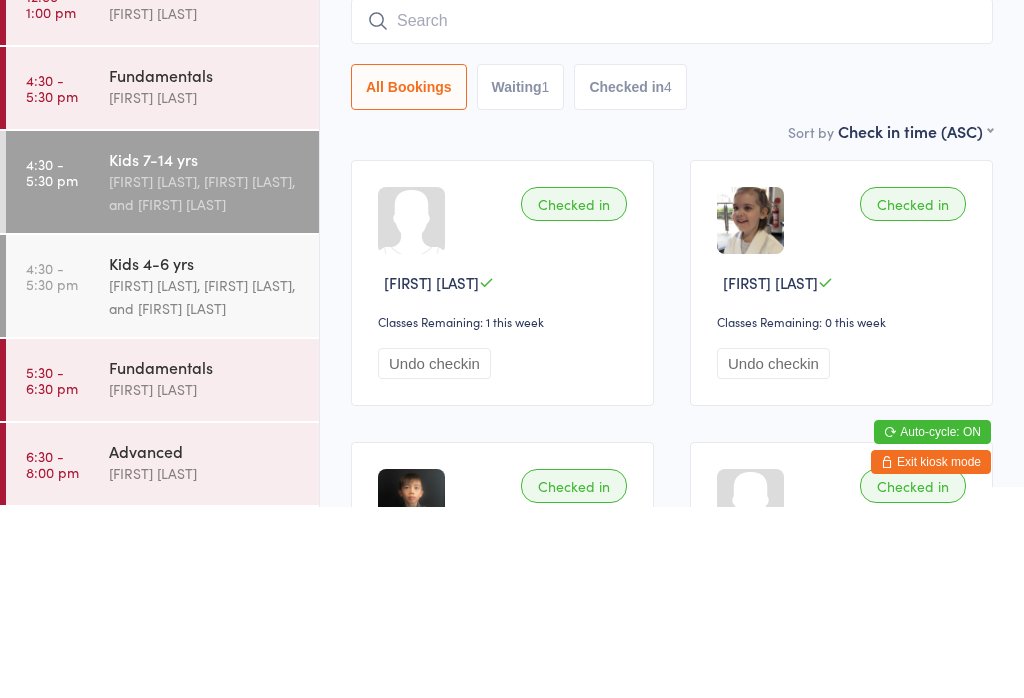 click on "[FIRST] [LAST], [FIRST] [LAST], and [FIRST] [LAST]" at bounding box center [205, 488] 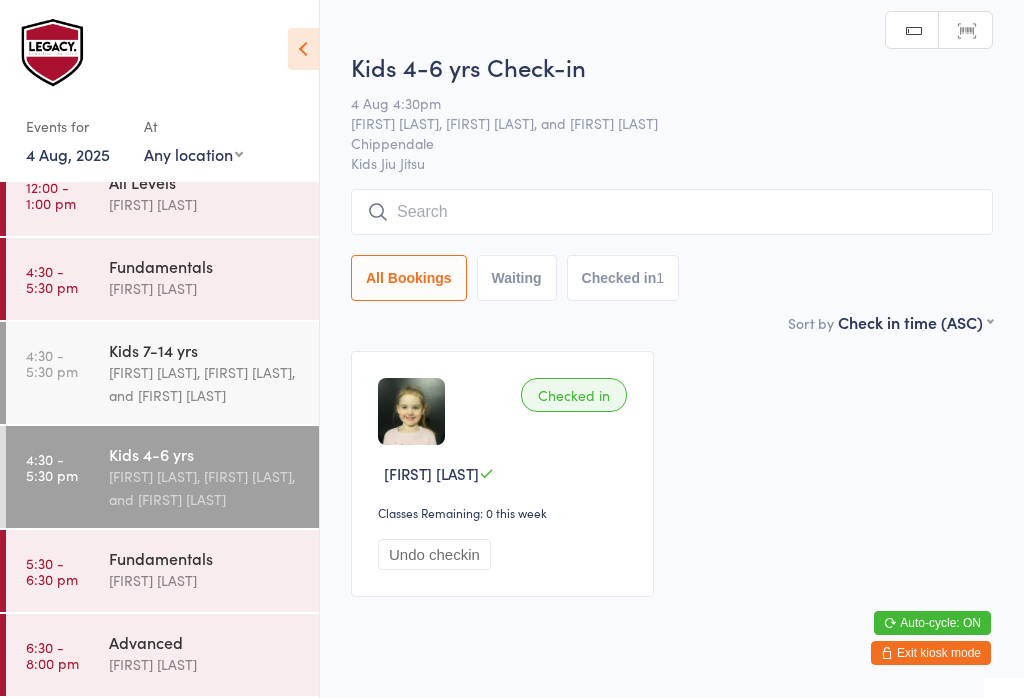 click at bounding box center [672, 212] 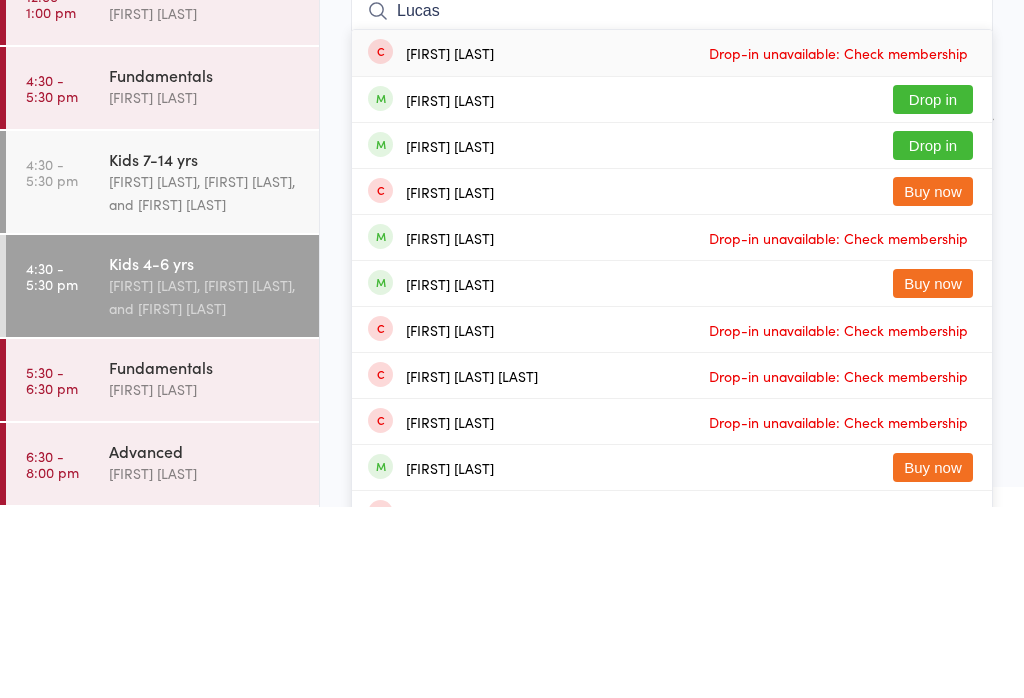 type on "Lucas" 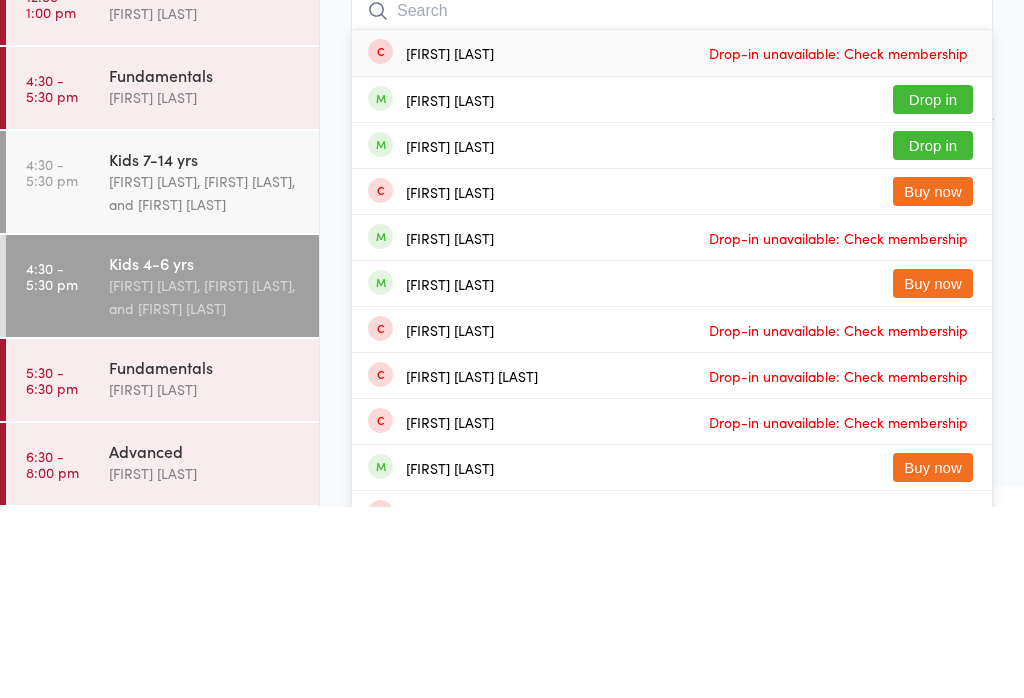 scroll, scrollTop: 49, scrollLeft: 0, axis: vertical 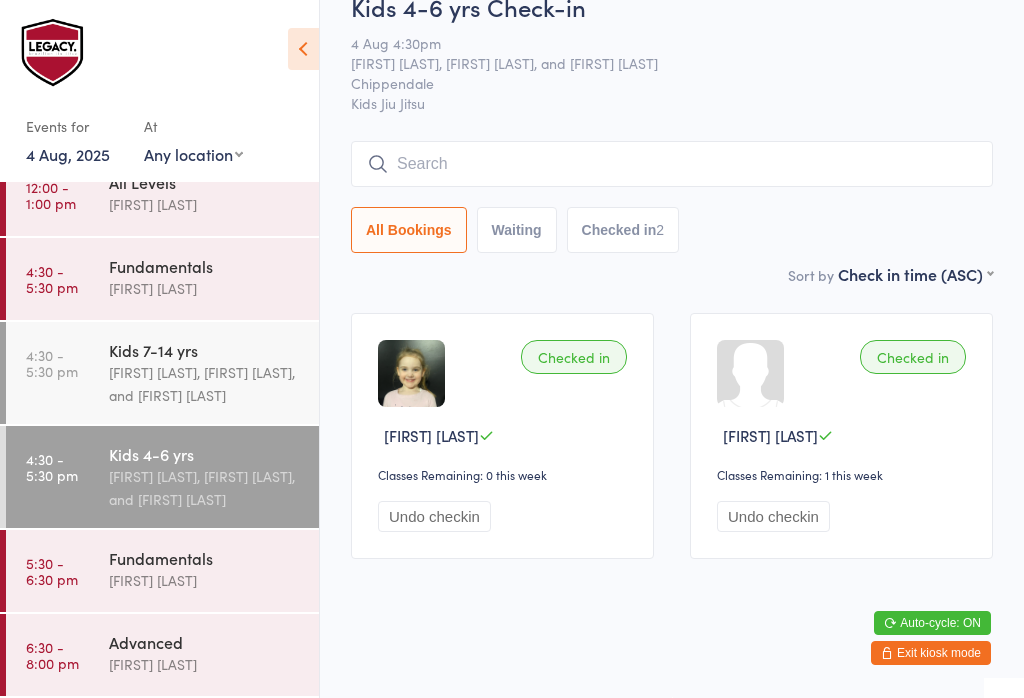 click on "Fundamentals" at bounding box center (205, 266) 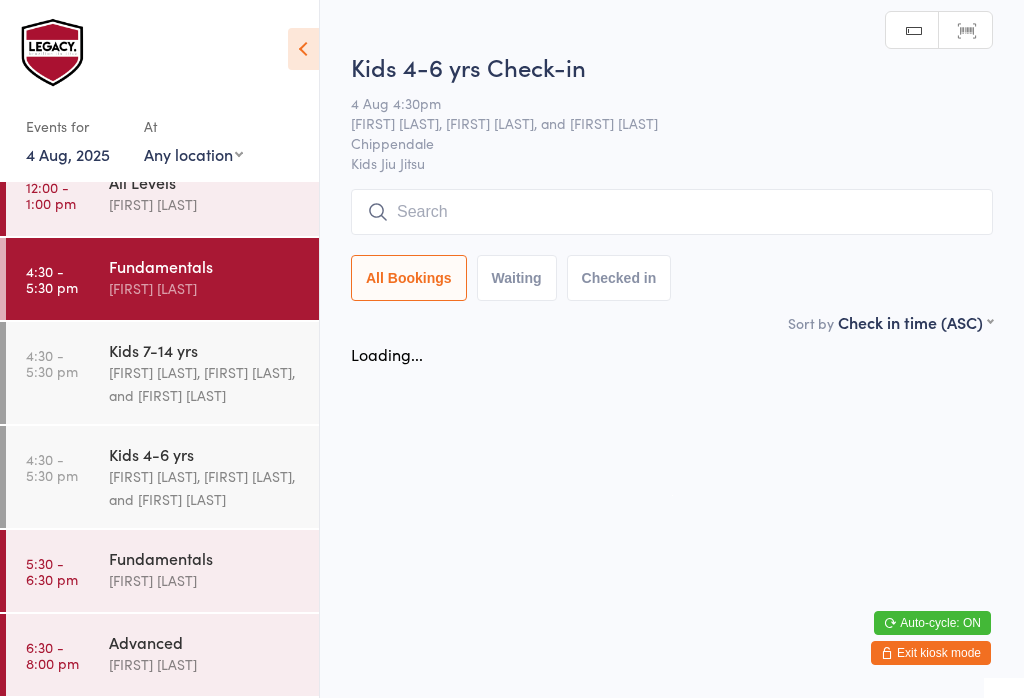 scroll, scrollTop: 0, scrollLeft: 0, axis: both 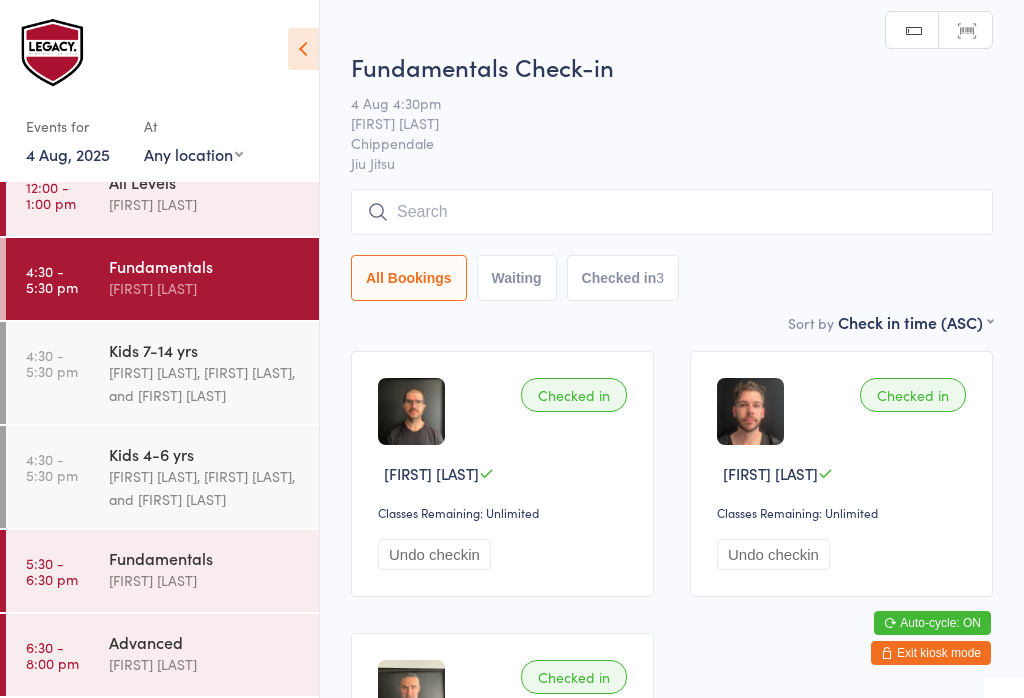 click at bounding box center [672, 212] 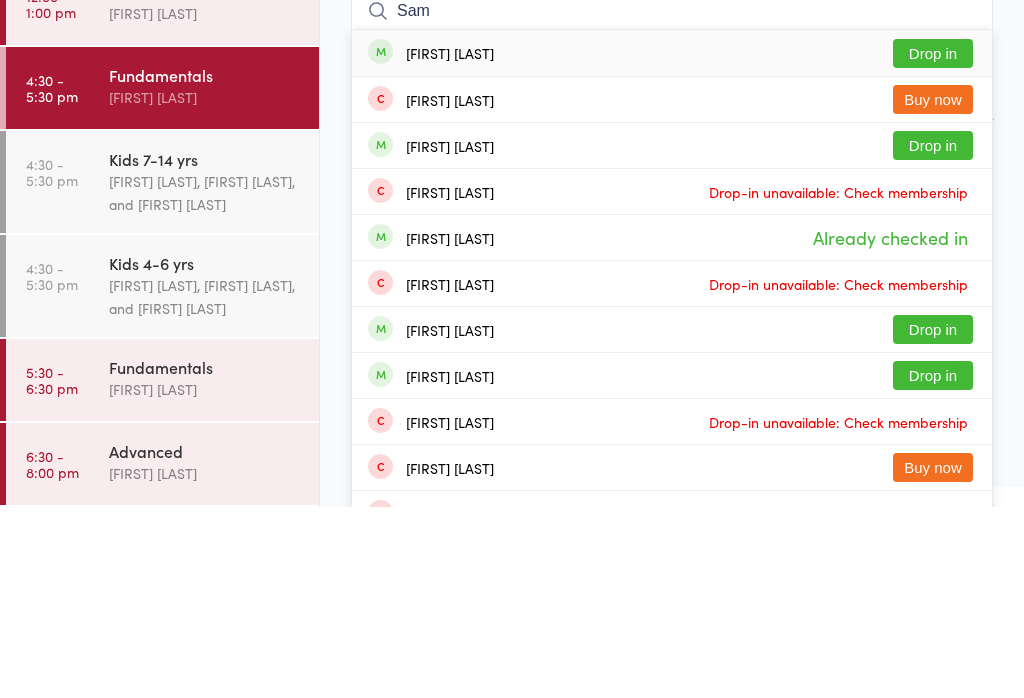 type on "Sam" 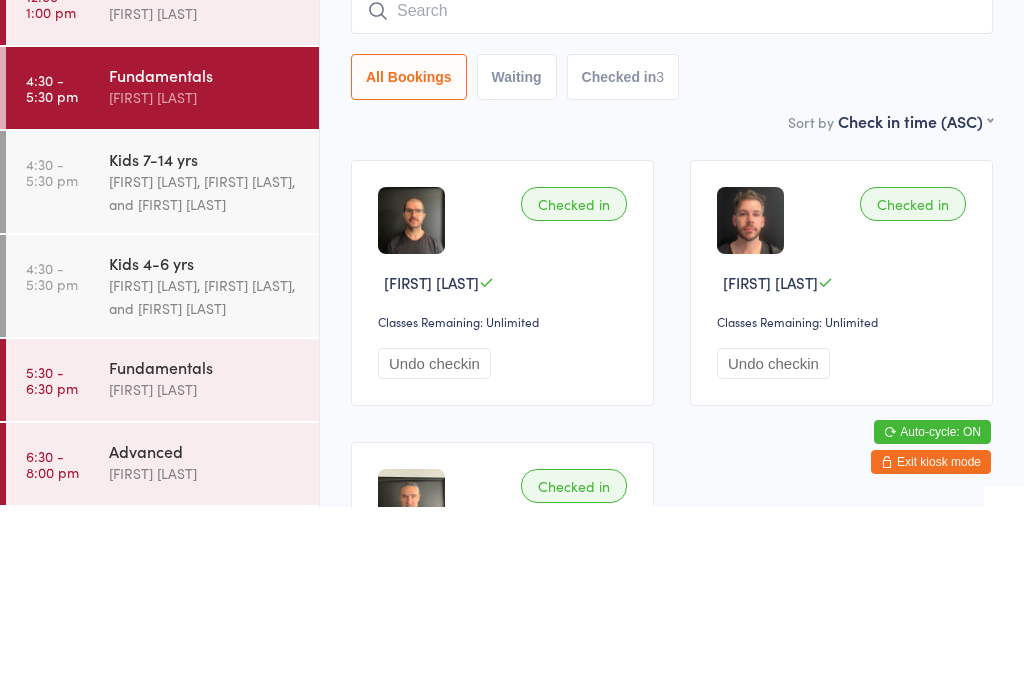 scroll, scrollTop: 191, scrollLeft: 0, axis: vertical 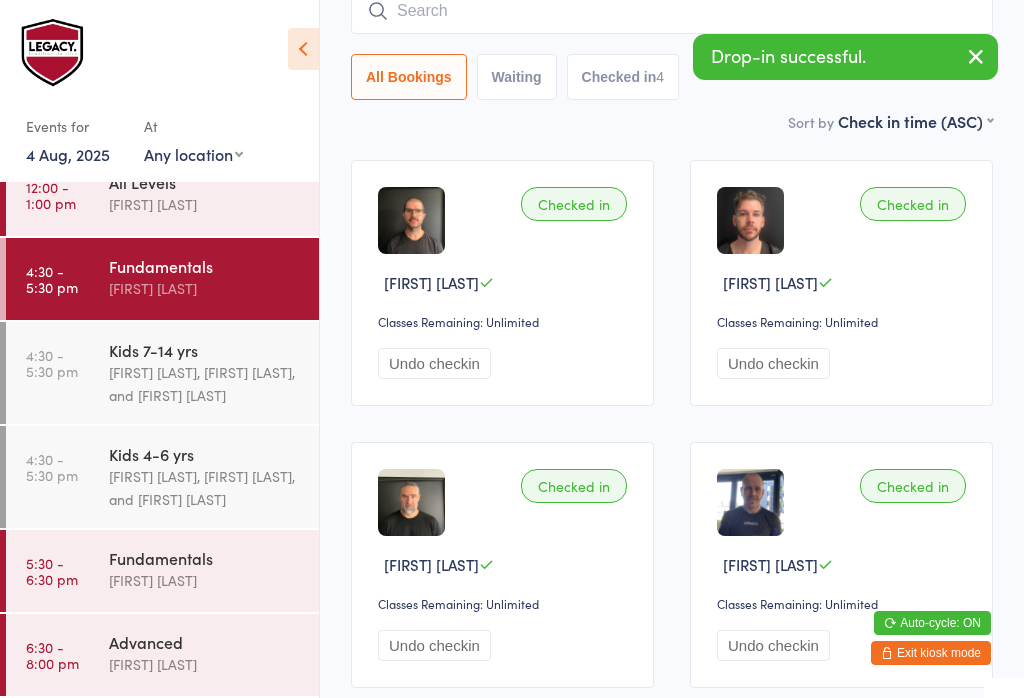 click on "[FIRST] [LAST]" at bounding box center (205, 580) 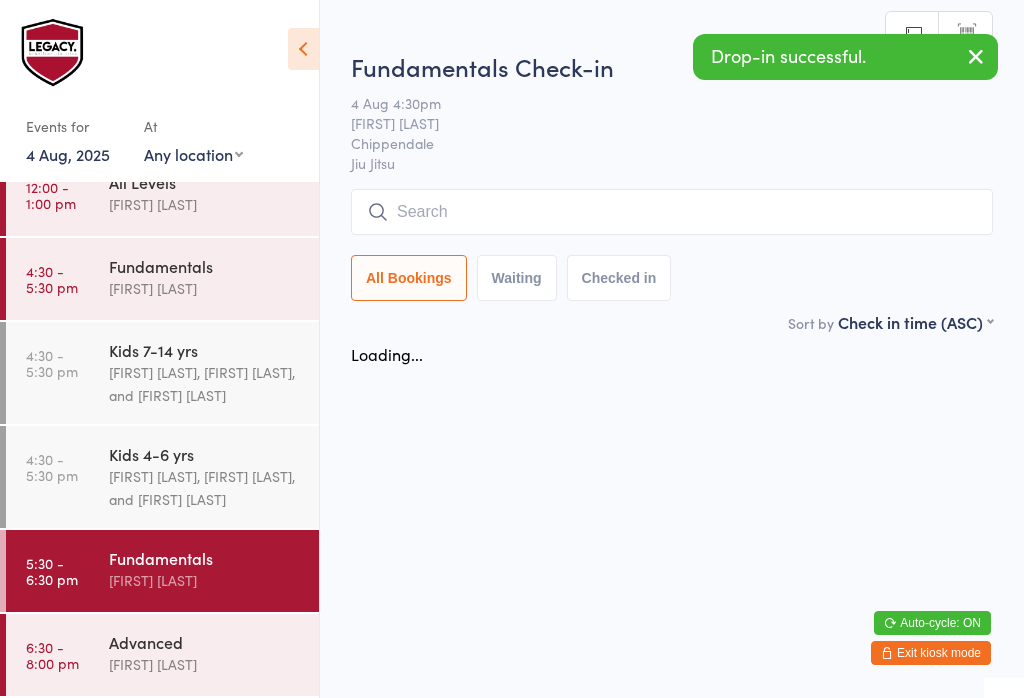 scroll, scrollTop: 0, scrollLeft: 0, axis: both 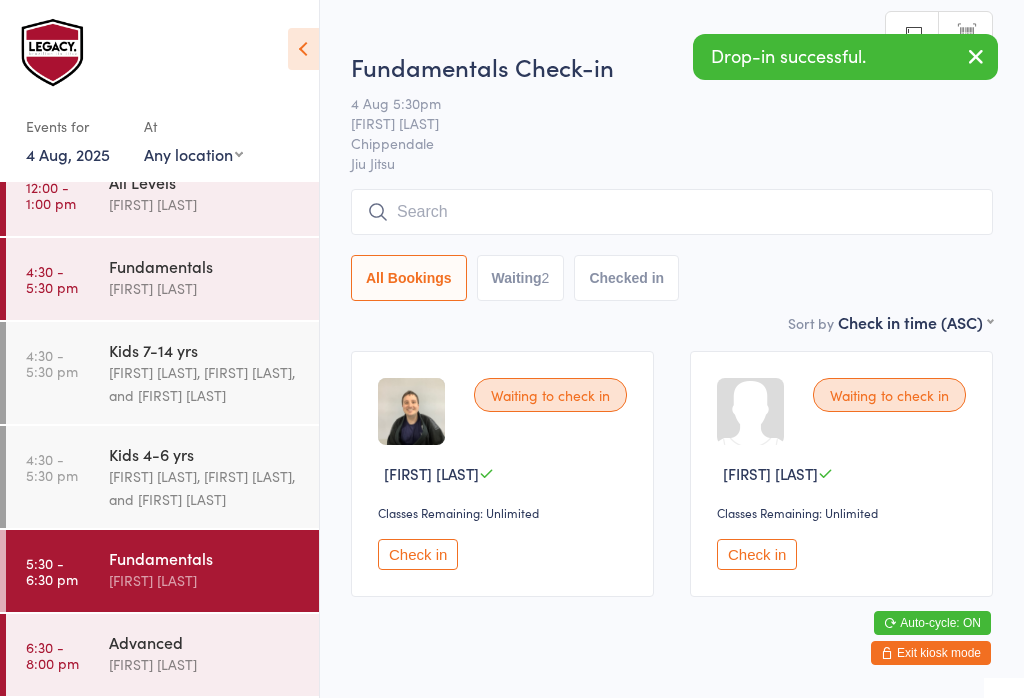 click at bounding box center [672, 212] 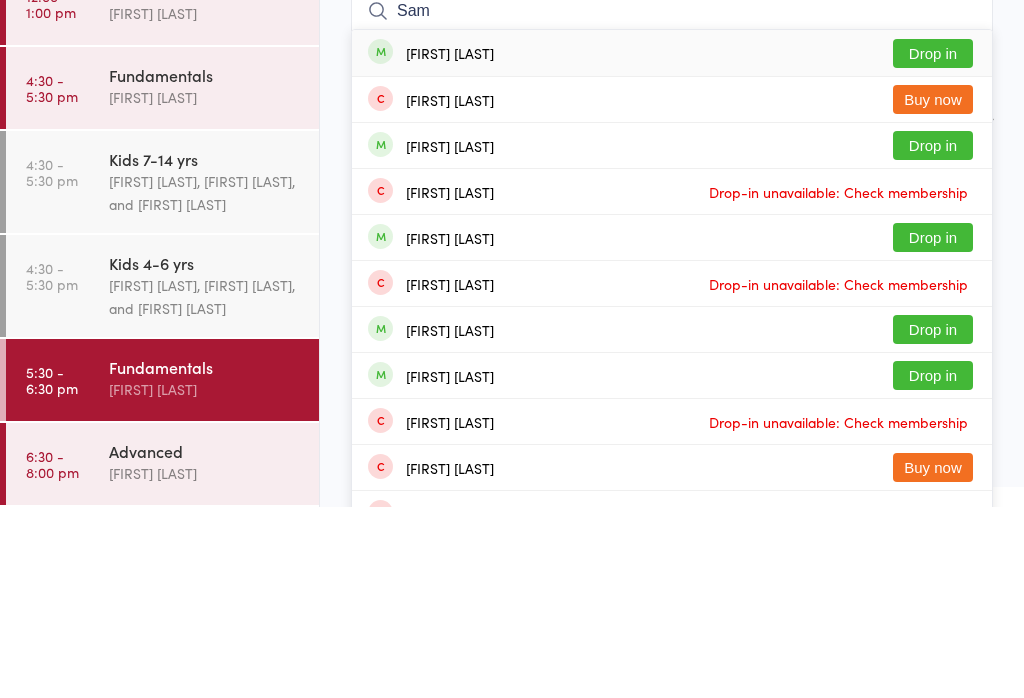 type on "Sam" 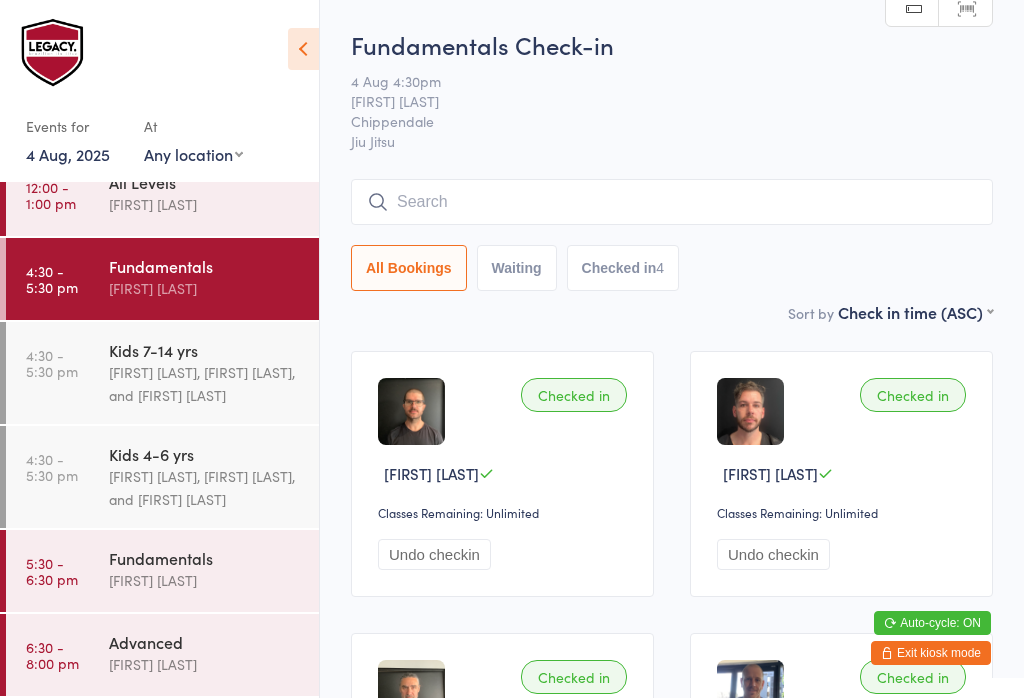 click at bounding box center (672, 202) 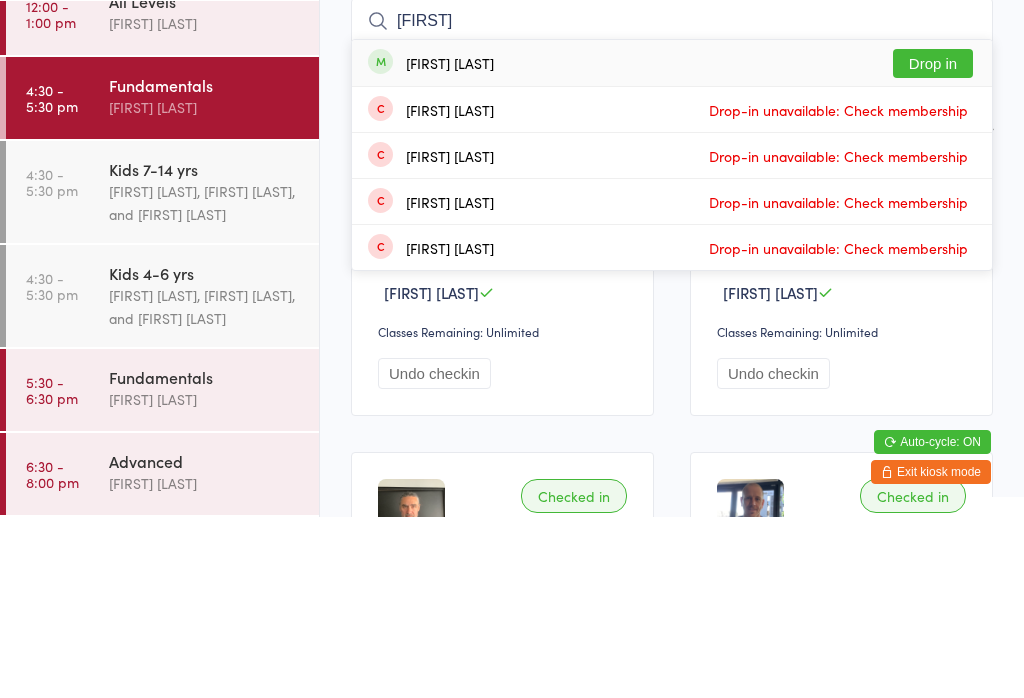 type on "[FIRST]" 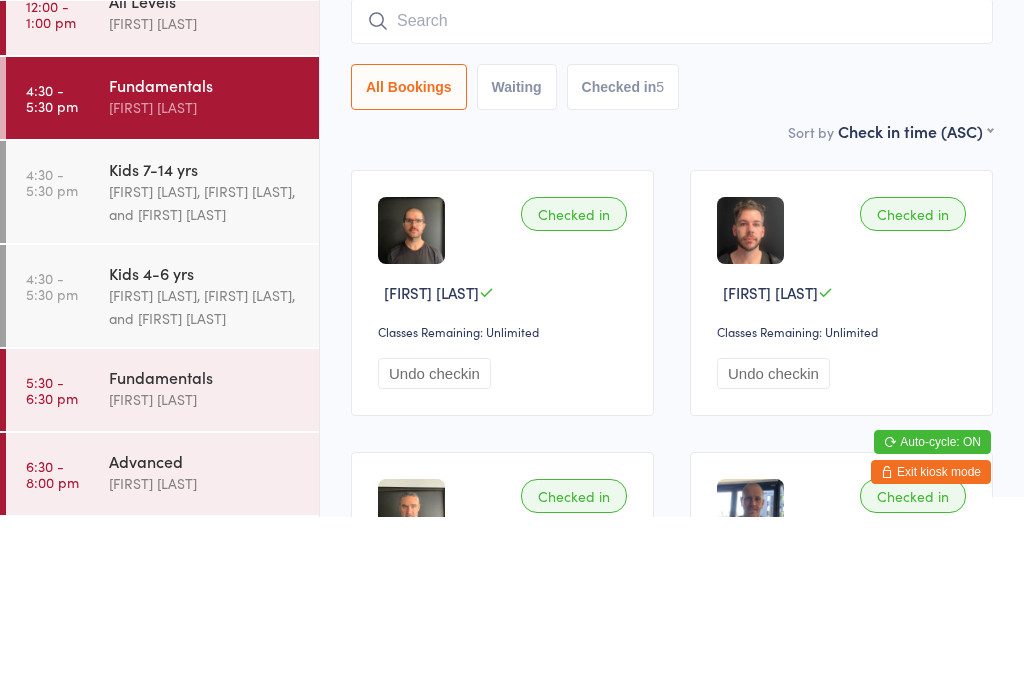 scroll, scrollTop: 215, scrollLeft: 0, axis: vertical 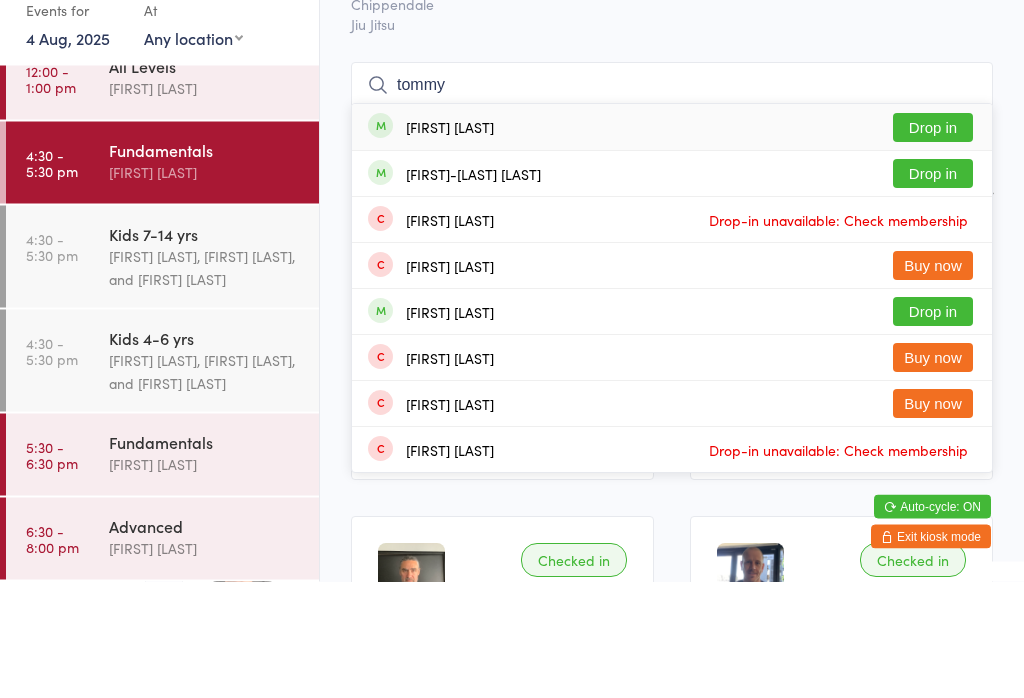type on "tommy" 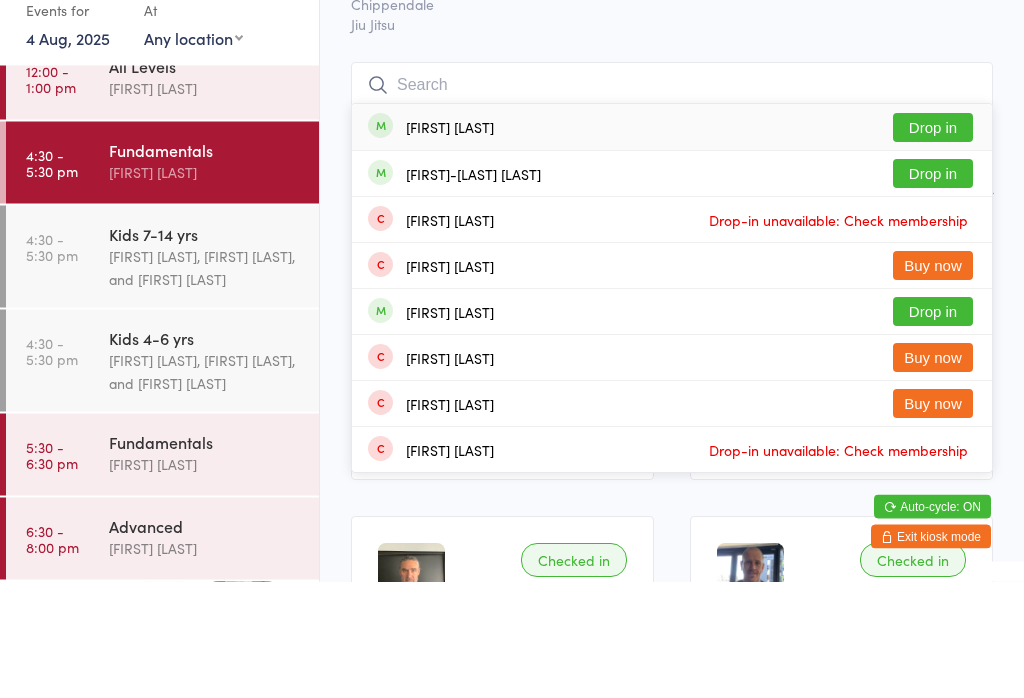 scroll, scrollTop: 117, scrollLeft: 0, axis: vertical 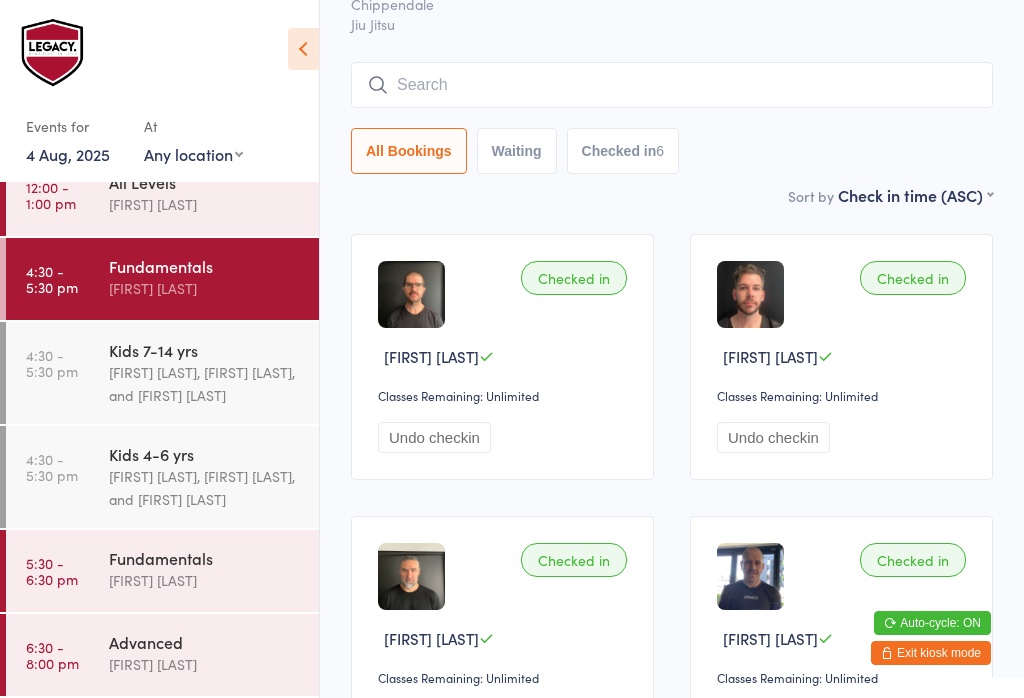 click at bounding box center (672, 85) 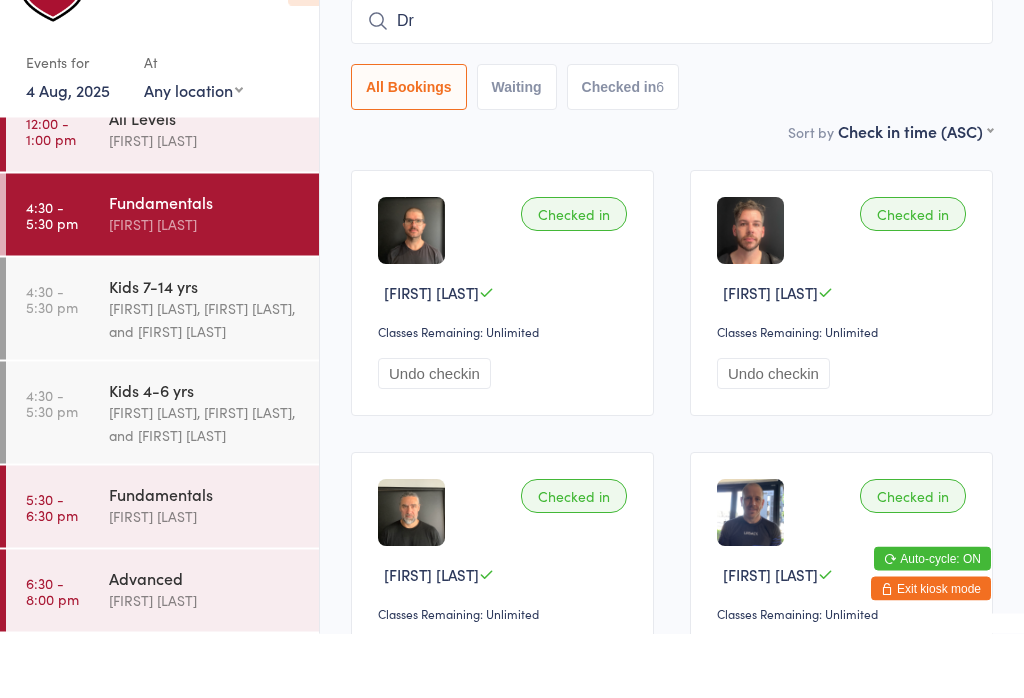 type on "[FIRST]" 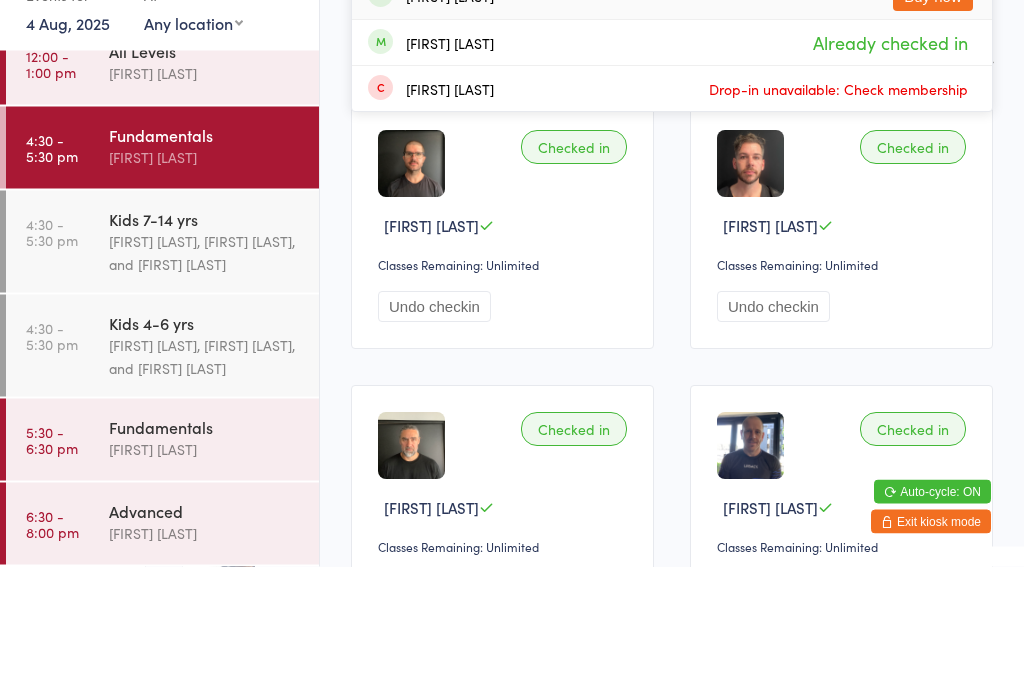 click on "Kids 7-14 yrs" at bounding box center [205, 350] 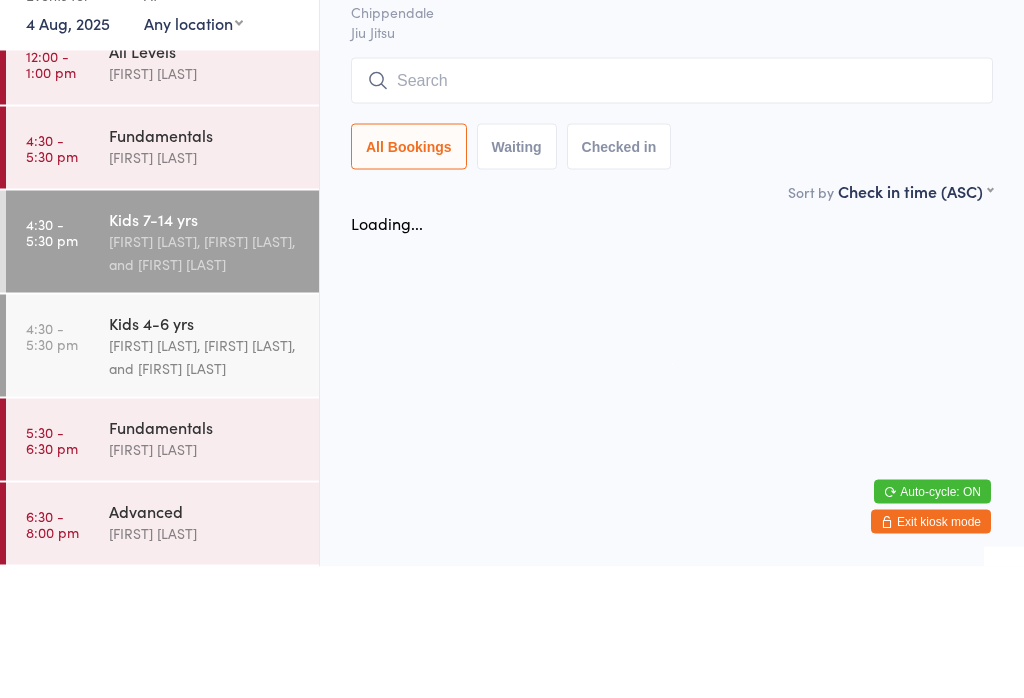 scroll, scrollTop: 0, scrollLeft: 0, axis: both 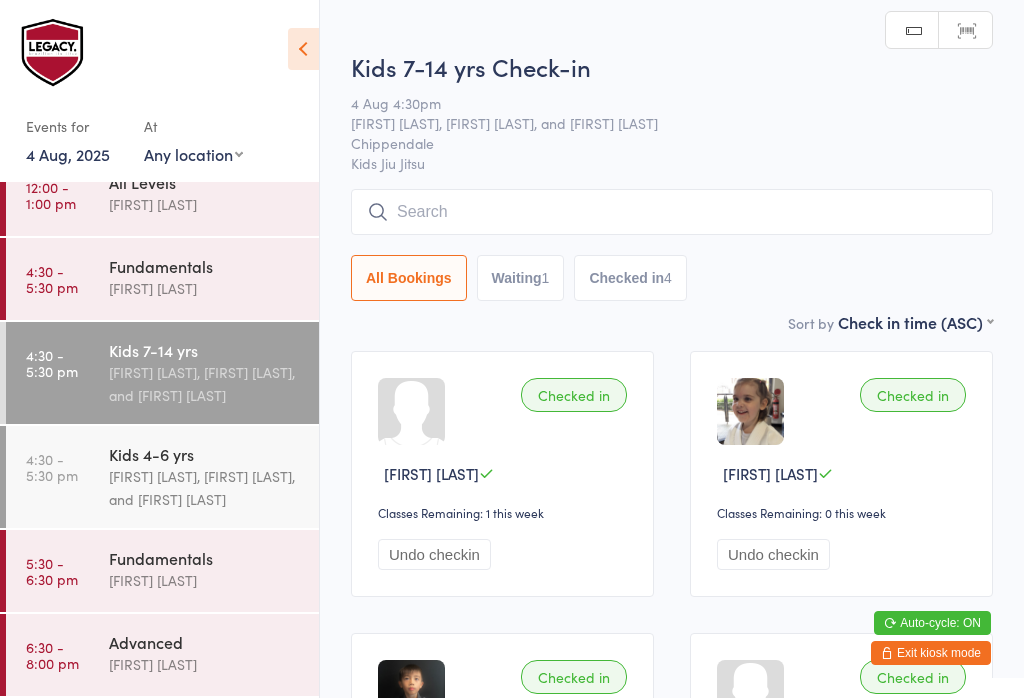 click at bounding box center (672, 212) 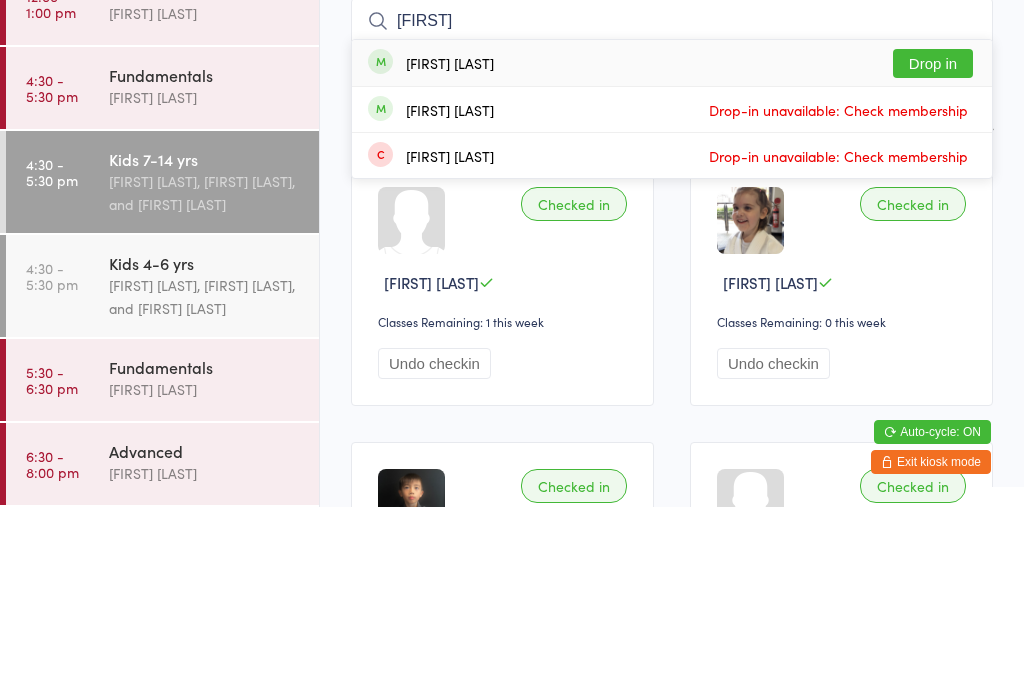 type on "[FIRST]" 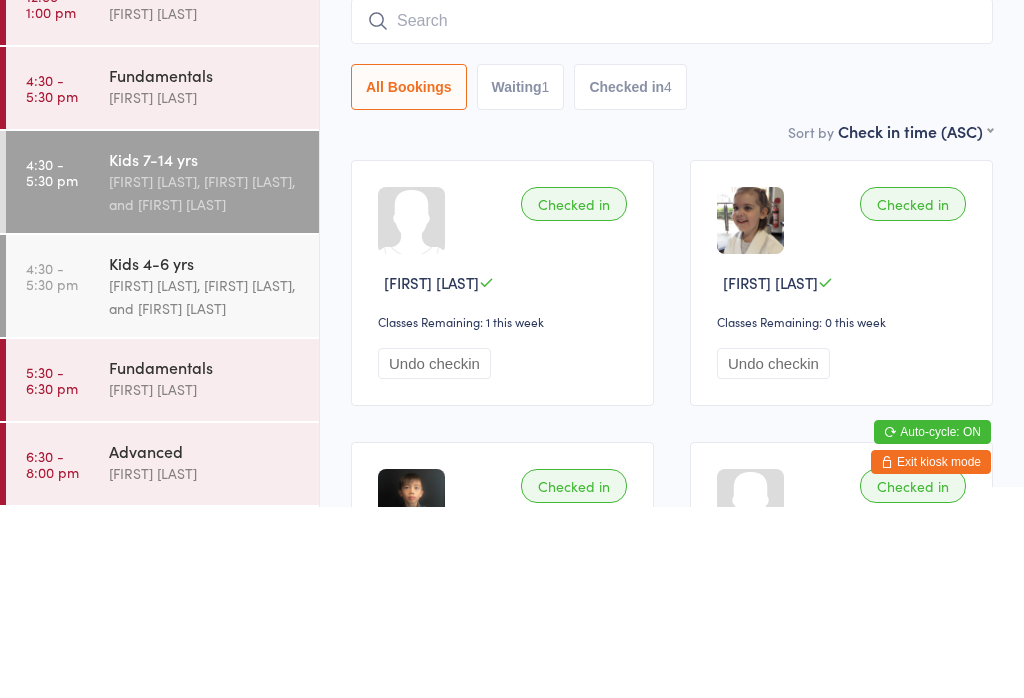 scroll, scrollTop: 191, scrollLeft: 0, axis: vertical 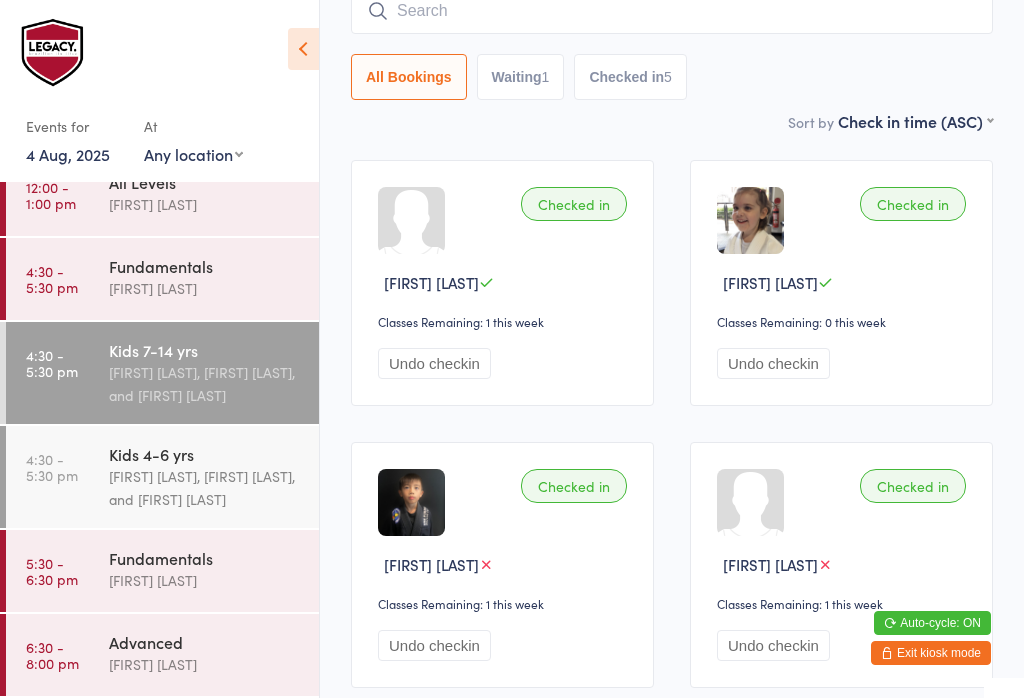 click at bounding box center [672, 11] 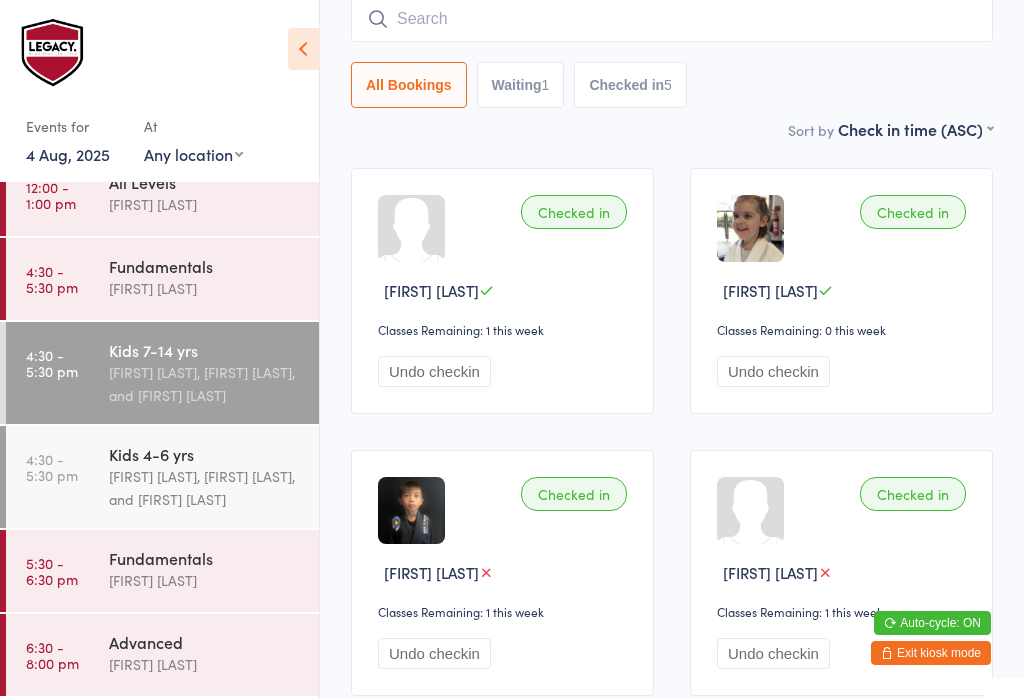 scroll, scrollTop: 181, scrollLeft: 0, axis: vertical 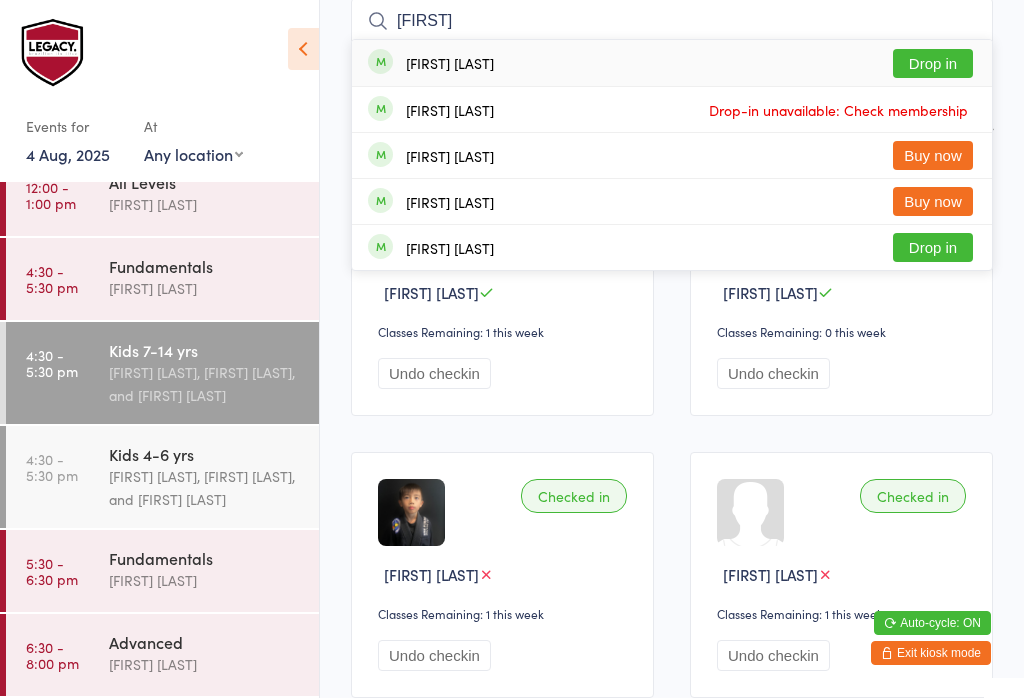 type on "[FIRST]" 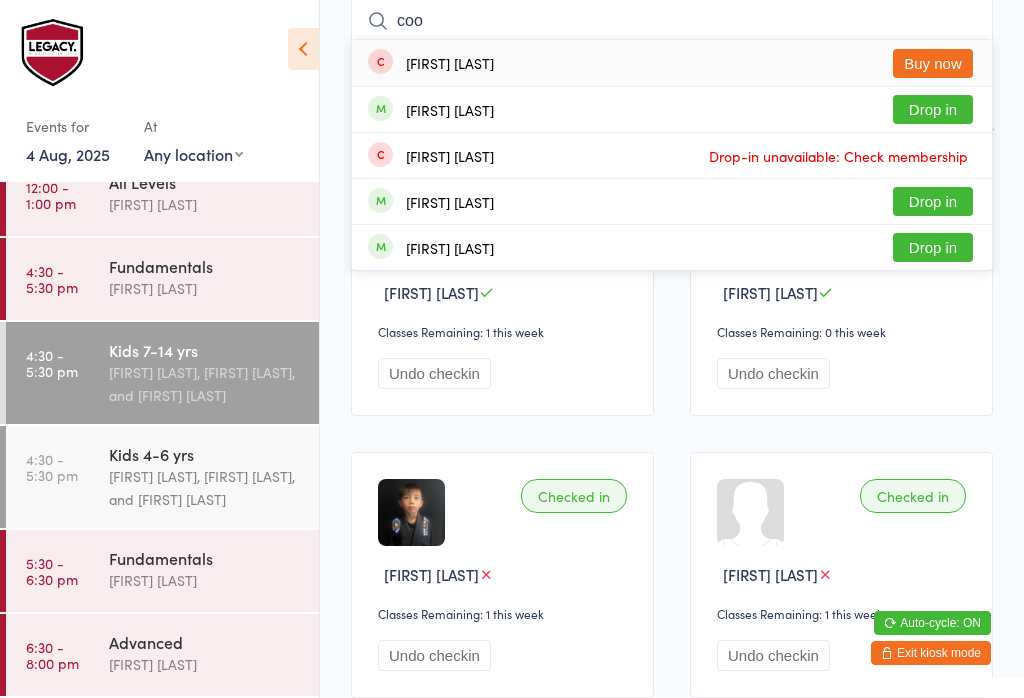 type on "coo" 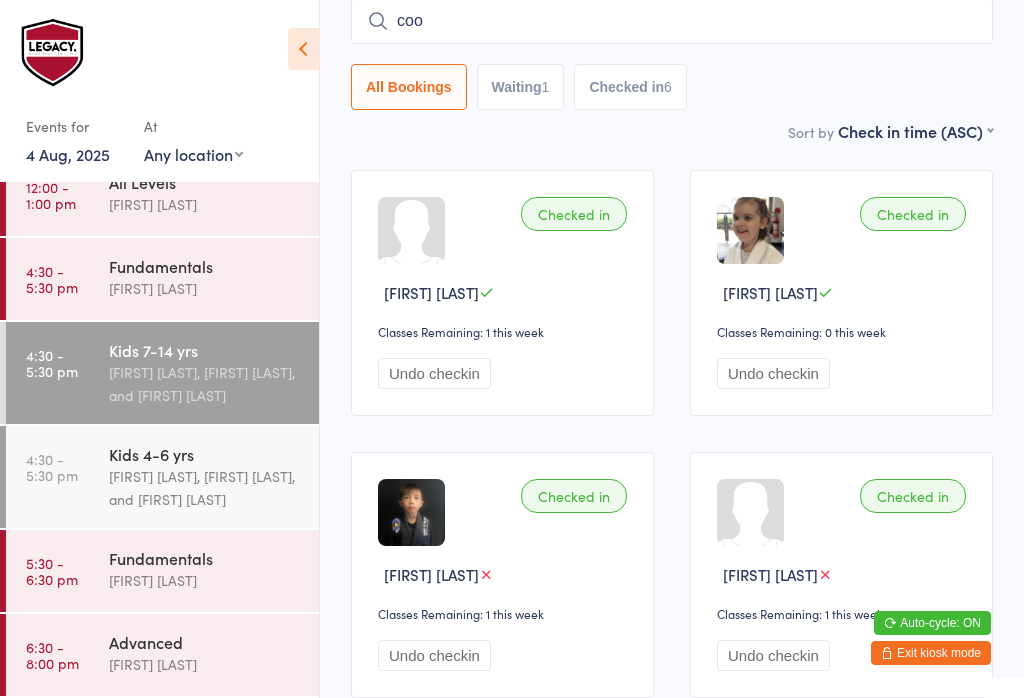 type 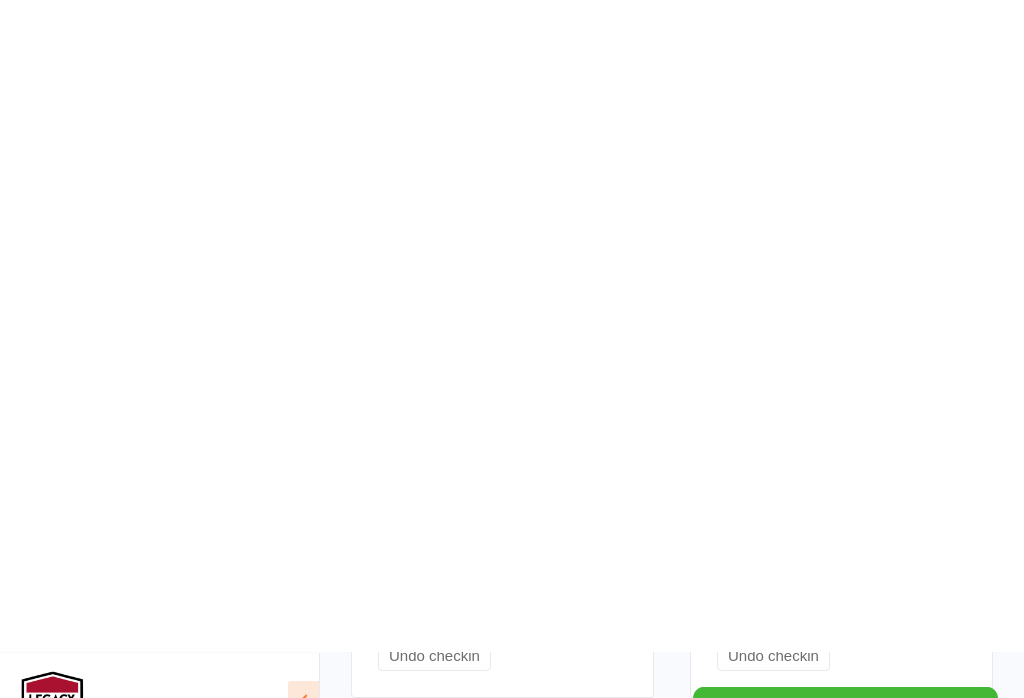 scroll, scrollTop: 910, scrollLeft: 0, axis: vertical 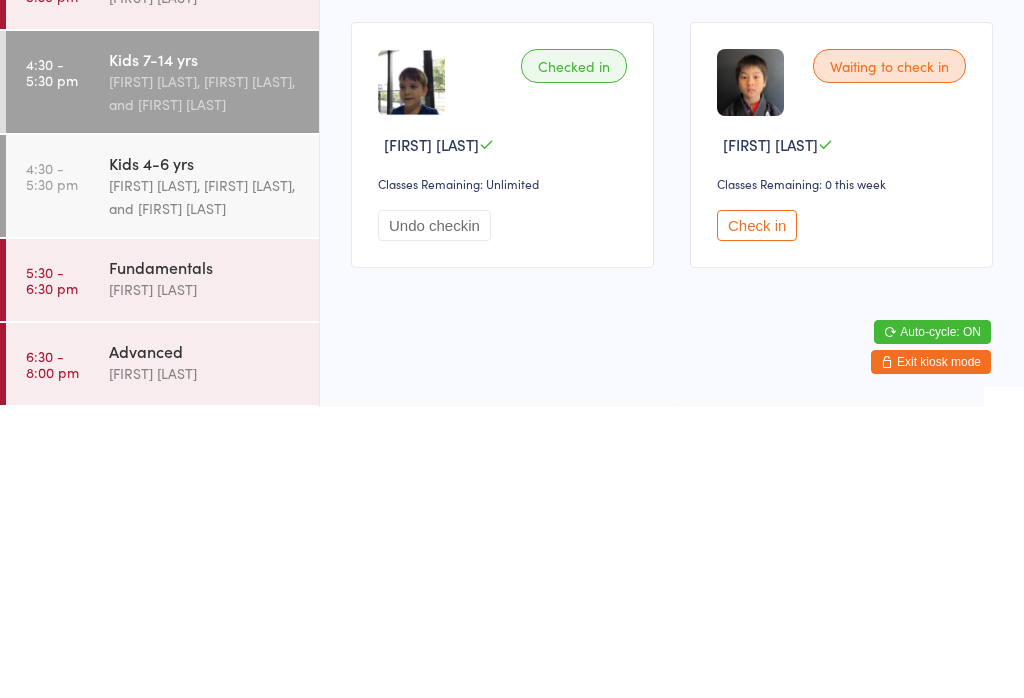 click on "Check in" at bounding box center [757, 516] 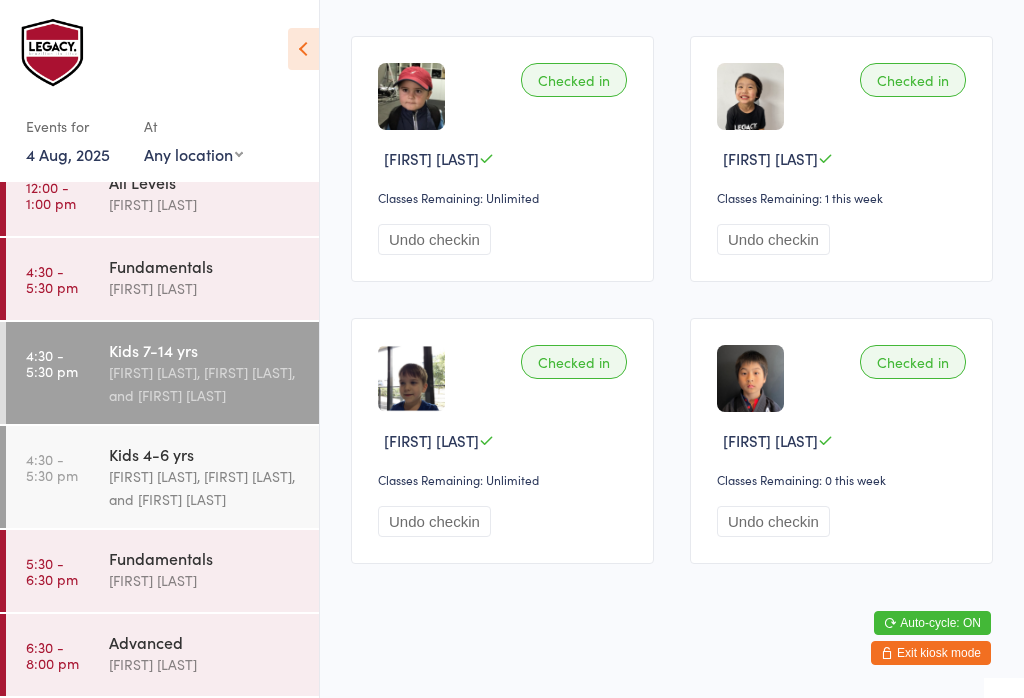 click on "Fundamentals" at bounding box center (205, 266) 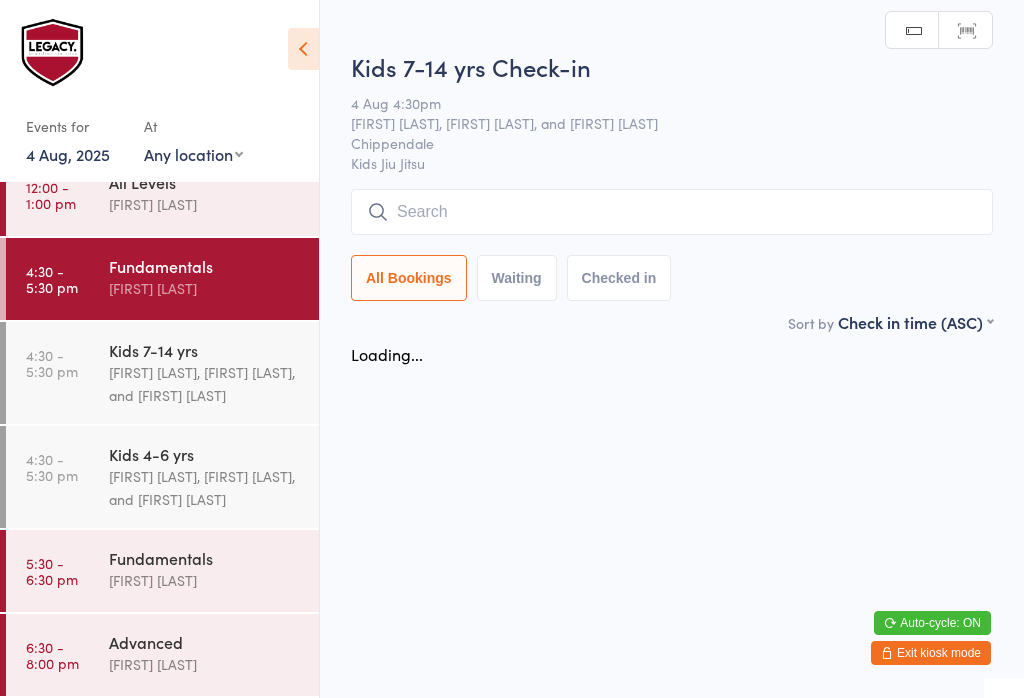 scroll, scrollTop: 0, scrollLeft: 0, axis: both 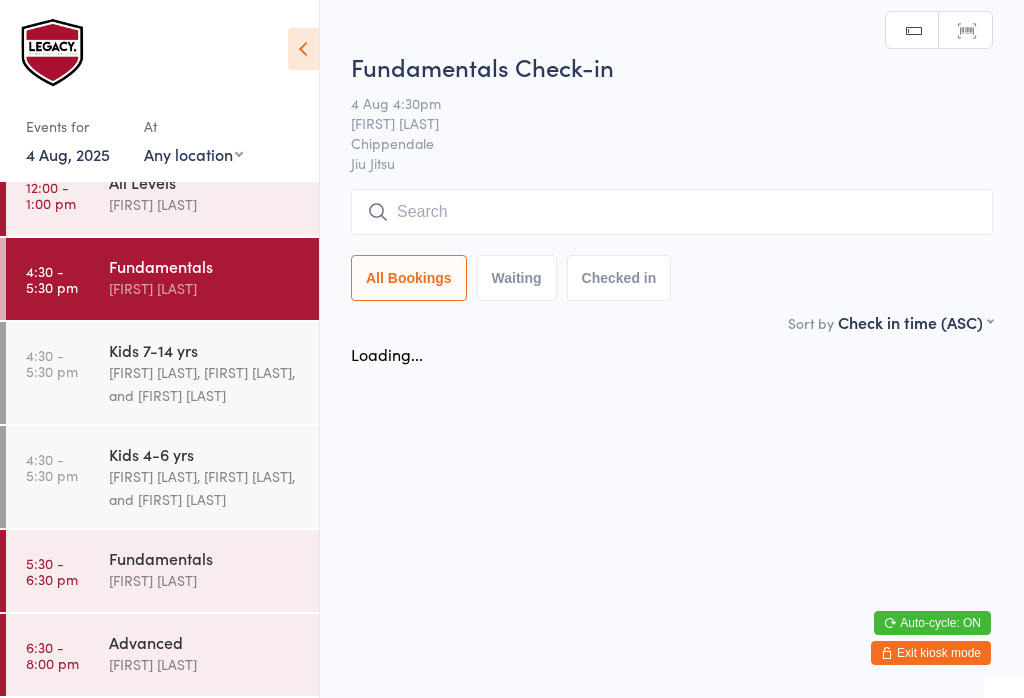 click at bounding box center (672, 212) 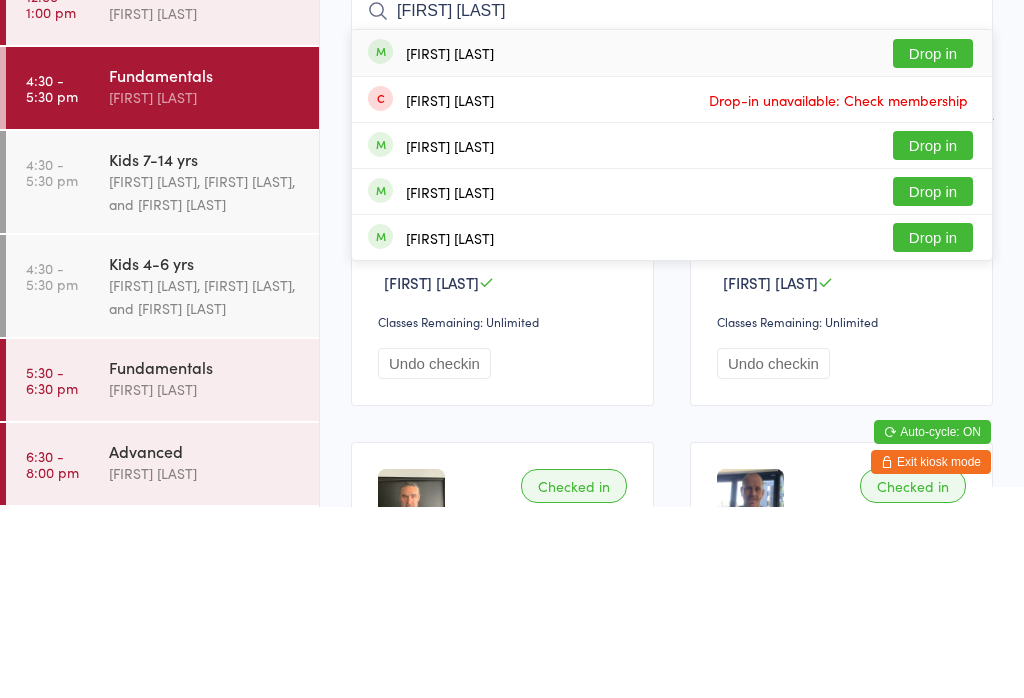 type on "[FIRST] [LAST]" 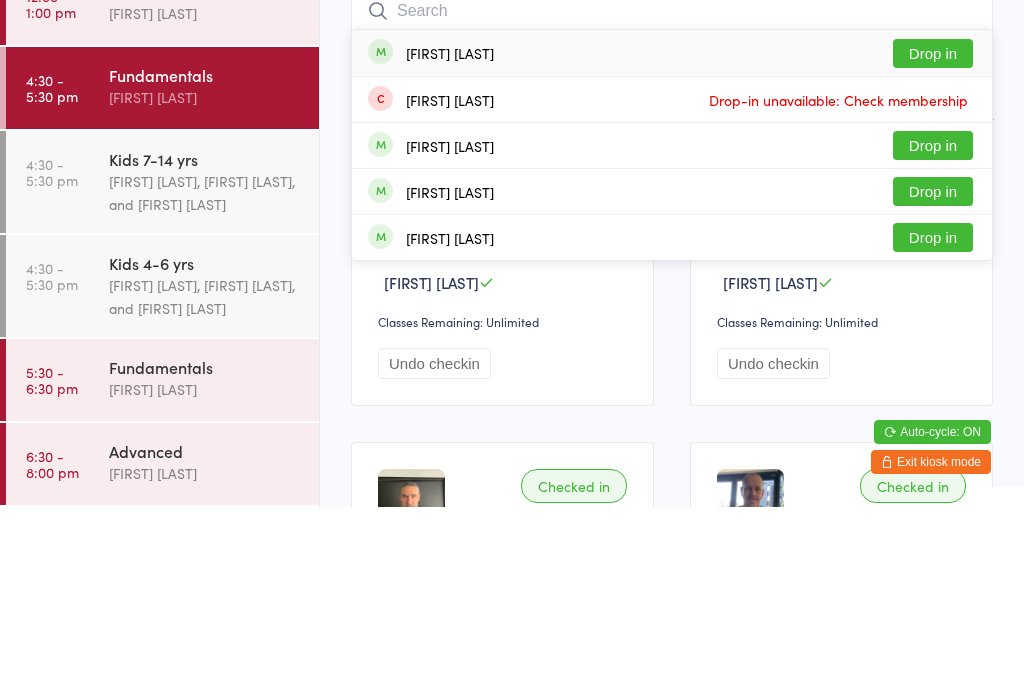 scroll, scrollTop: 191, scrollLeft: 0, axis: vertical 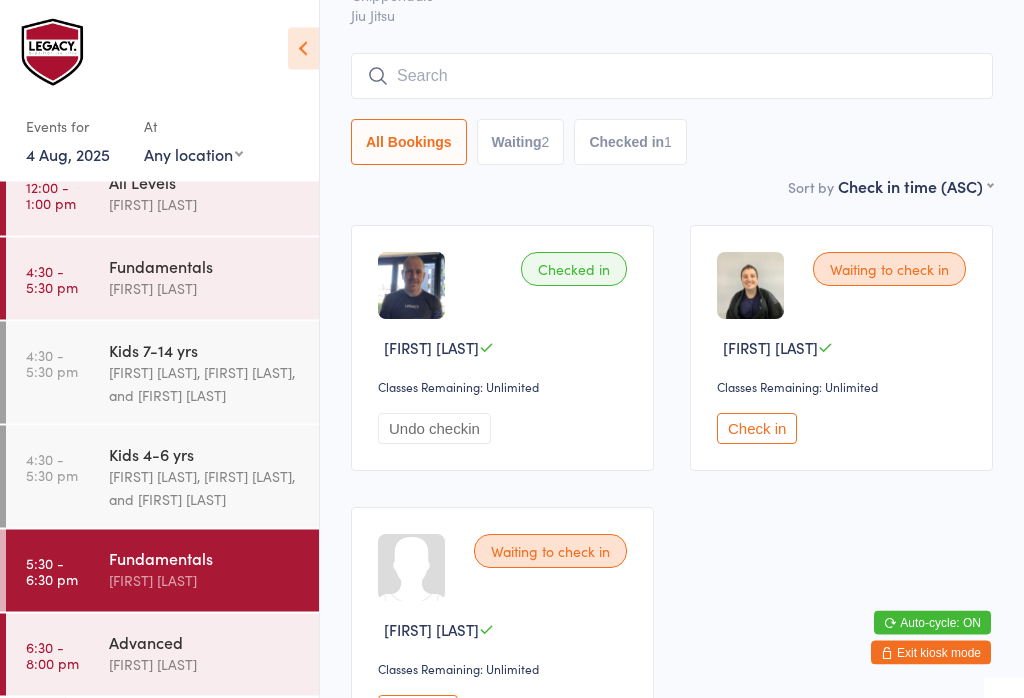 click on "Kids 4-6 yrs" at bounding box center [205, 454] 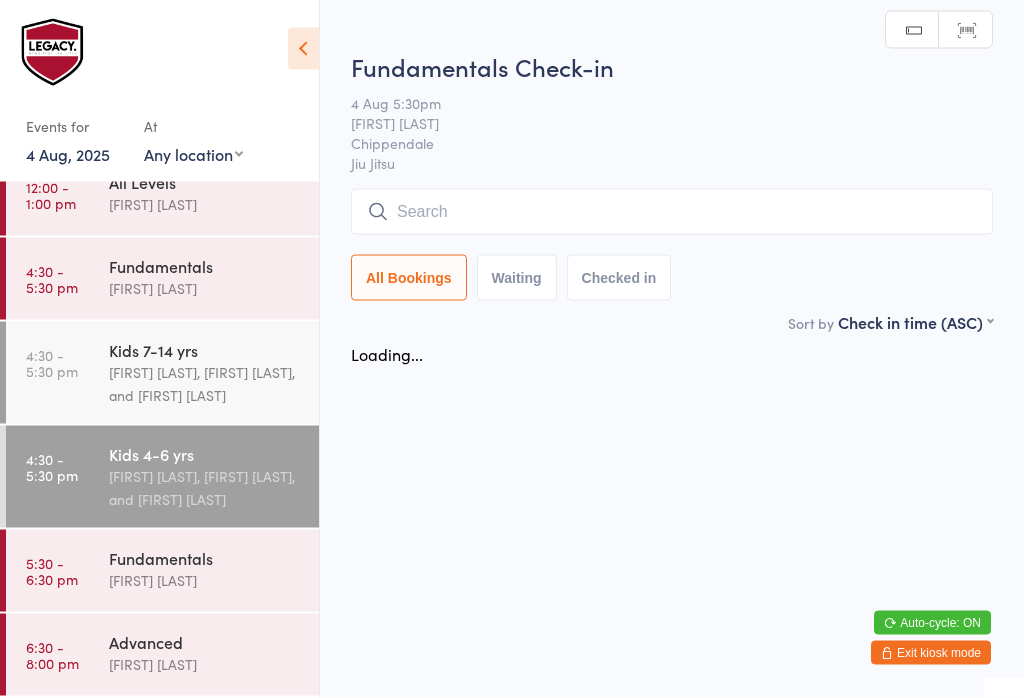 scroll, scrollTop: 0, scrollLeft: 0, axis: both 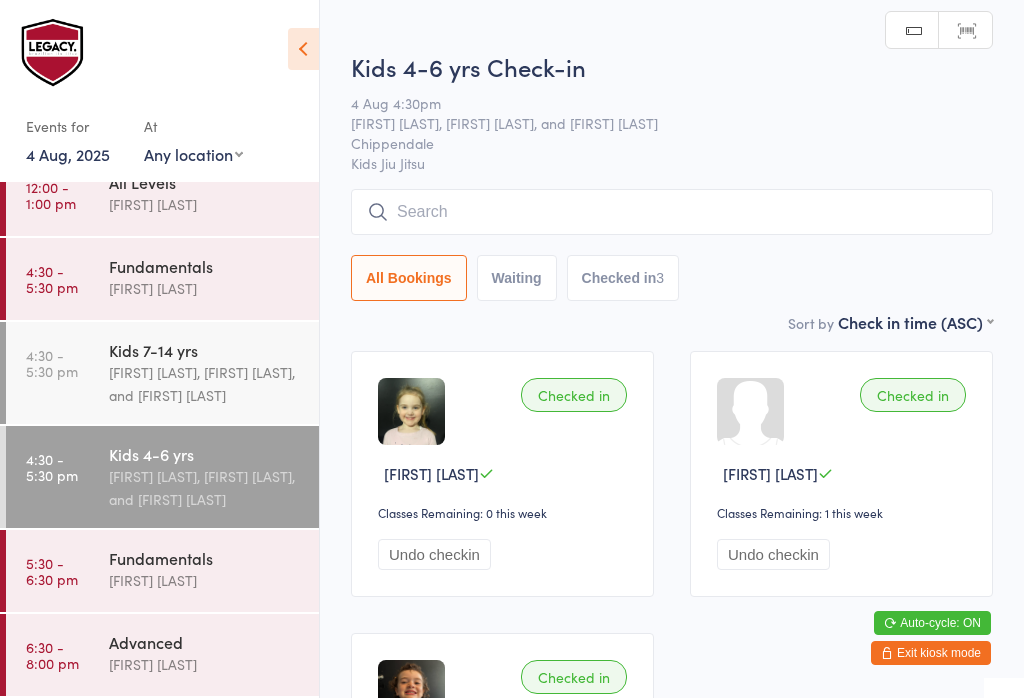 click on "Kids 4-6 yrs Check-in" at bounding box center (672, 66) 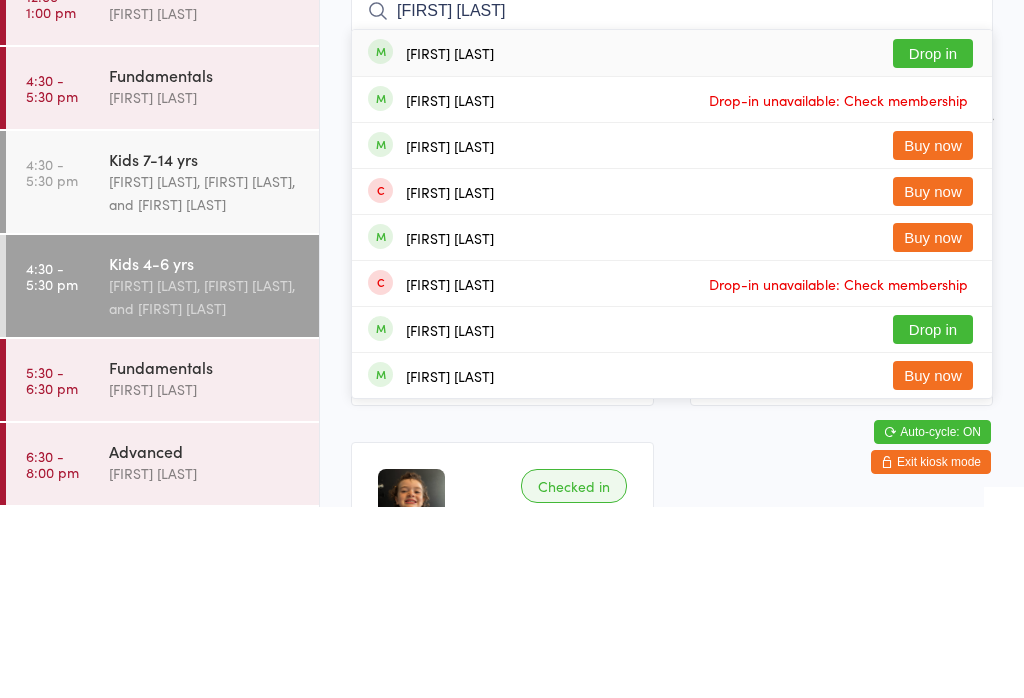 type on "[FIRST] [LAST]" 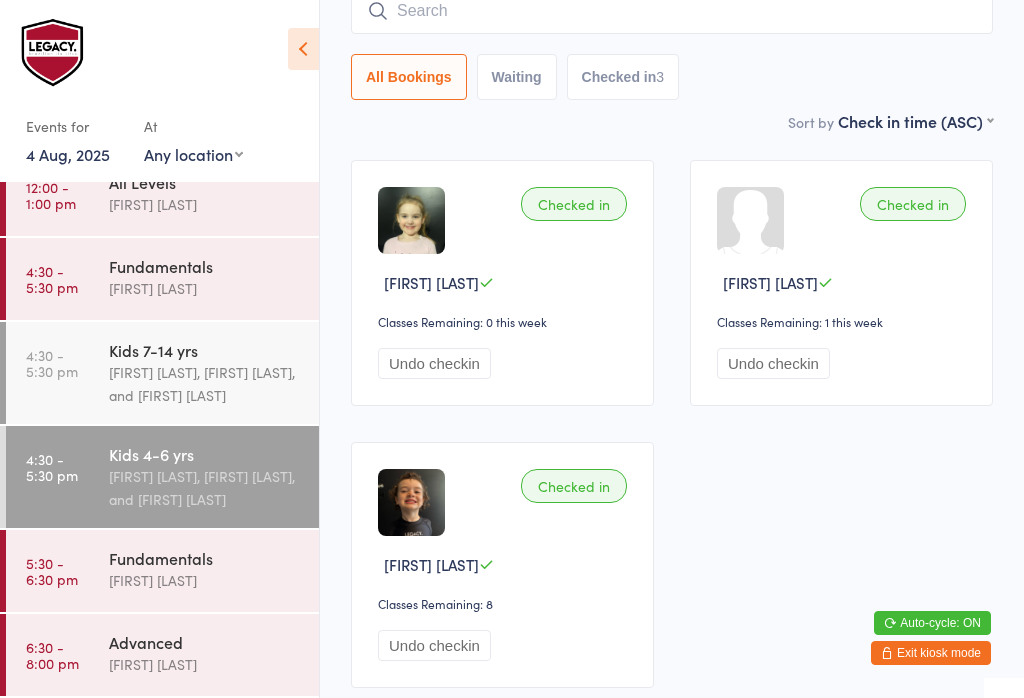 click at bounding box center (672, 11) 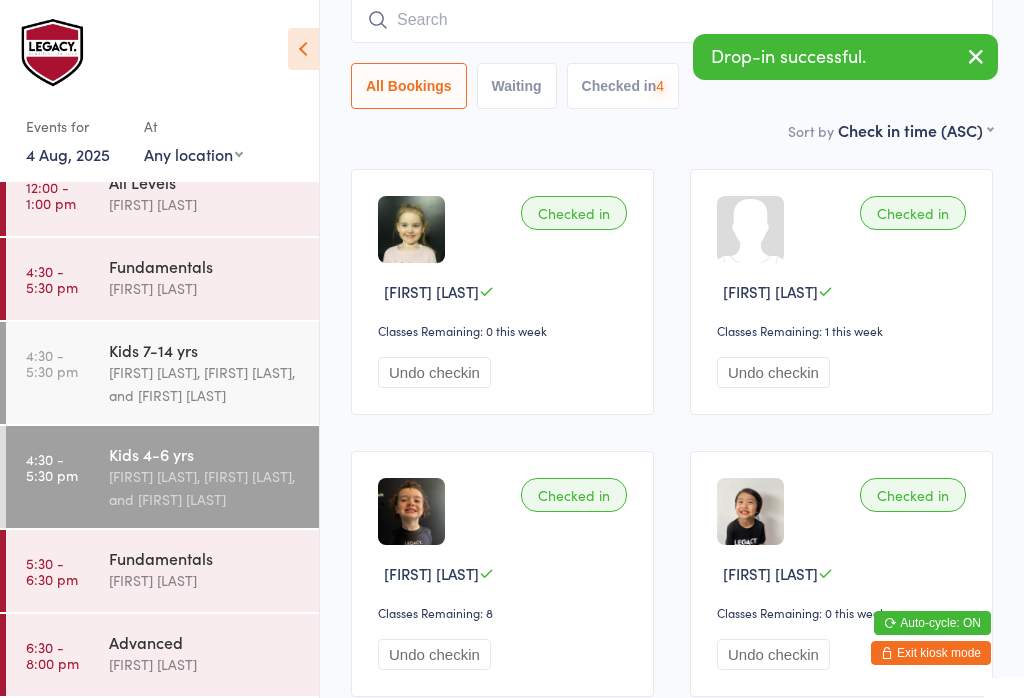 scroll, scrollTop: 181, scrollLeft: 0, axis: vertical 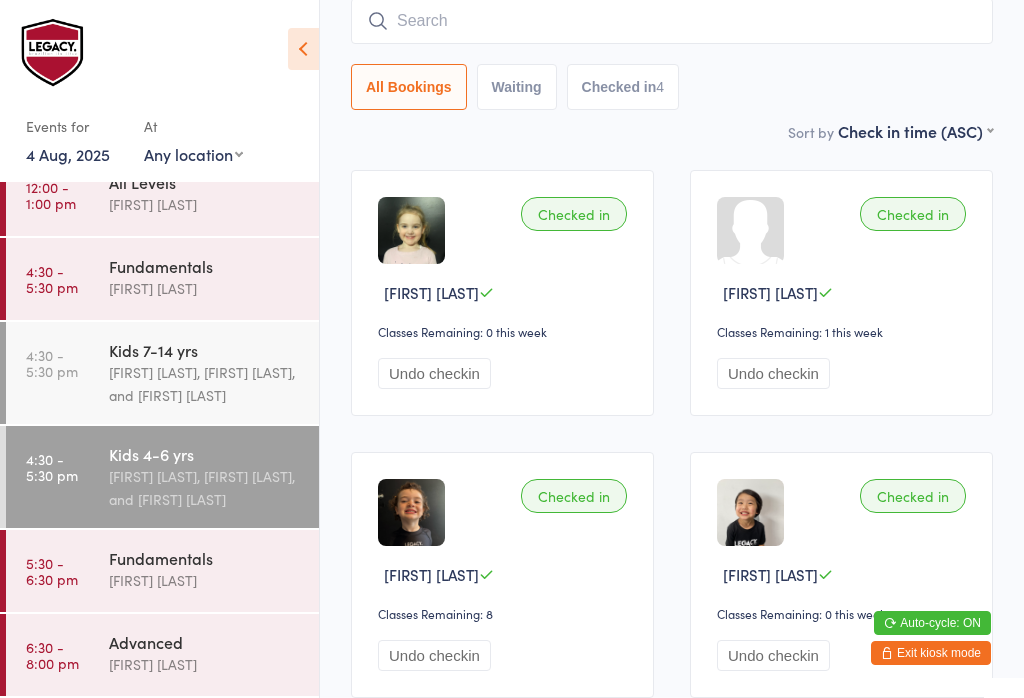 click at bounding box center (672, 21) 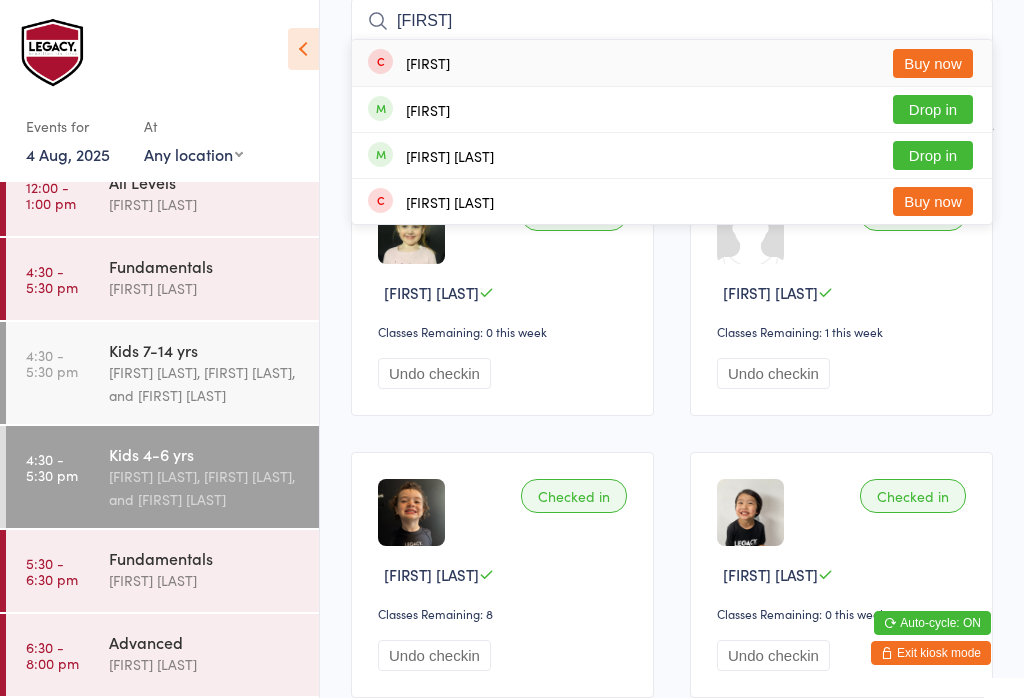 type on "[FIRST]" 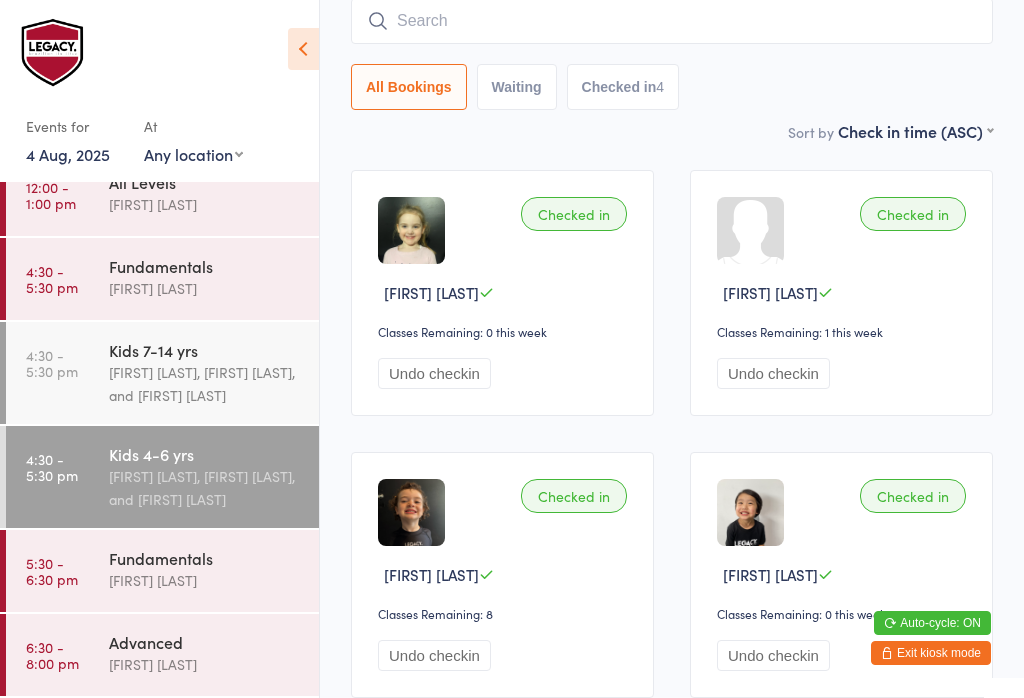click at bounding box center [672, 21] 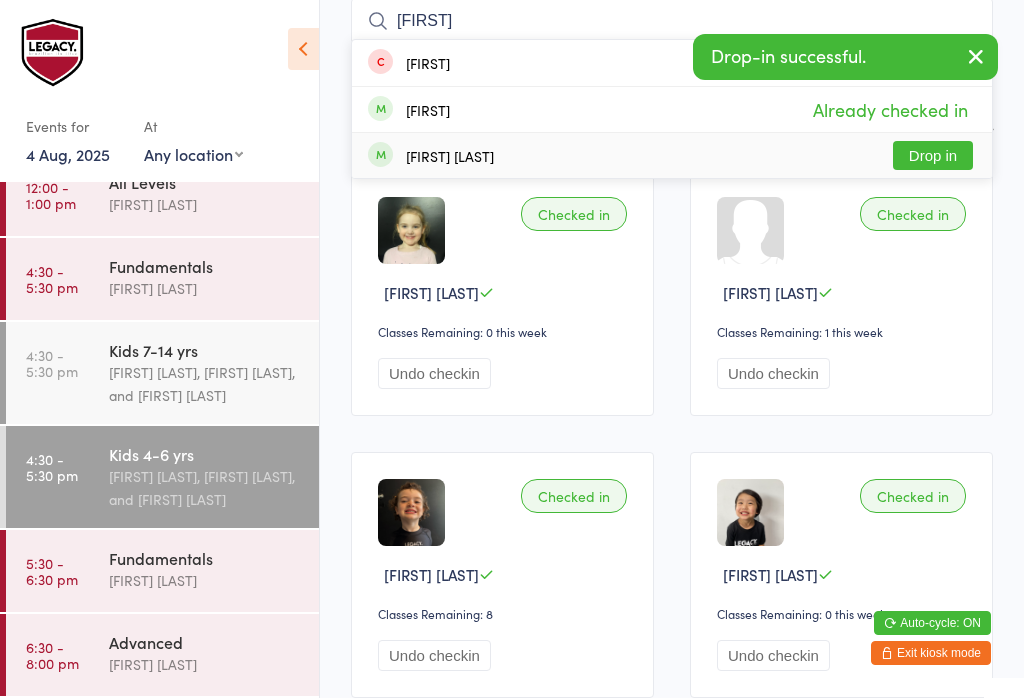 type on "[FIRST]" 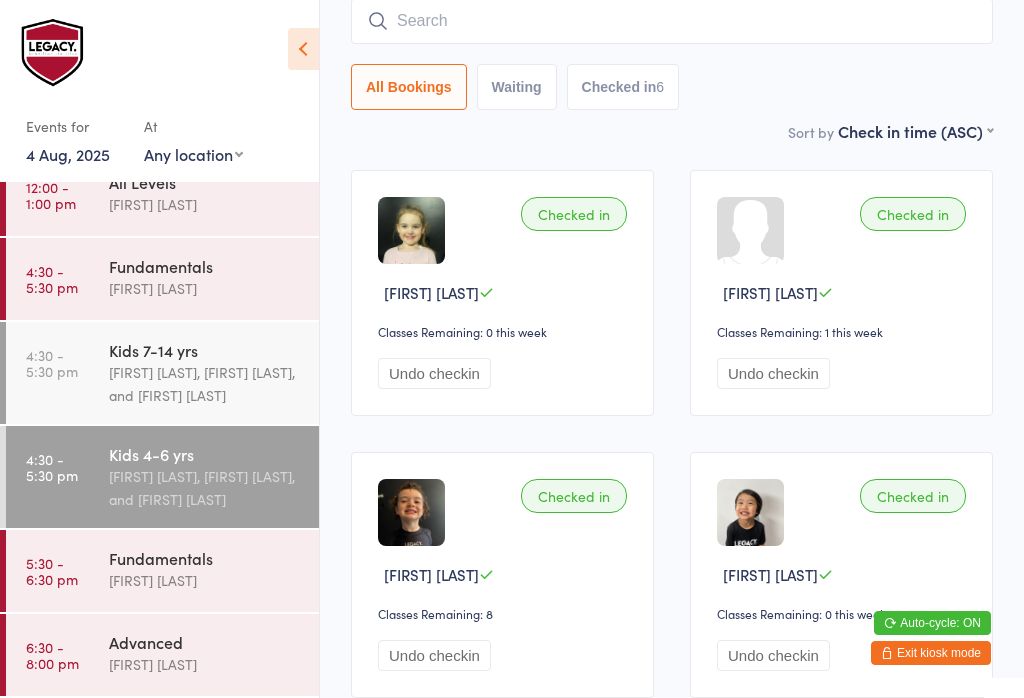 click on "[FIRST] [LAST]" at bounding box center (205, 580) 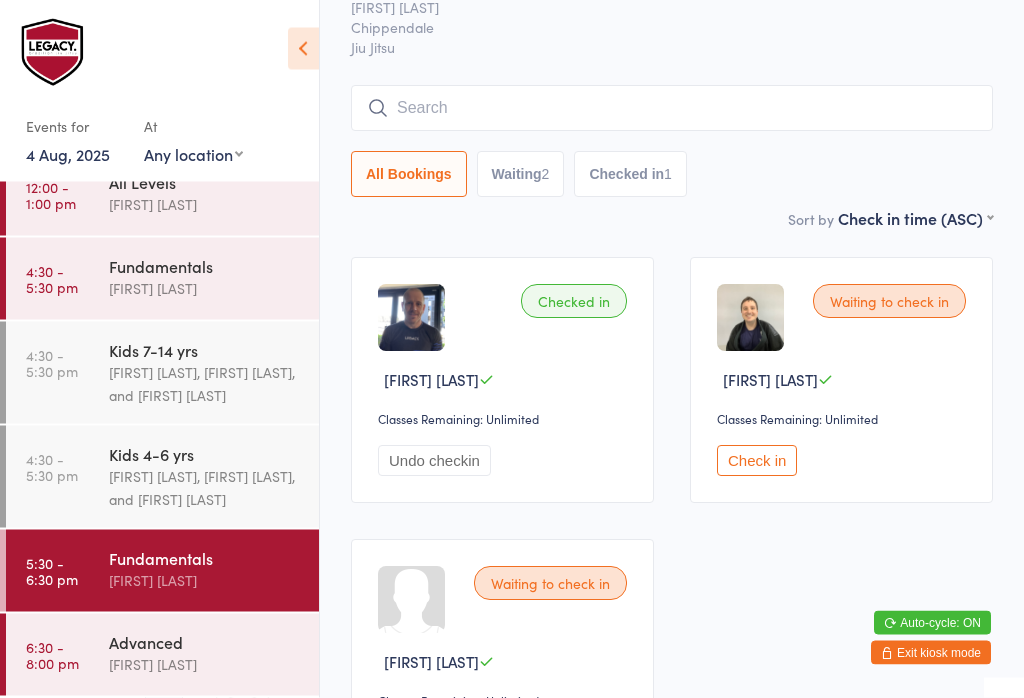 scroll, scrollTop: 83, scrollLeft: 0, axis: vertical 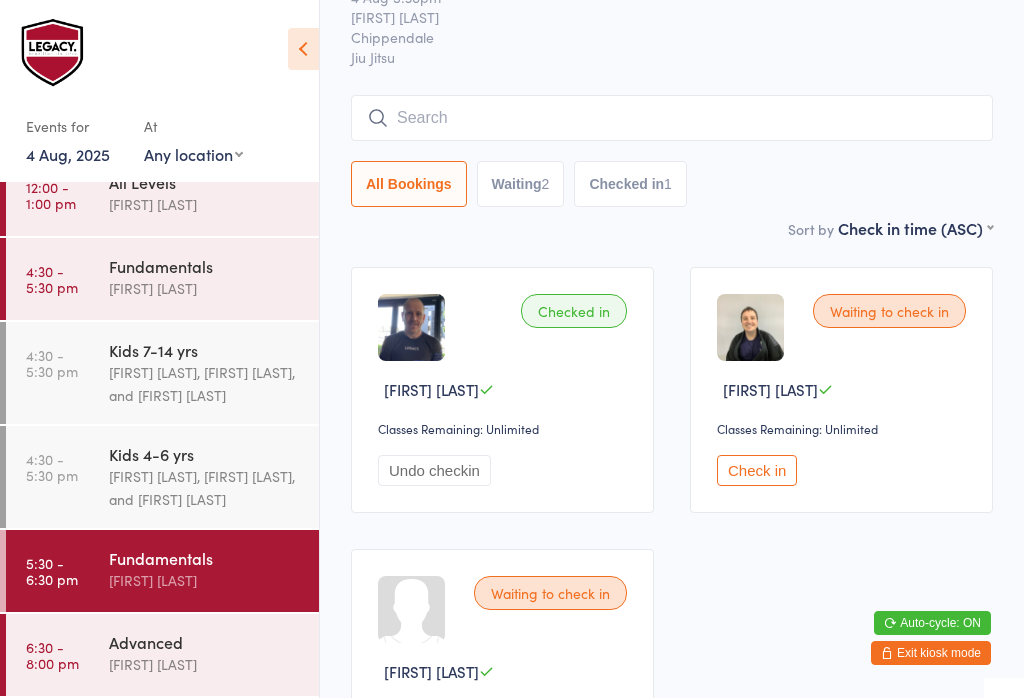 click at bounding box center (672, 118) 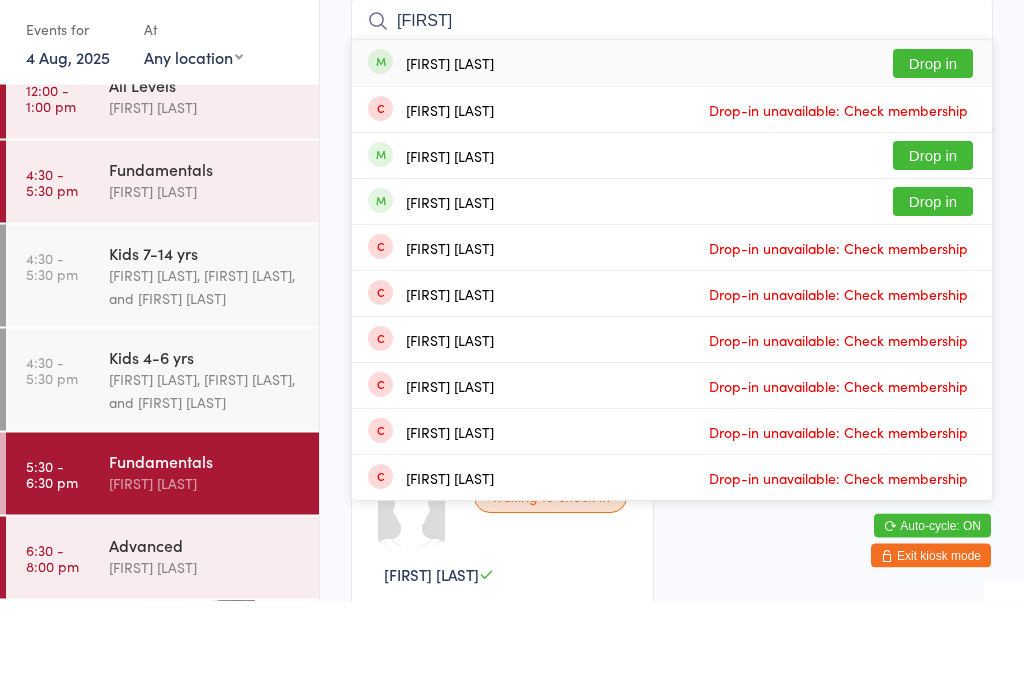 type on "[FIRST]" 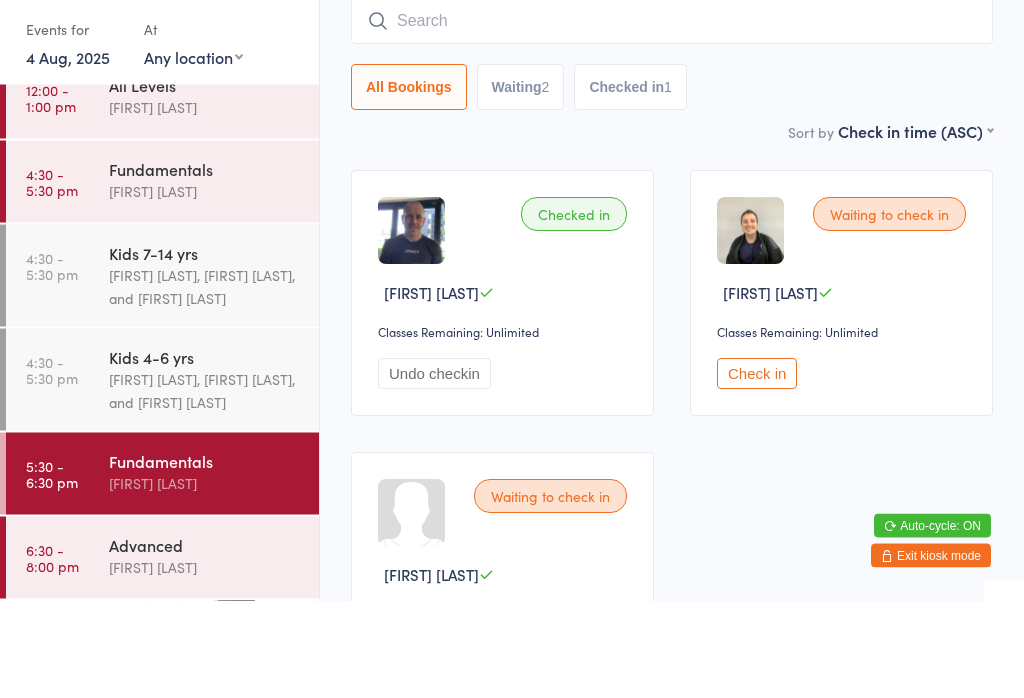 scroll, scrollTop: 181, scrollLeft: 0, axis: vertical 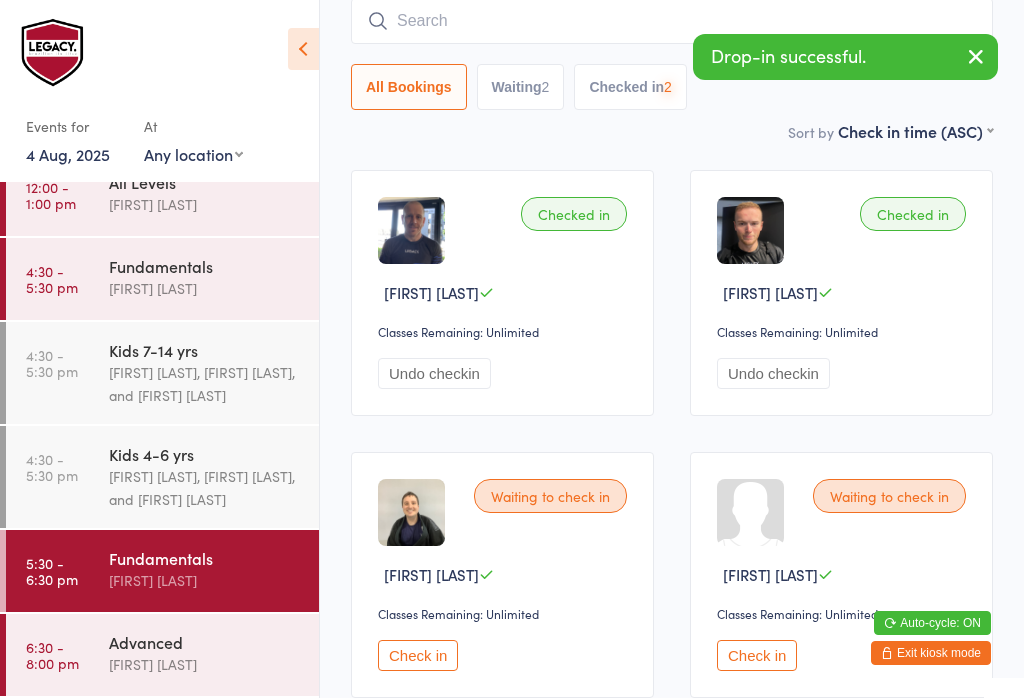 click on "6:30 - 8:00 pm Advanced [FIRST] [LAST]" at bounding box center [162, 655] 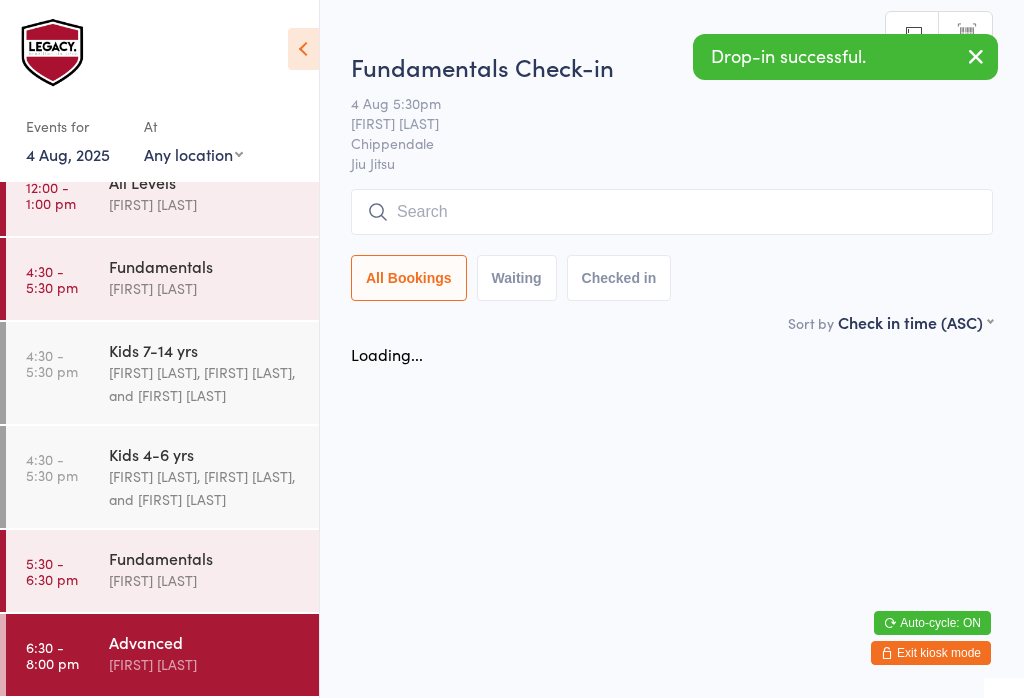 scroll, scrollTop: 0, scrollLeft: 0, axis: both 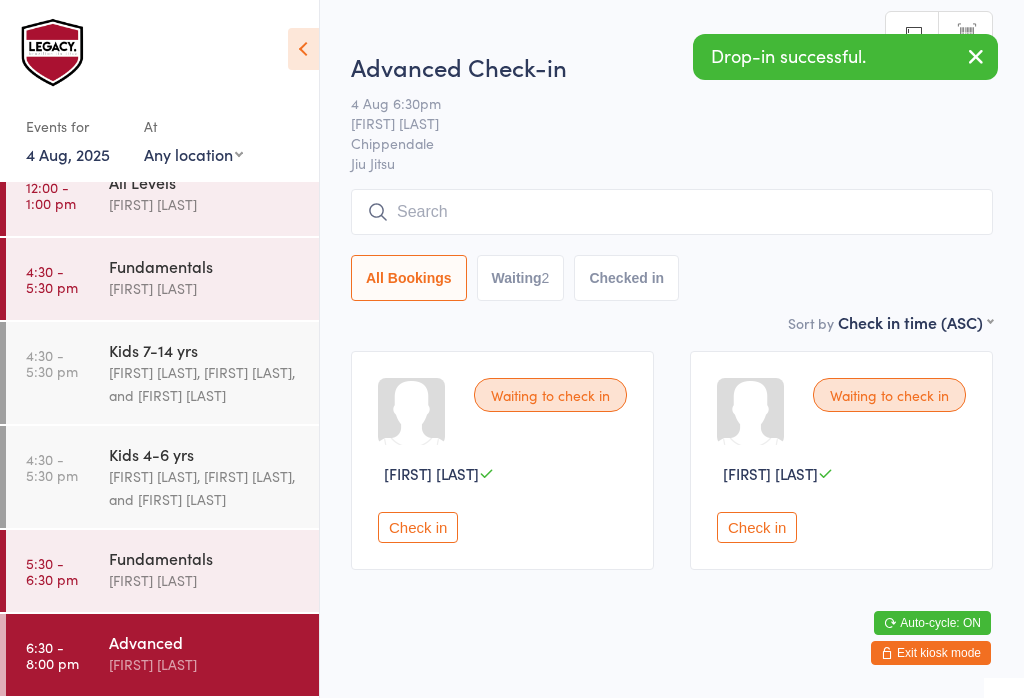 click at bounding box center (672, 212) 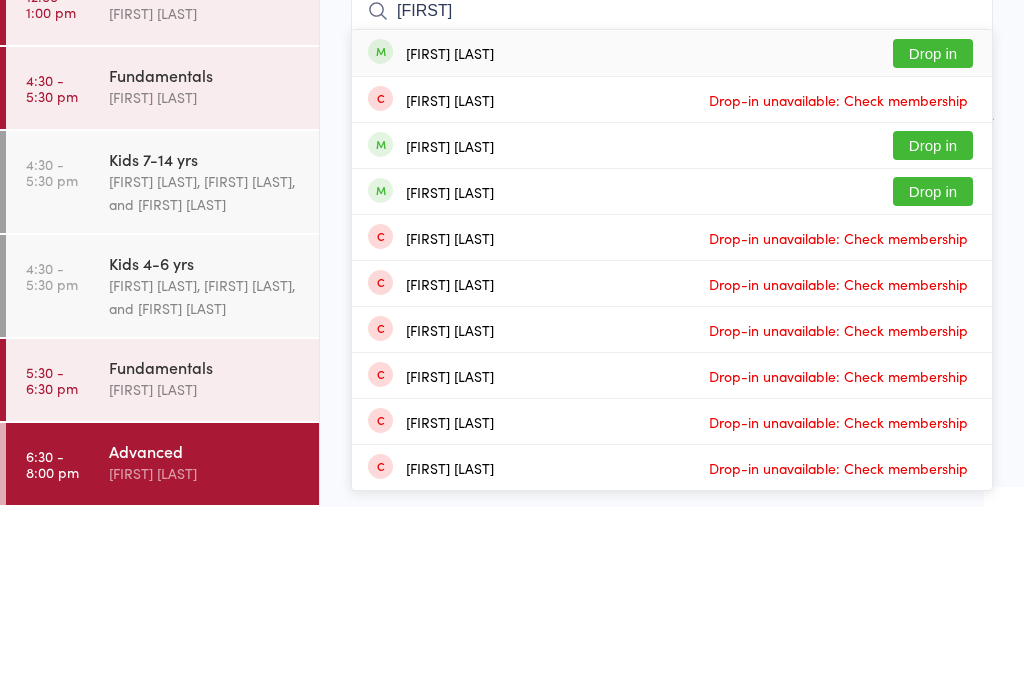 type on "[FIRST]" 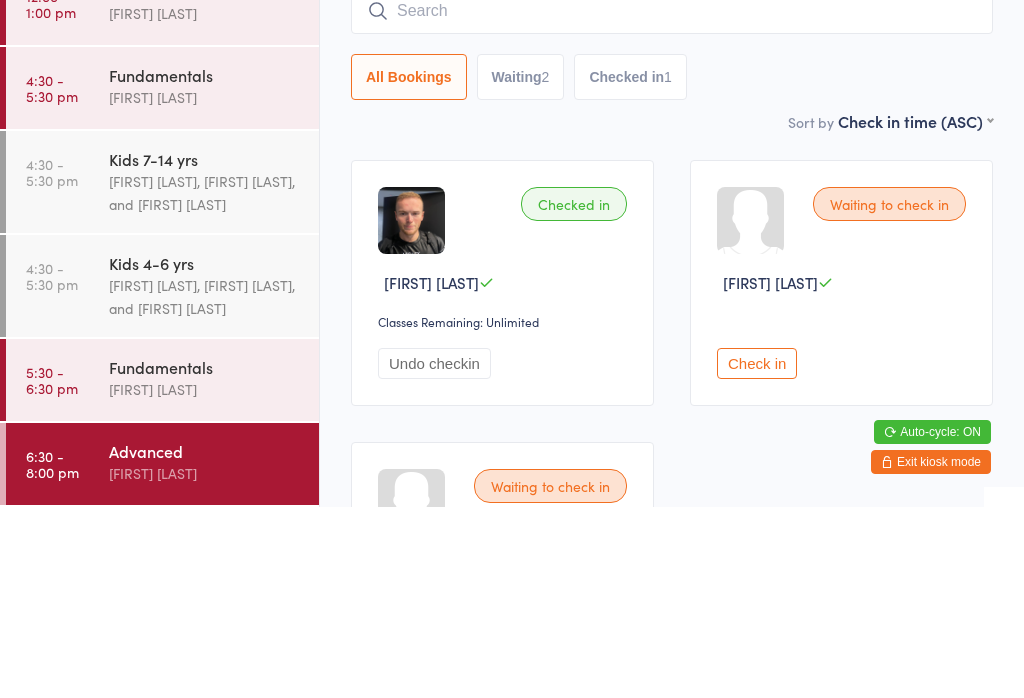 scroll, scrollTop: 191, scrollLeft: 0, axis: vertical 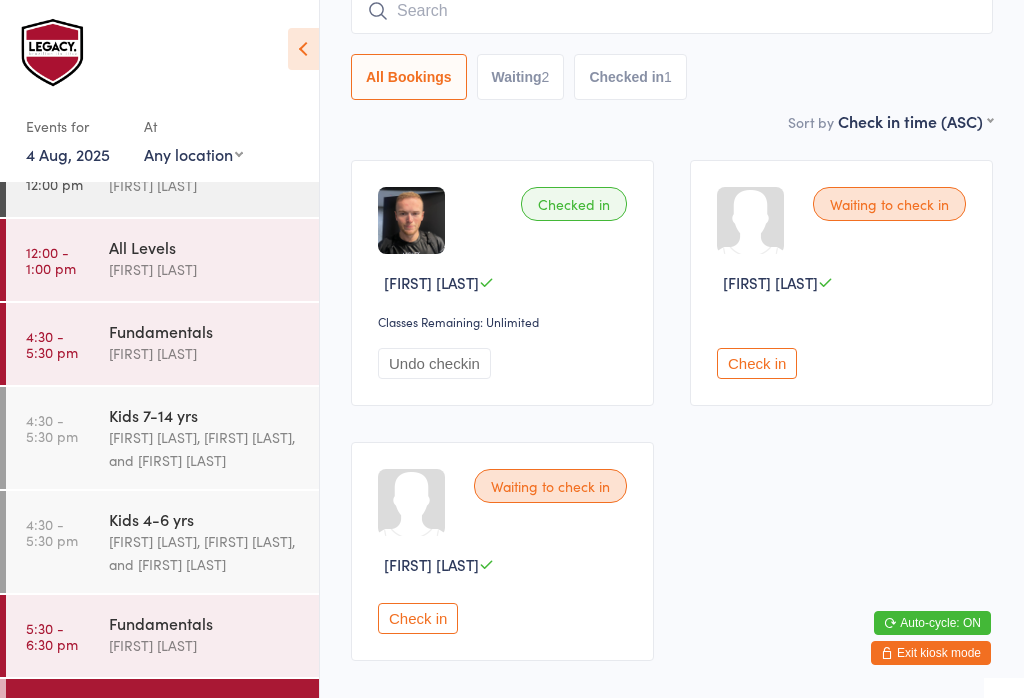 click on "[FIRST] [LAST], [FIRST] [LAST], and [FIRST] [LAST]" at bounding box center (205, 449) 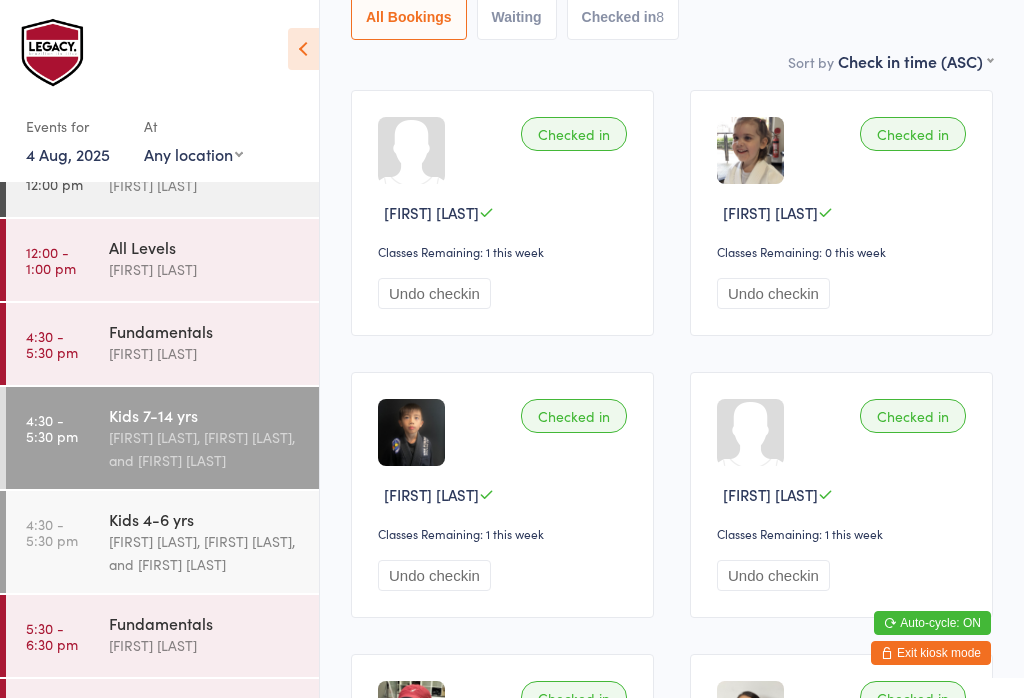 scroll, scrollTop: 253, scrollLeft: 0, axis: vertical 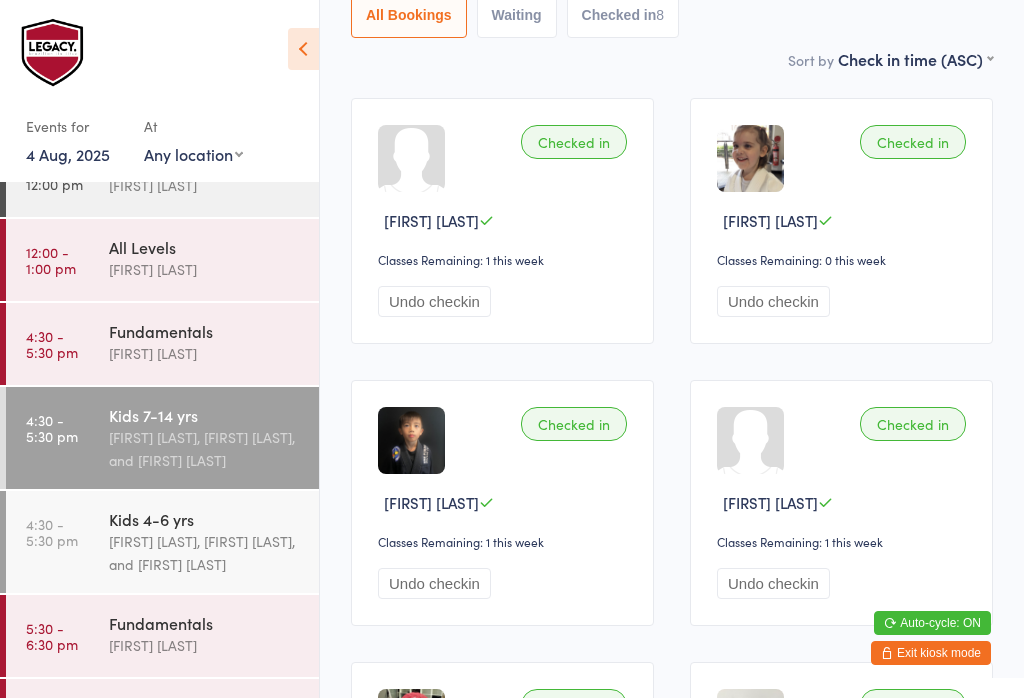 click on "[FIRST] [LAST], [FIRST] [LAST], and [FIRST] [LAST]" at bounding box center [205, 553] 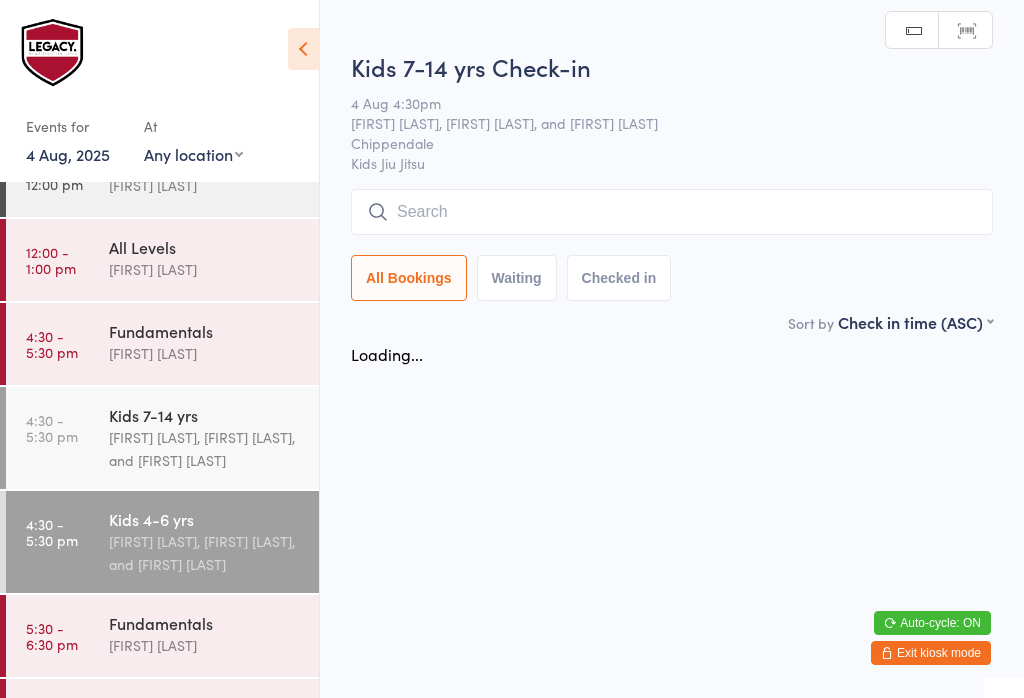 scroll, scrollTop: 0, scrollLeft: 0, axis: both 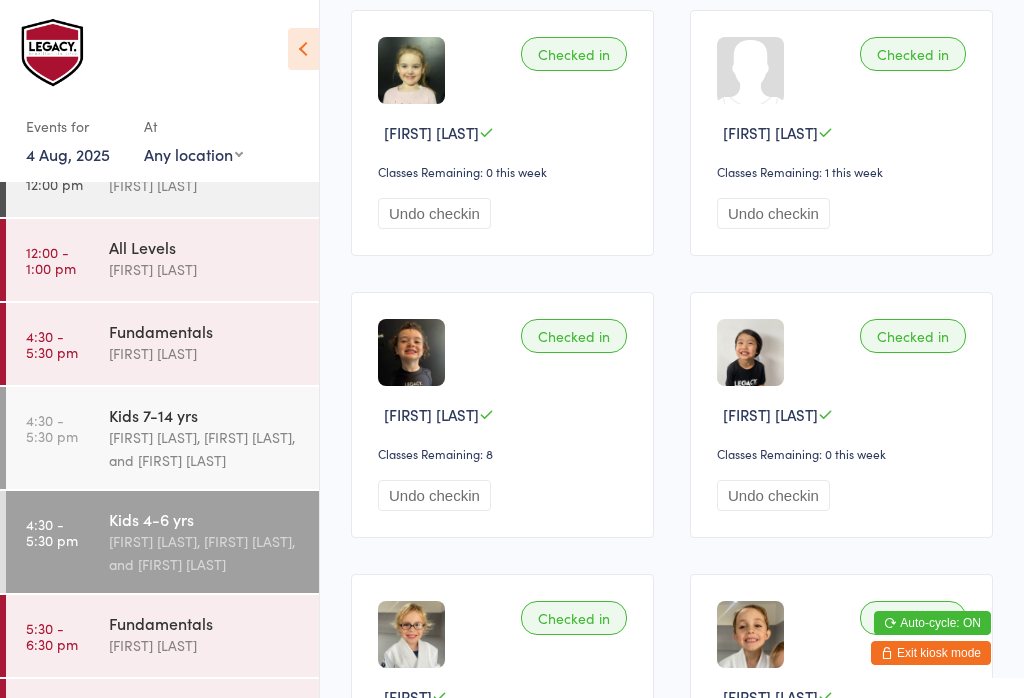 click on "Undo checkin" at bounding box center [773, 495] 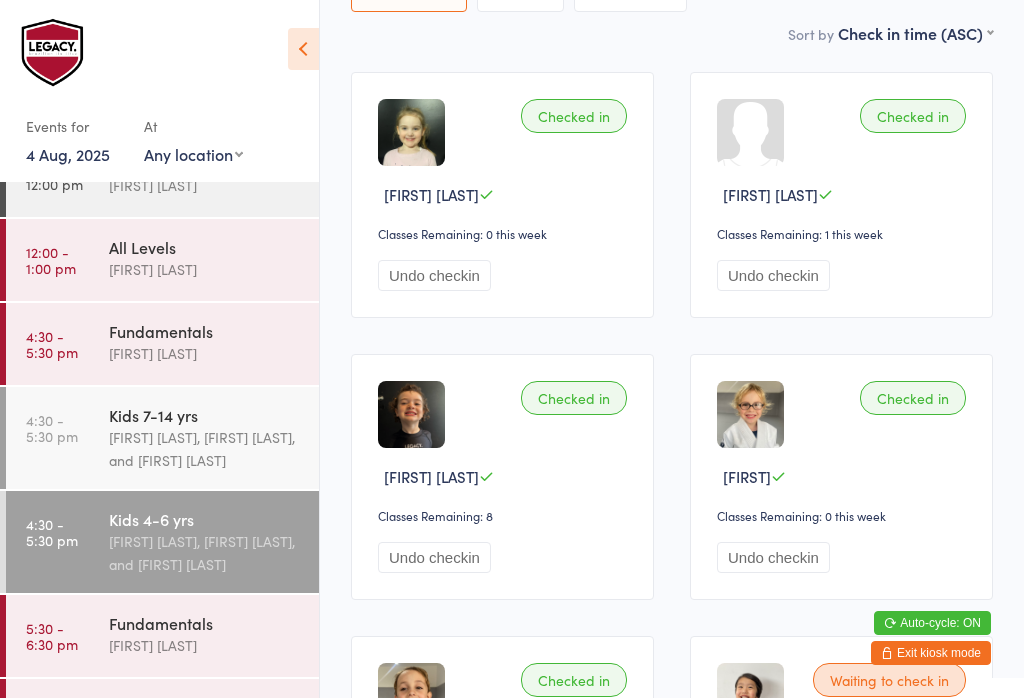 scroll, scrollTop: 281, scrollLeft: 0, axis: vertical 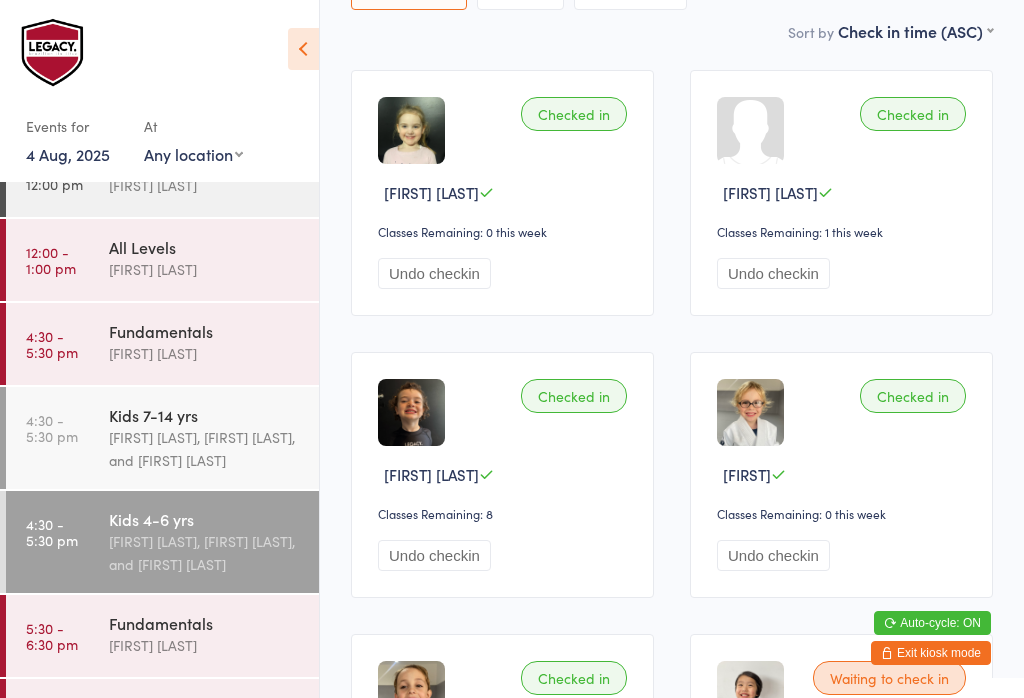 click on "[FIRST] [LAST], [FIRST] [LAST], and [FIRST] [LAST]" at bounding box center (205, 449) 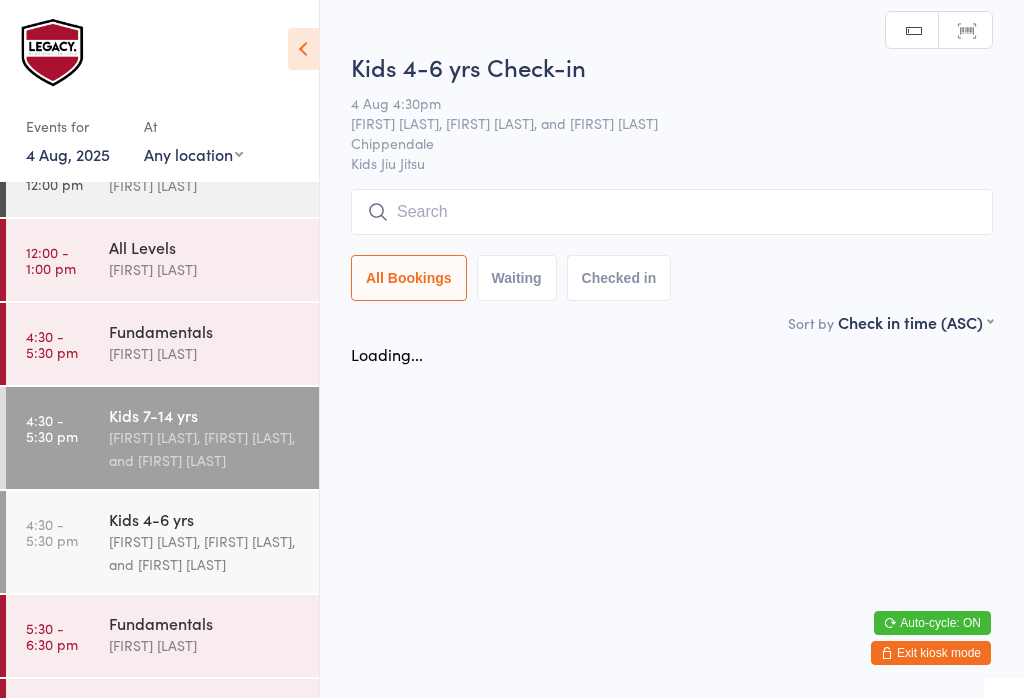scroll, scrollTop: 0, scrollLeft: 0, axis: both 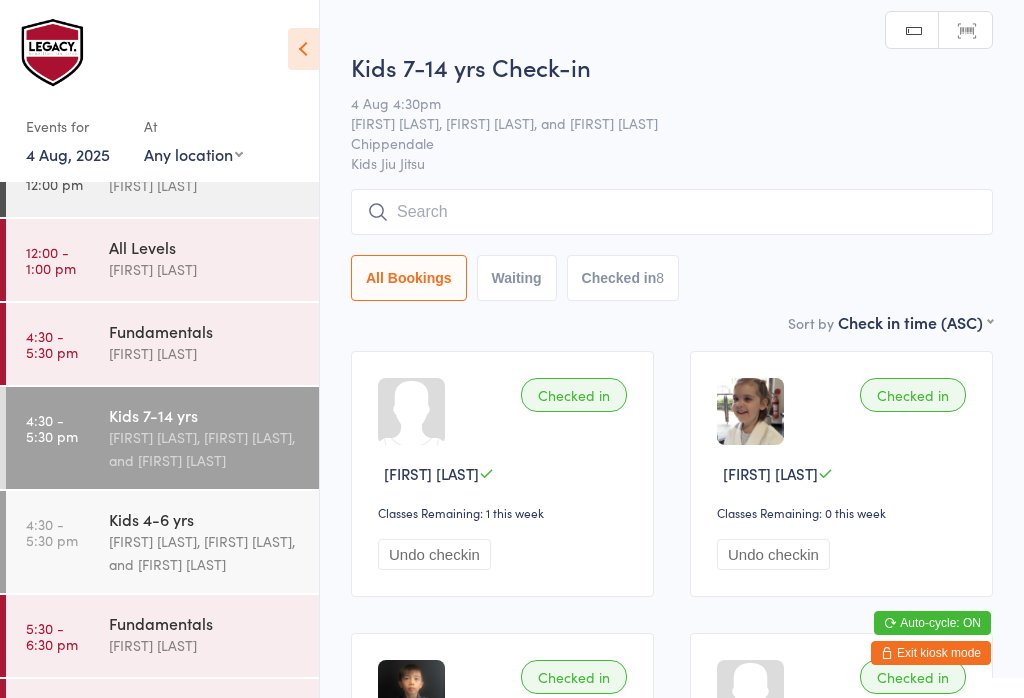 click on "Kids 4-6 yrs" at bounding box center (205, 519) 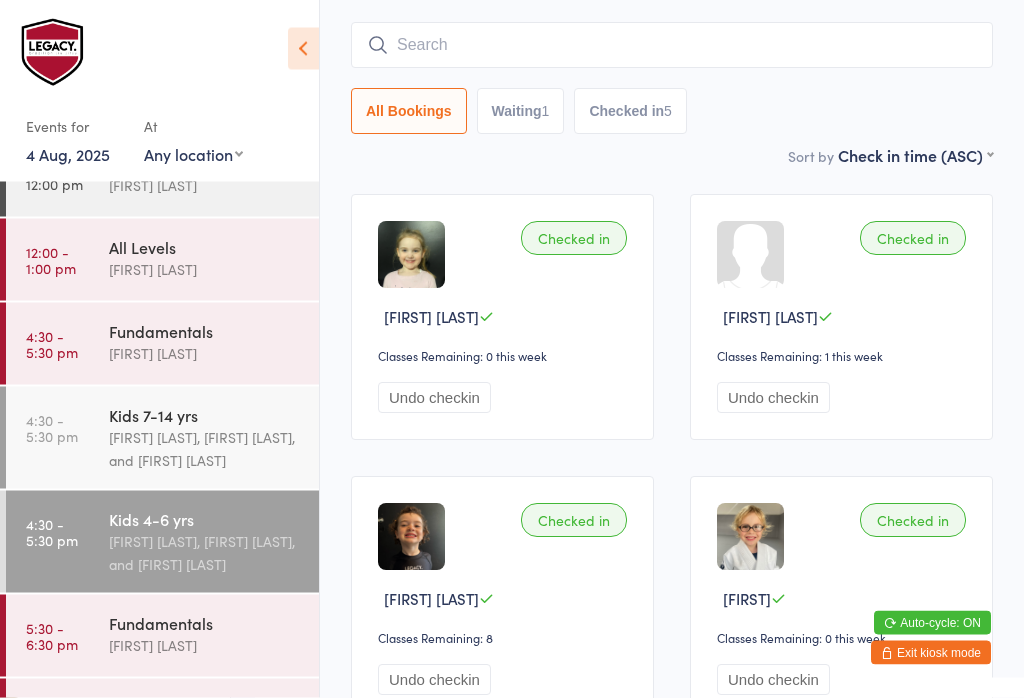 scroll, scrollTop: 209, scrollLeft: 0, axis: vertical 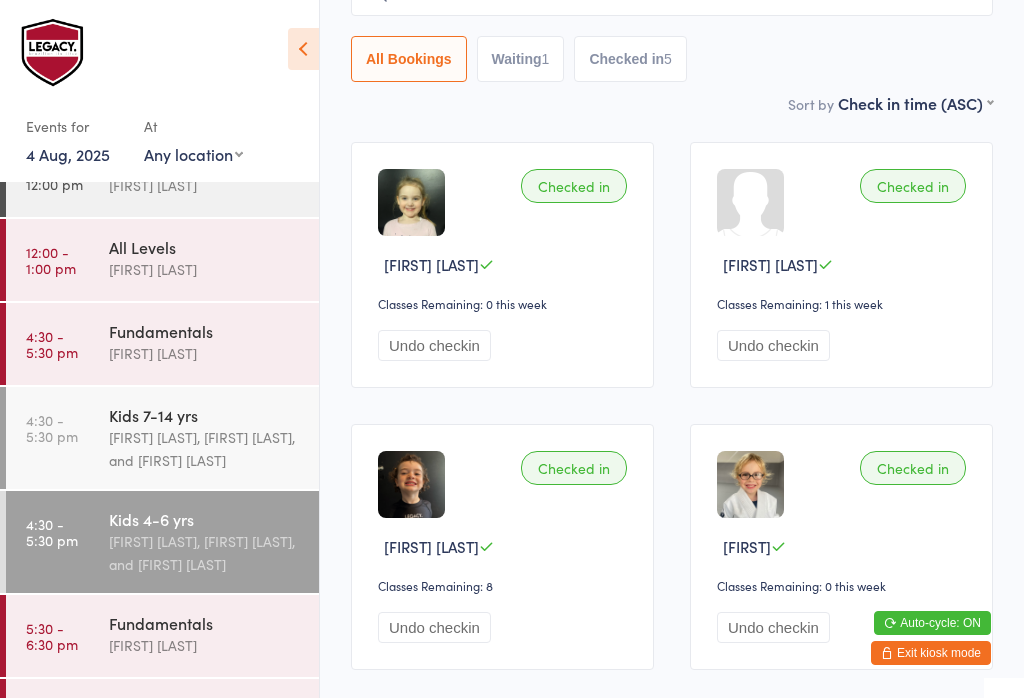click on "[FIRST] [LAST], [FIRST] [LAST], and [FIRST] [LAST]" at bounding box center (205, 449) 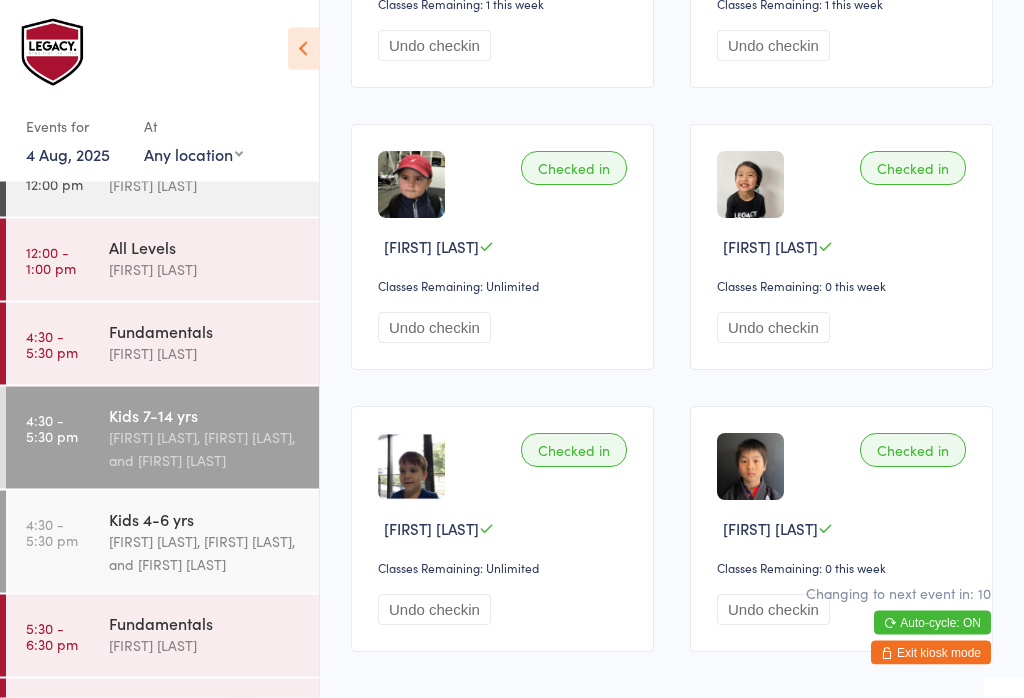 scroll, scrollTop: 791, scrollLeft: 0, axis: vertical 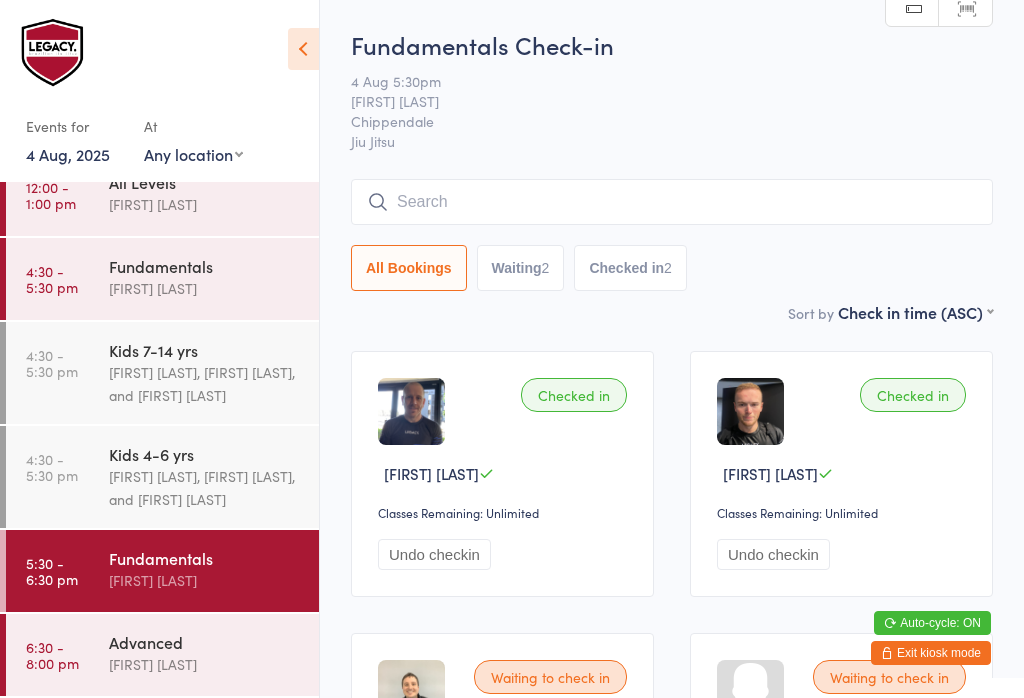click on "[FIRST] [LAST]" at bounding box center [205, 580] 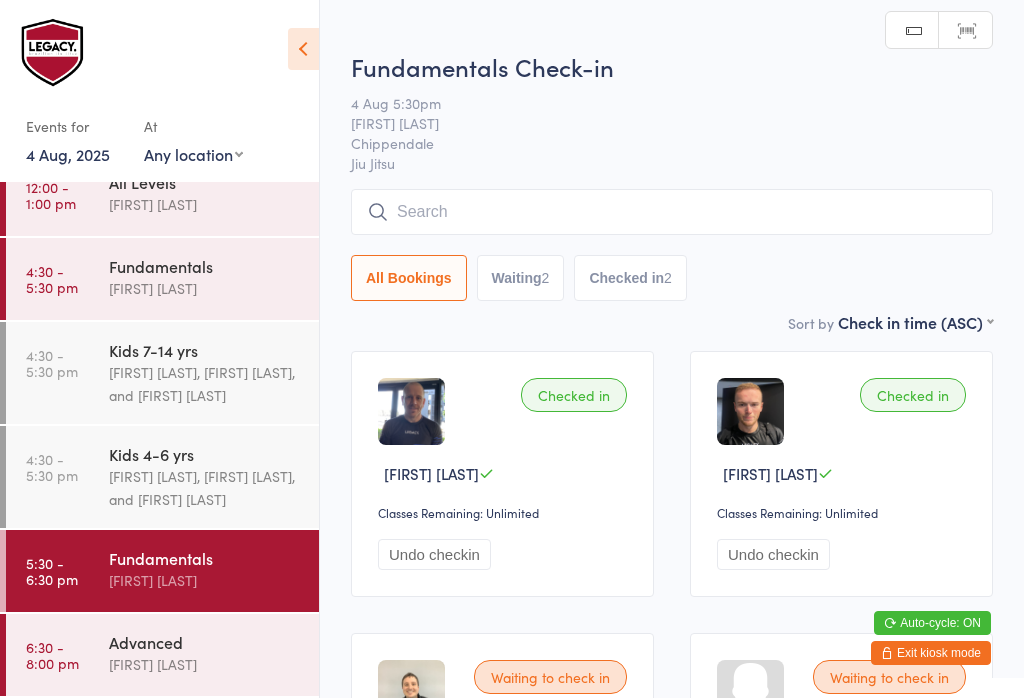 click at bounding box center (672, 212) 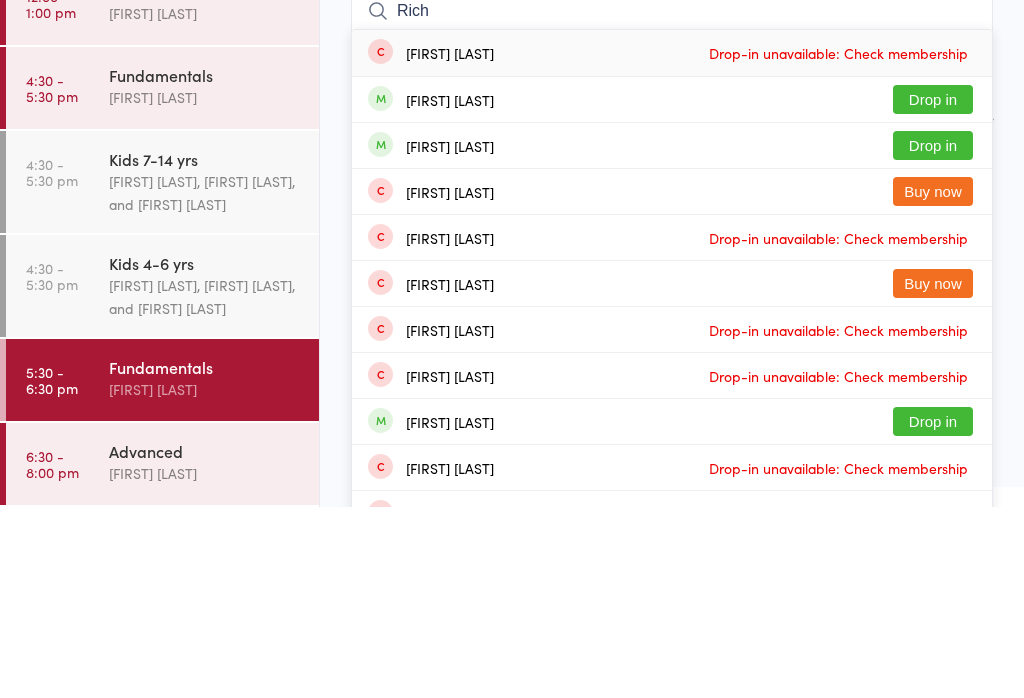 type on "Rich" 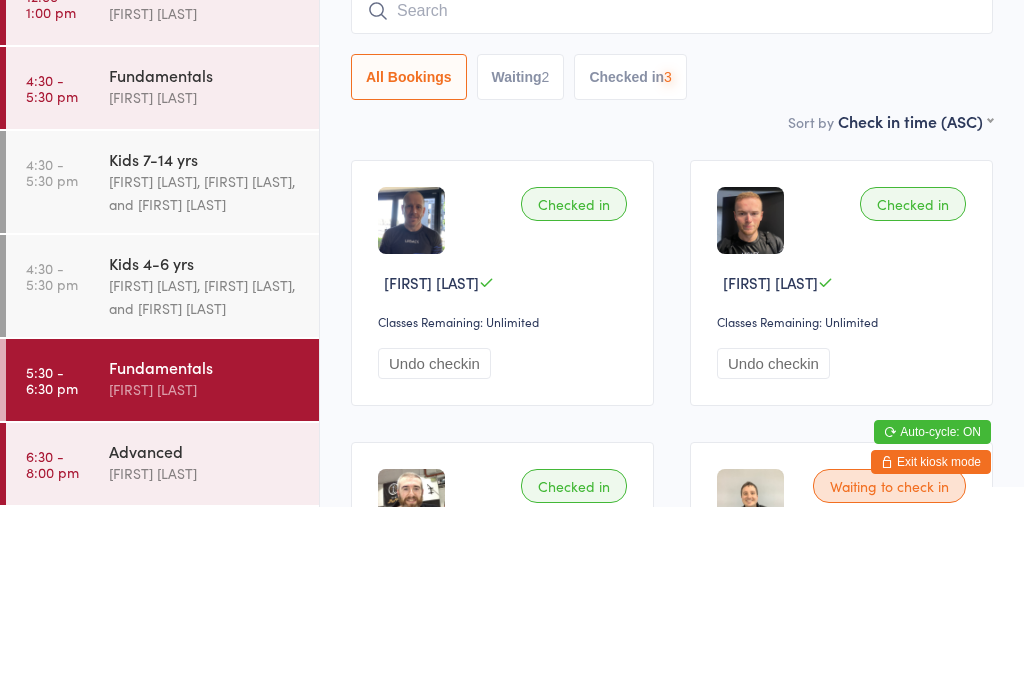 scroll, scrollTop: 215, scrollLeft: 0, axis: vertical 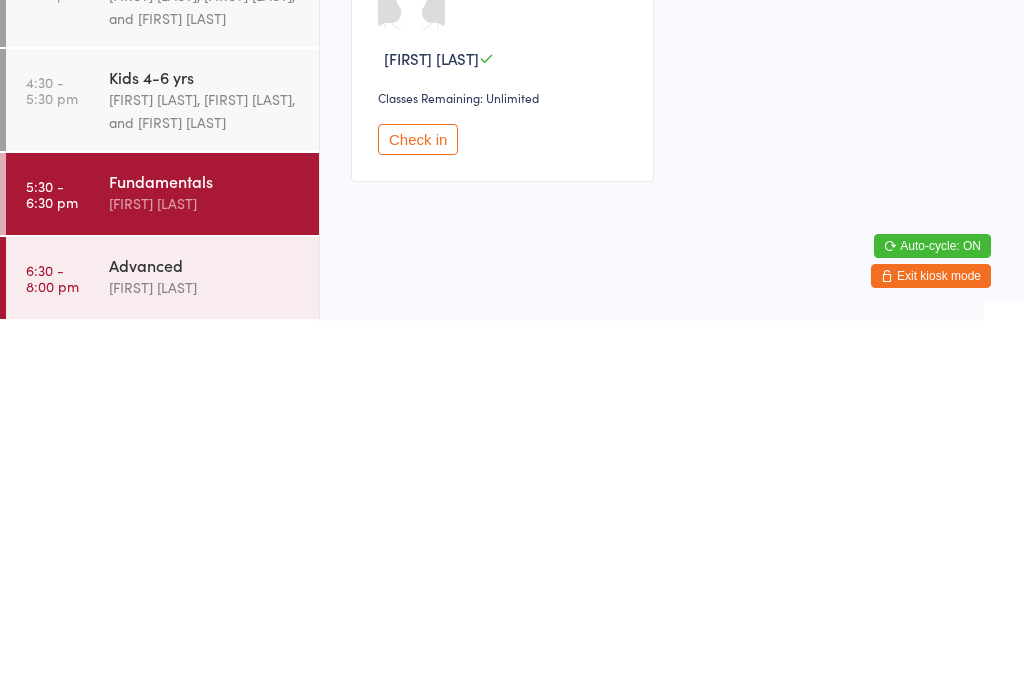 click on "Advanced [FIRST] [LAST]" at bounding box center (214, 653) 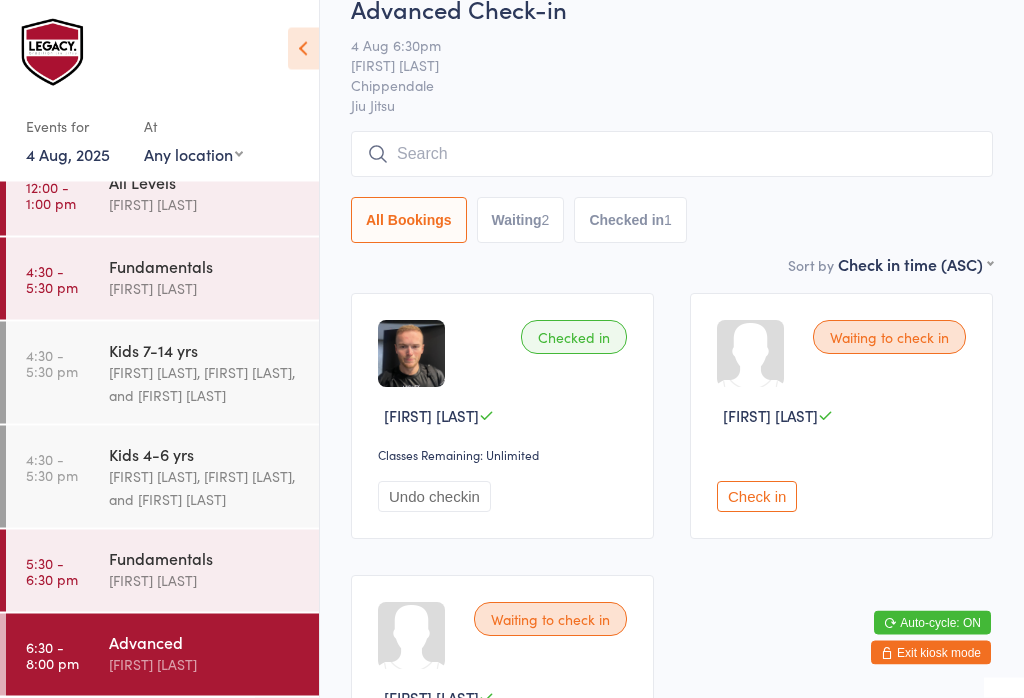 scroll, scrollTop: 50, scrollLeft: 0, axis: vertical 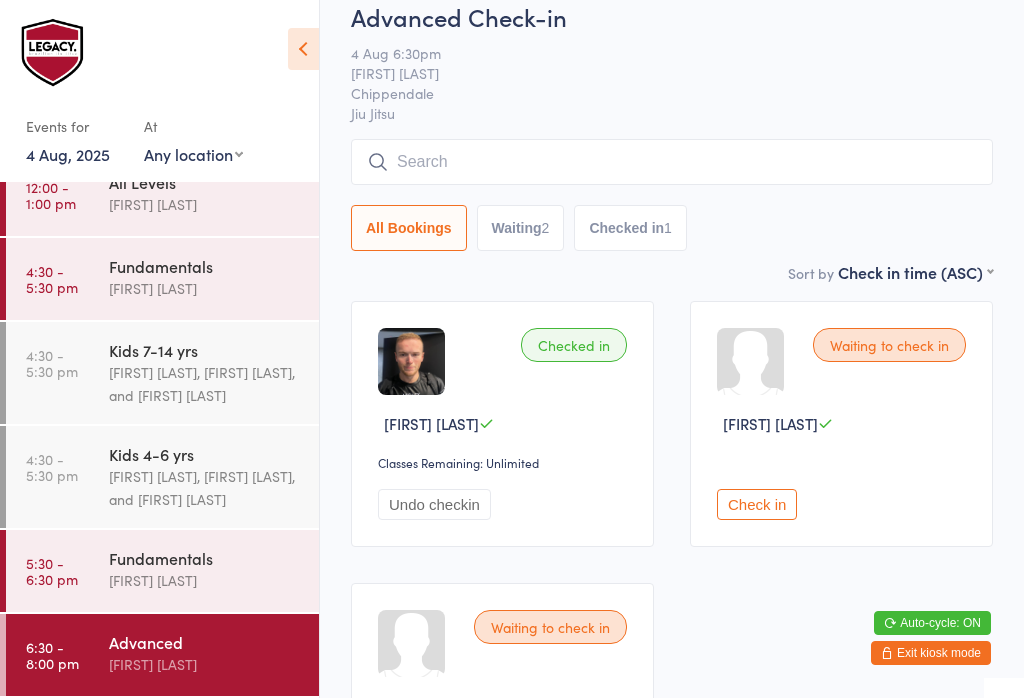 click at bounding box center (672, 162) 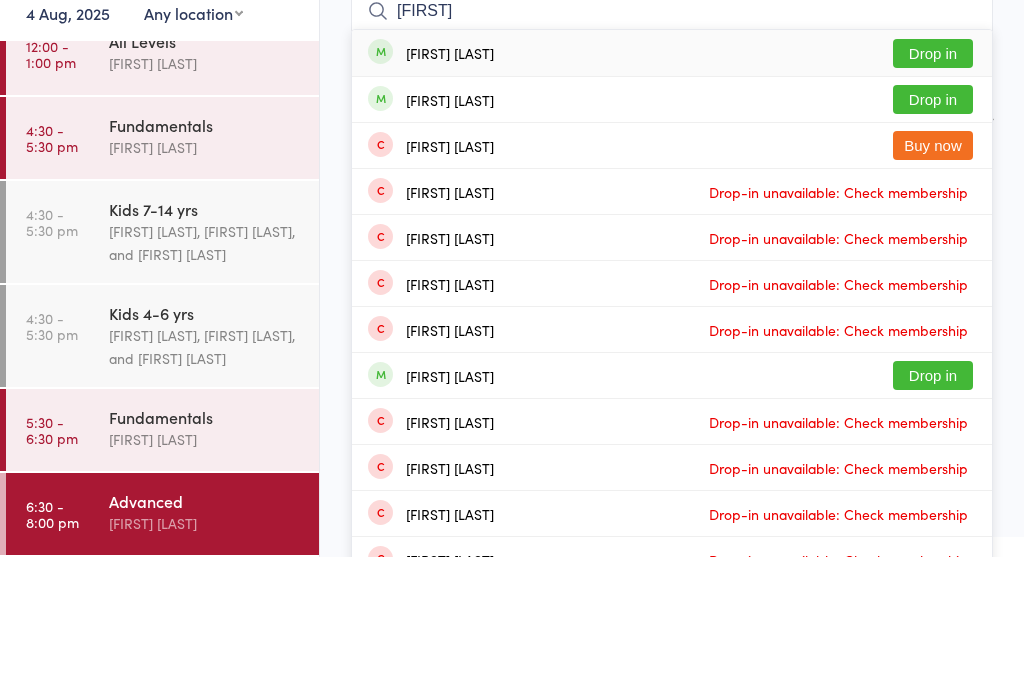 type on "[FIRST]" 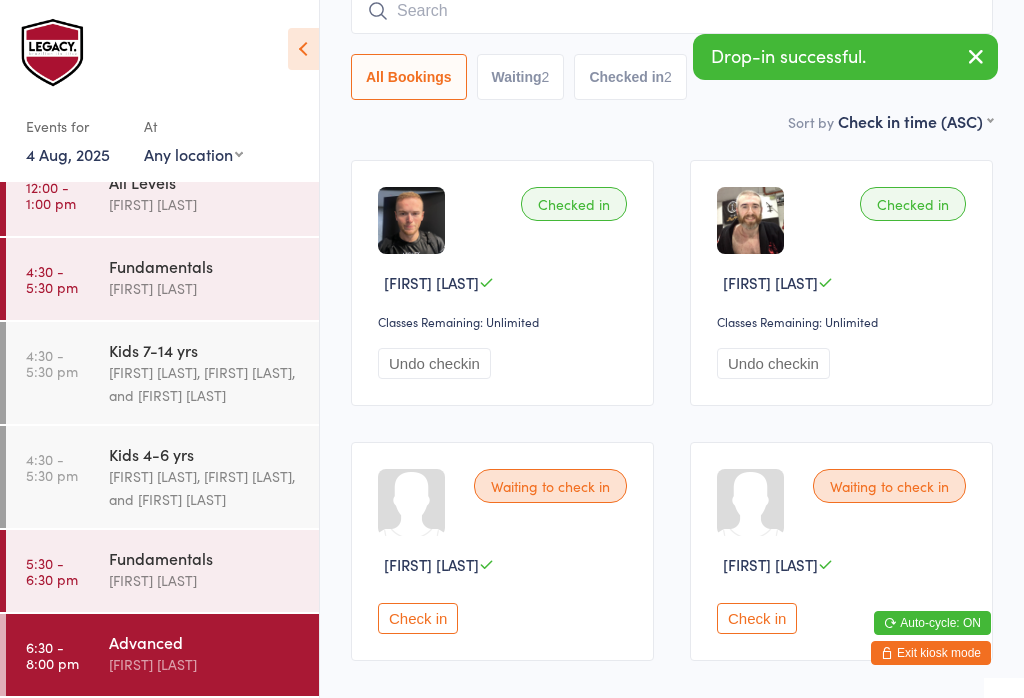 scroll, scrollTop: 308, scrollLeft: 0, axis: vertical 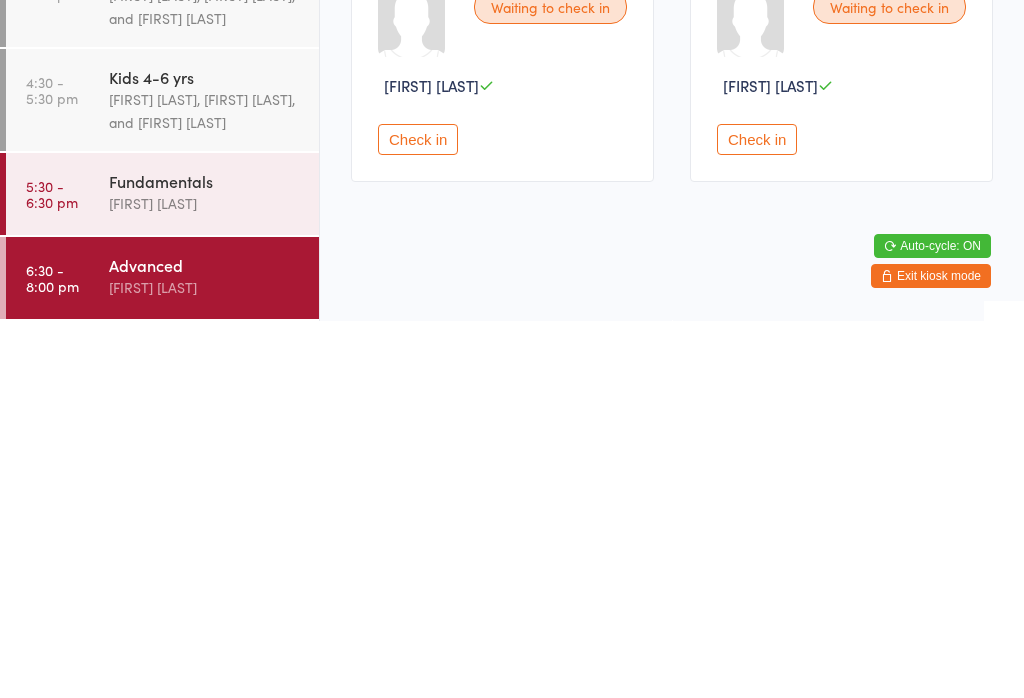 click on "Fundamentals" at bounding box center (205, 558) 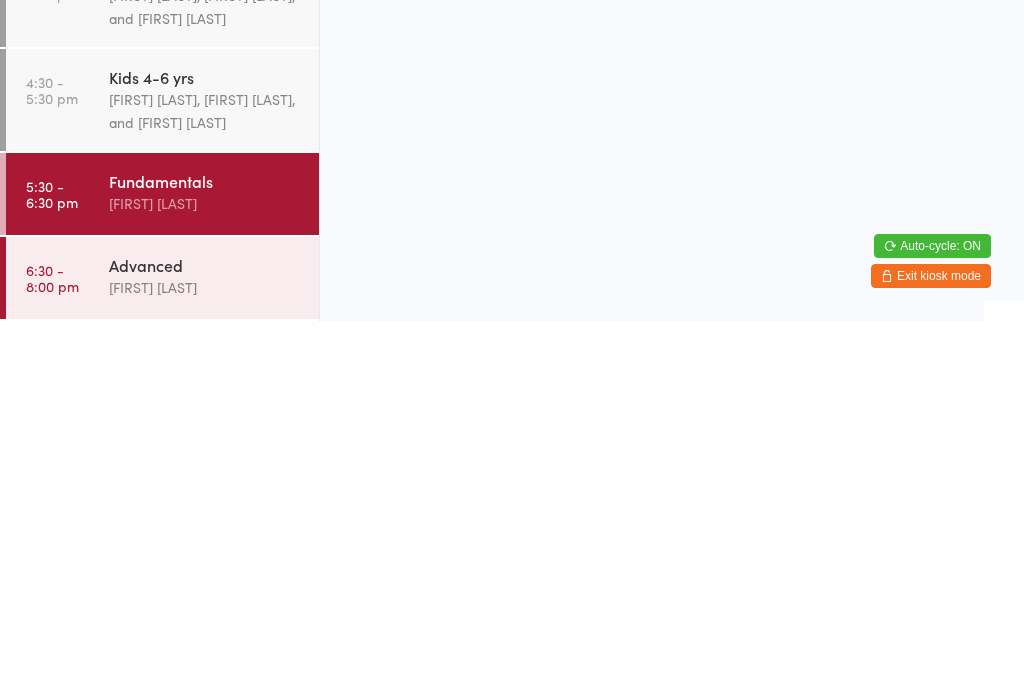 scroll, scrollTop: 0, scrollLeft: 0, axis: both 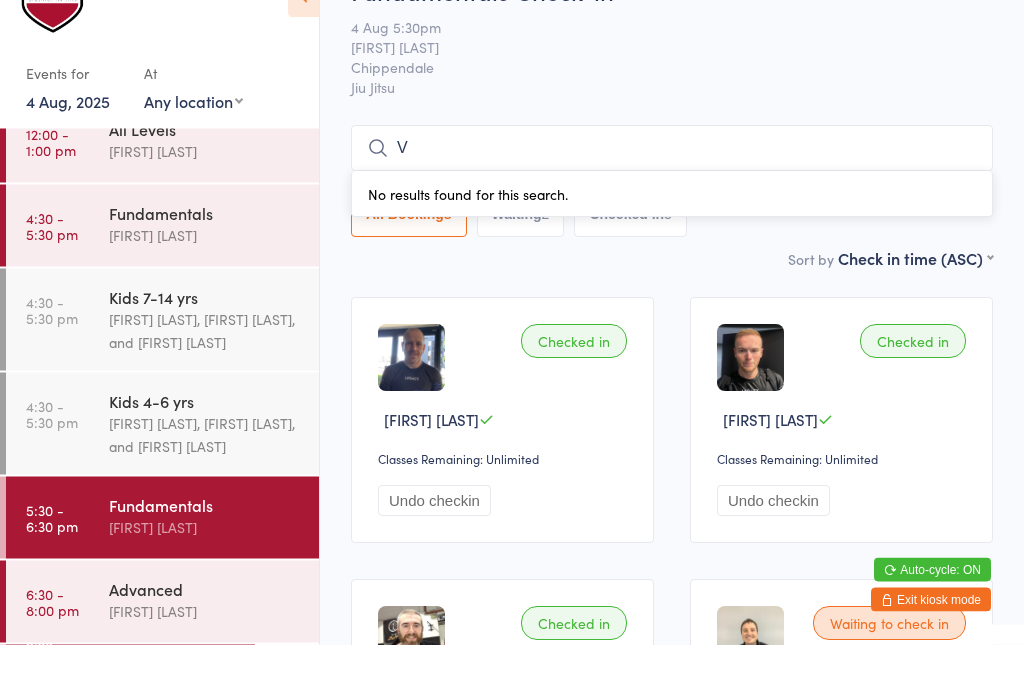 type on "Vi" 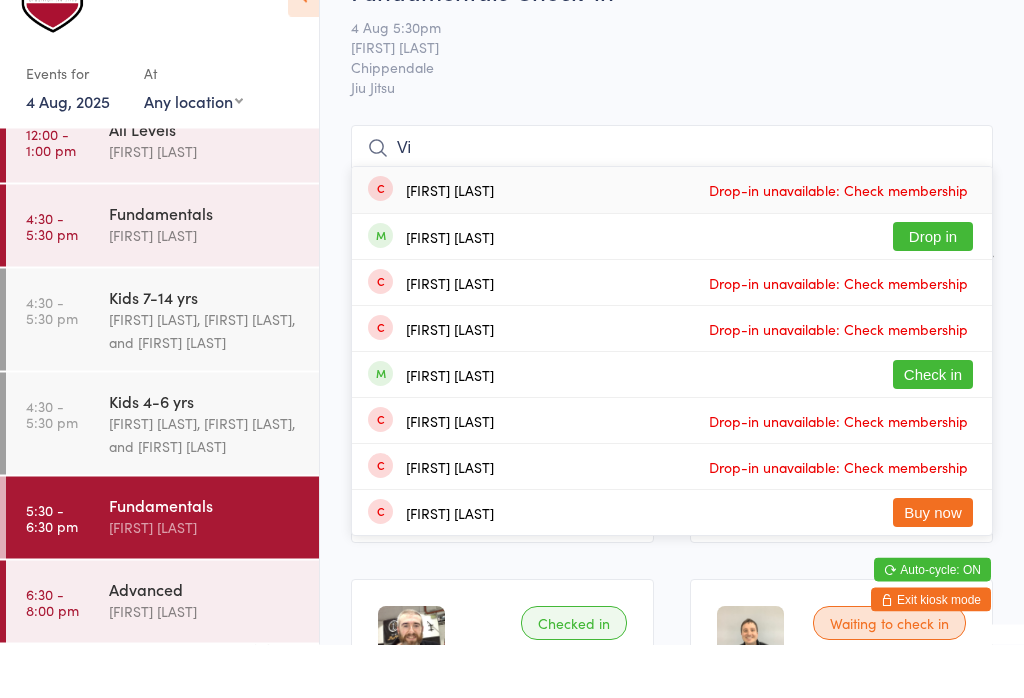 click on "[FIRST] [LAST]" at bounding box center [205, 288] 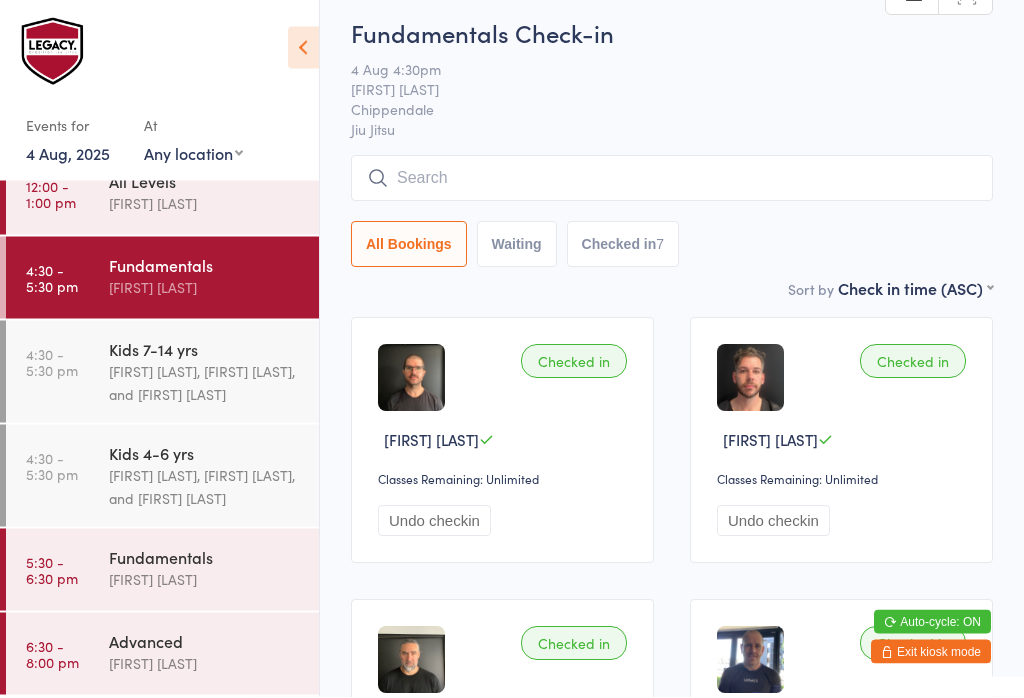 scroll, scrollTop: 34, scrollLeft: 0, axis: vertical 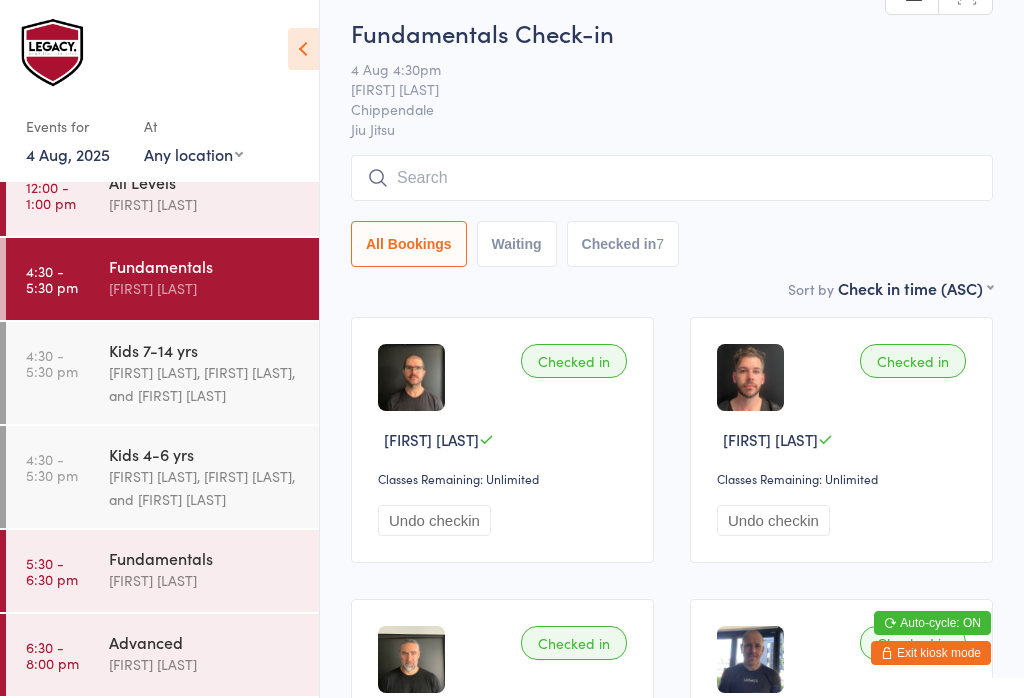 click on "[FIRST] [LAST]" at bounding box center [205, 580] 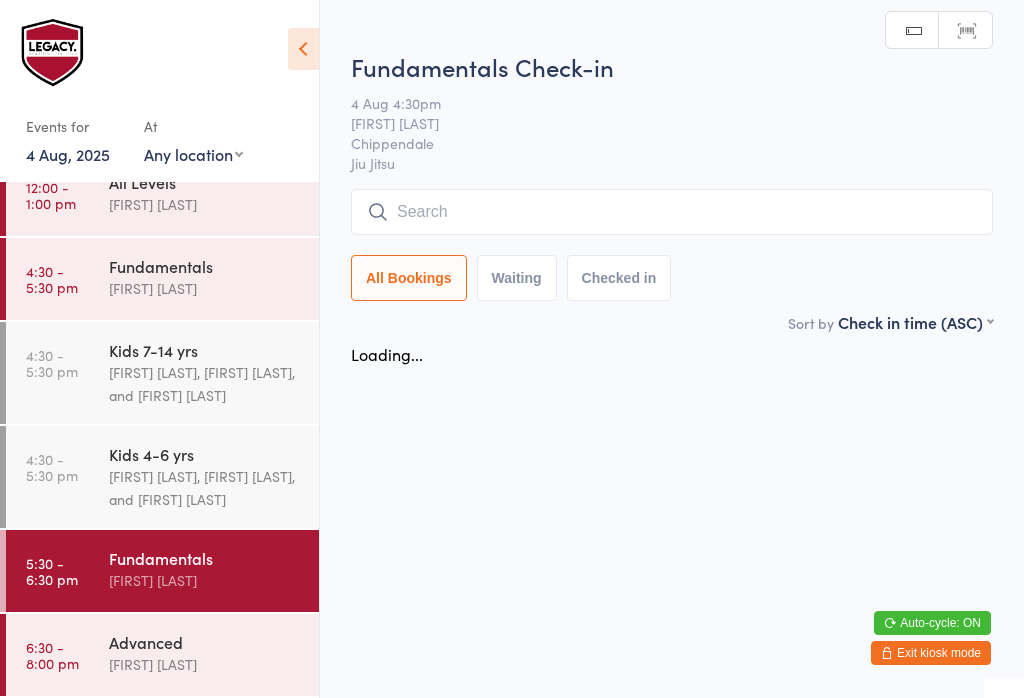scroll, scrollTop: 0, scrollLeft: 0, axis: both 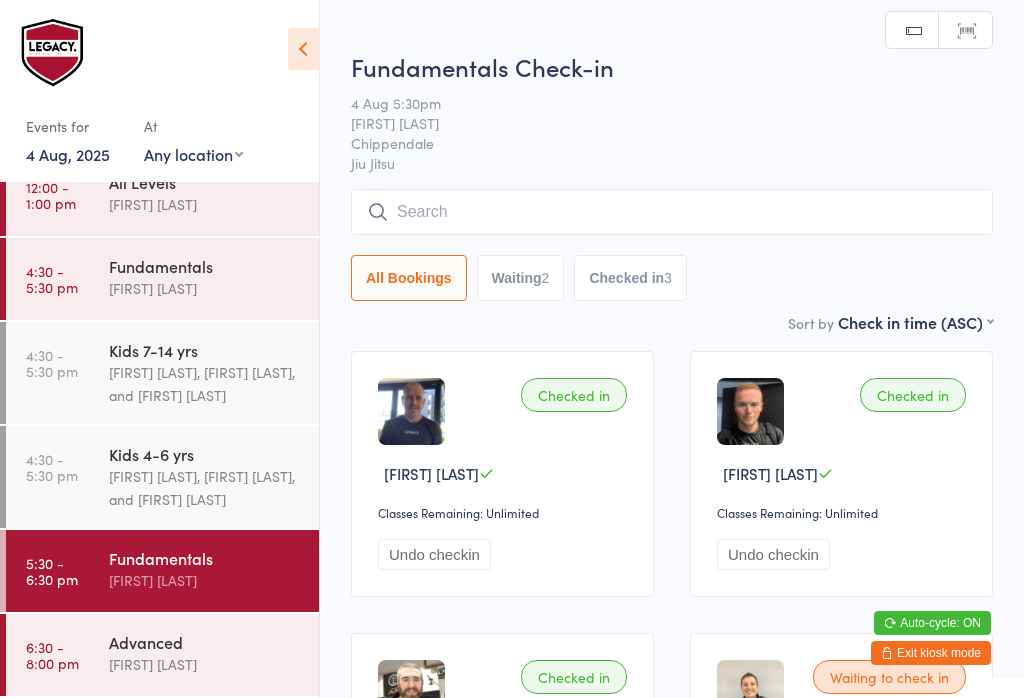 click at bounding box center [672, 212] 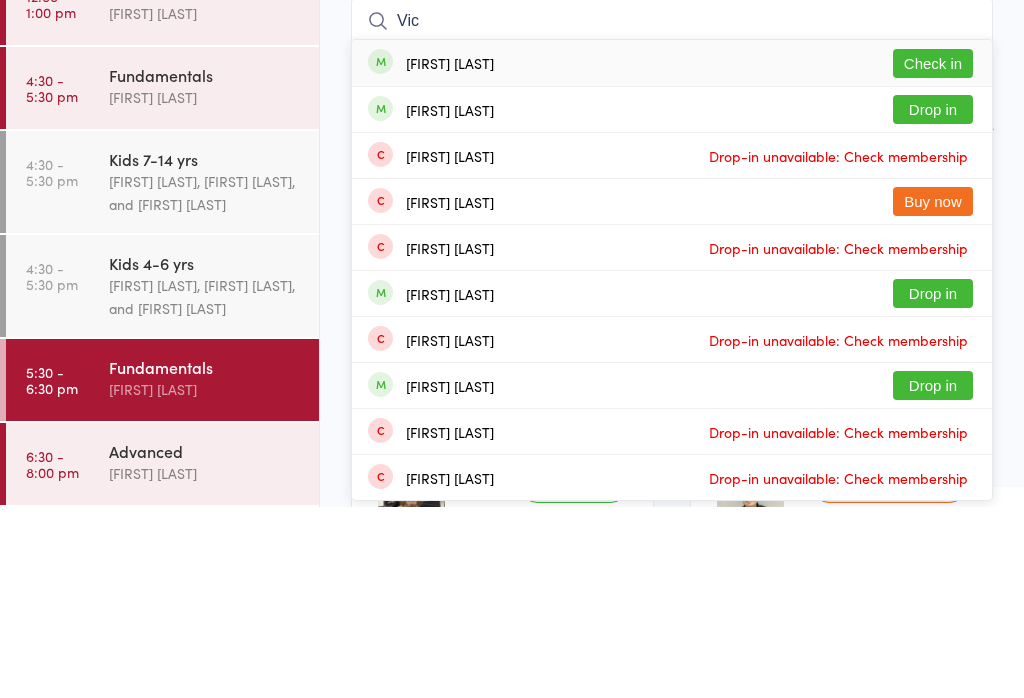 type on "Vic" 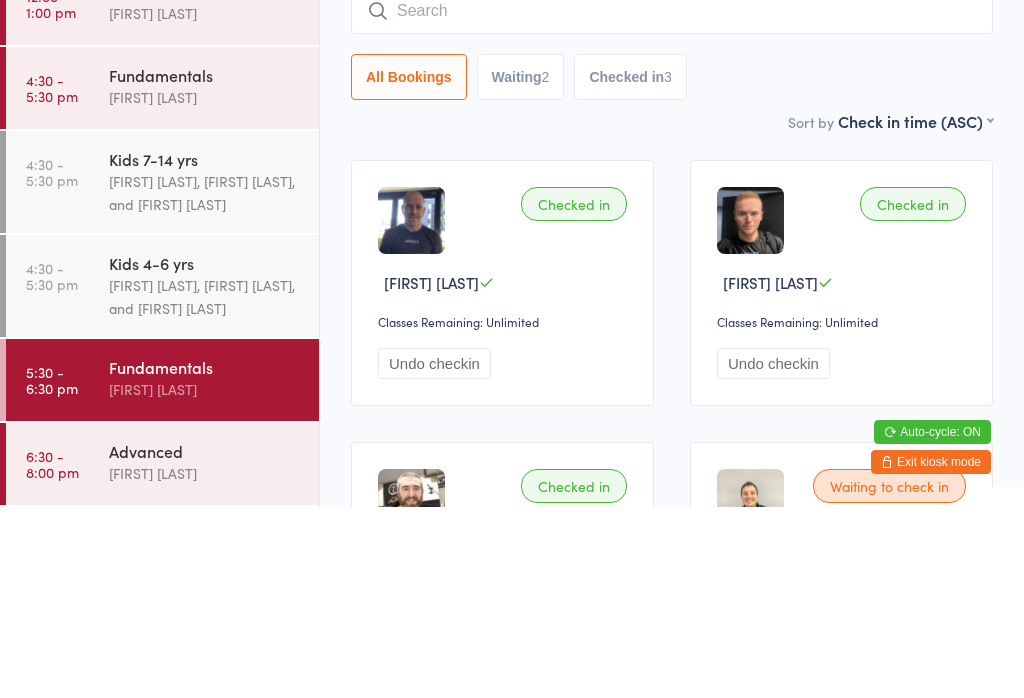 scroll, scrollTop: 191, scrollLeft: 0, axis: vertical 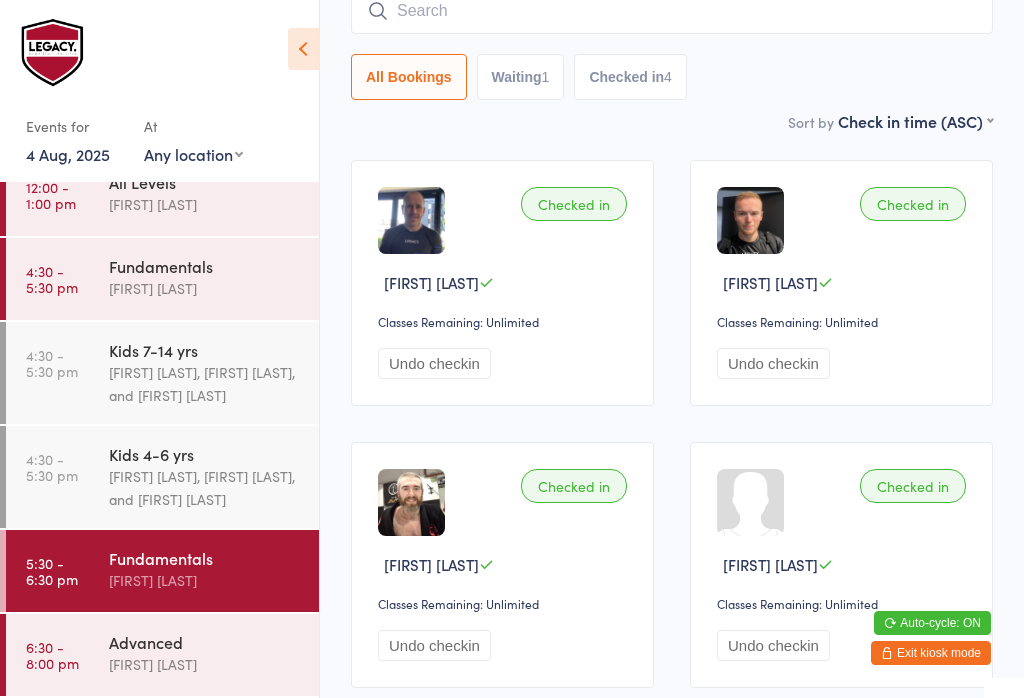 click at bounding box center (672, 11) 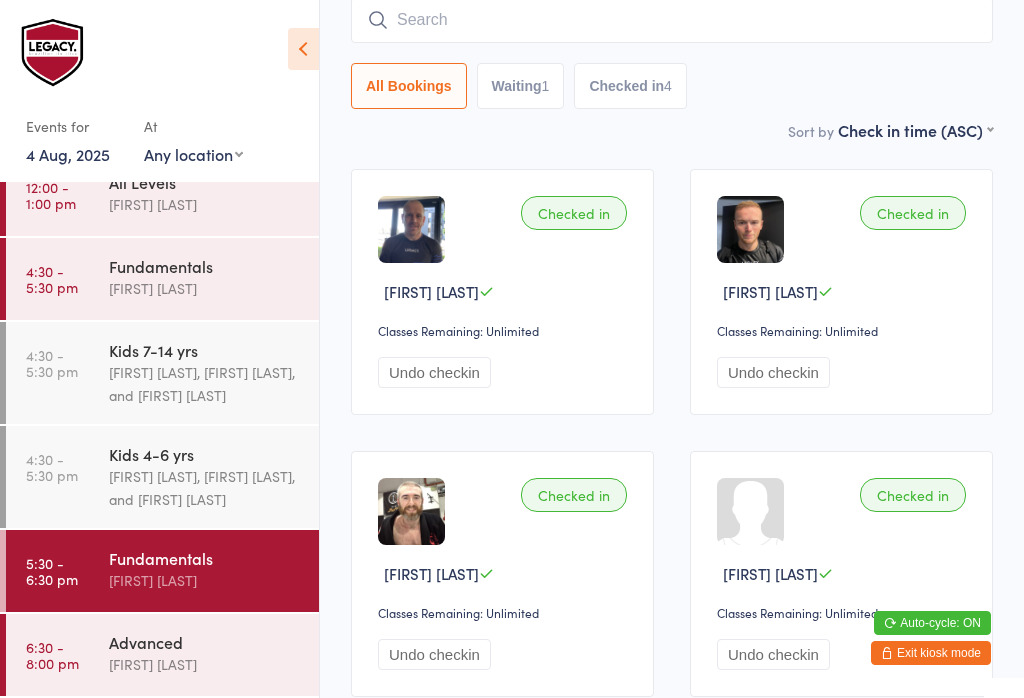 scroll, scrollTop: 181, scrollLeft: 0, axis: vertical 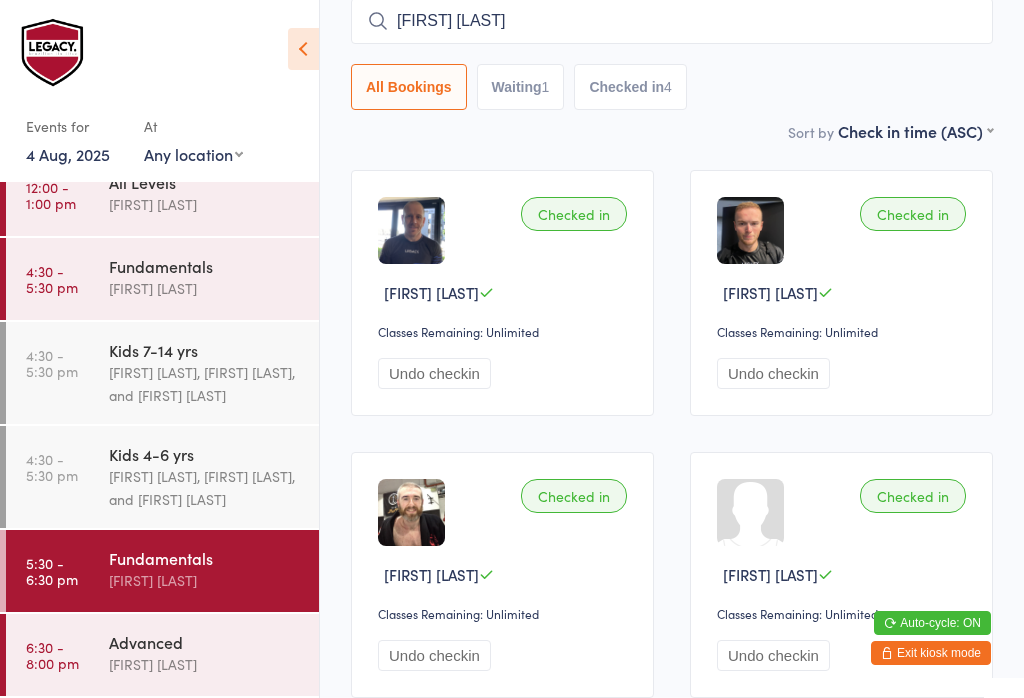 type on "[FIRST] [LAST]" 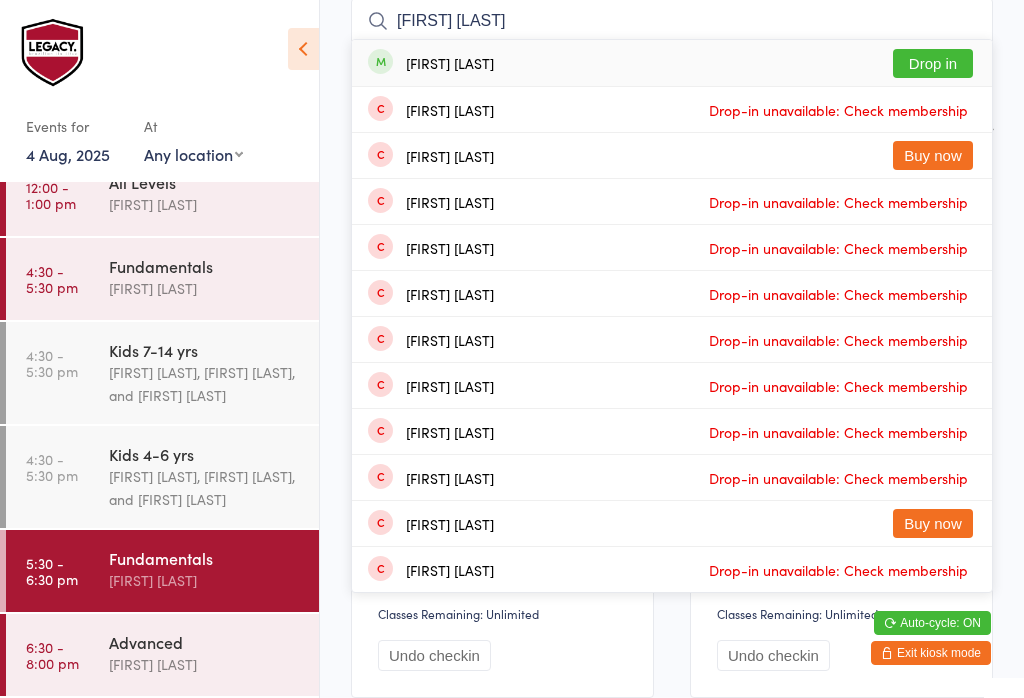 click on "Drop in" at bounding box center [933, 63] 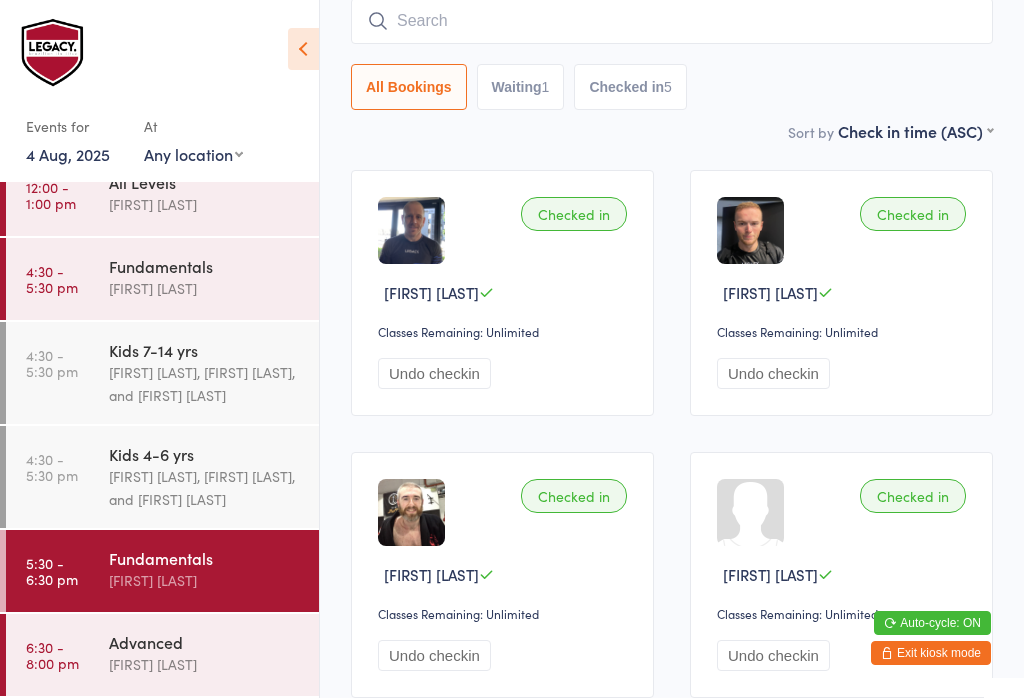 click at bounding box center [672, 21] 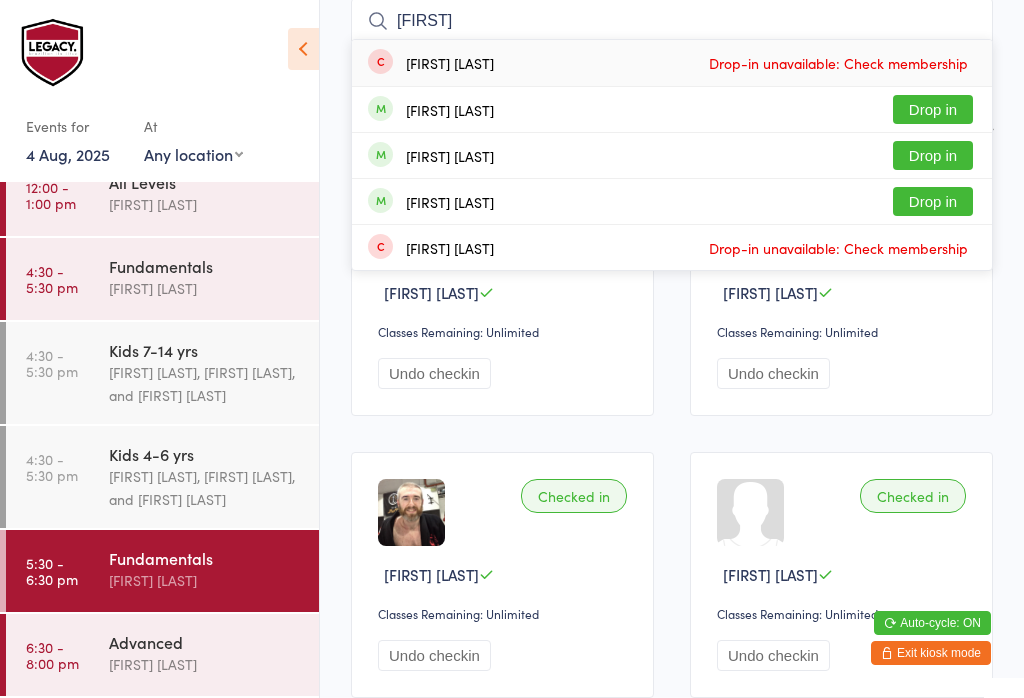 type on "[FIRST]" 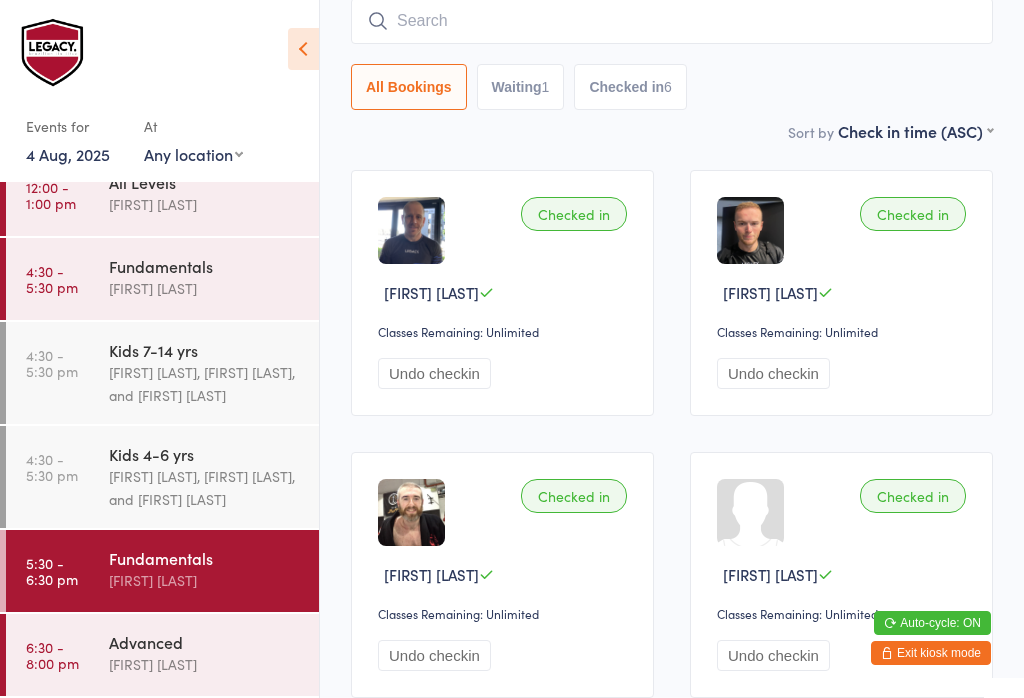 click at bounding box center (672, 21) 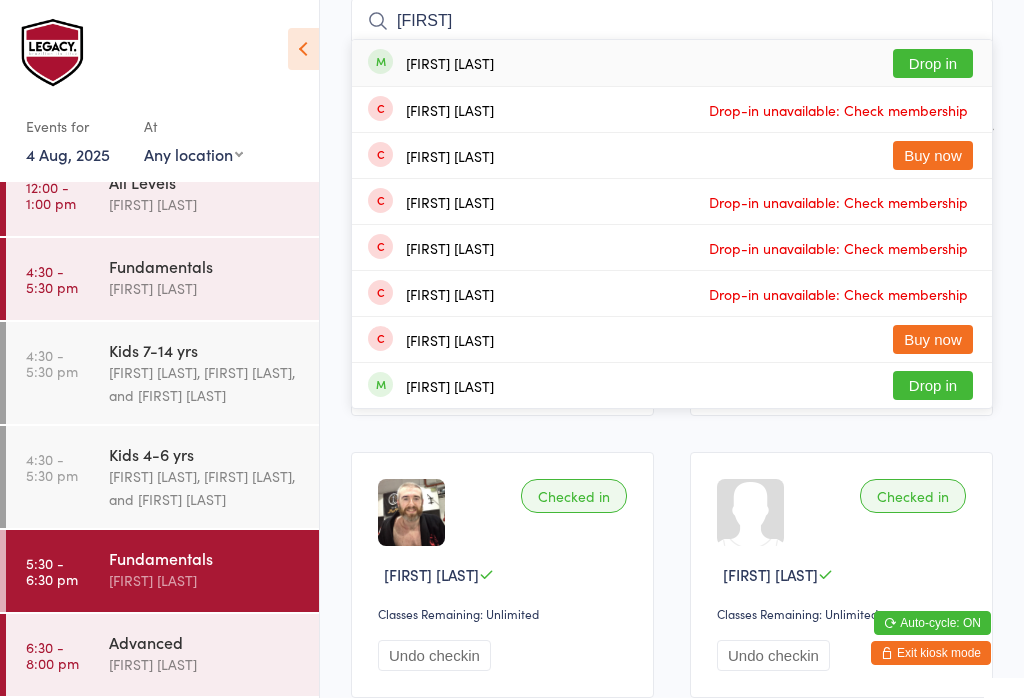 type on "[FIRST]" 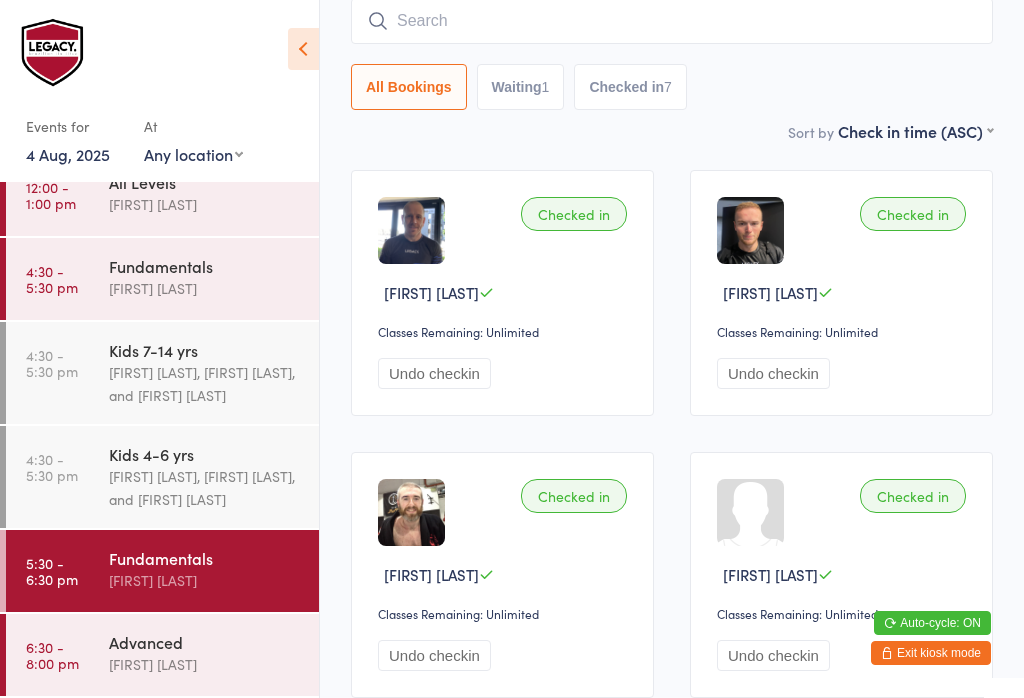 click at bounding box center (672, 21) 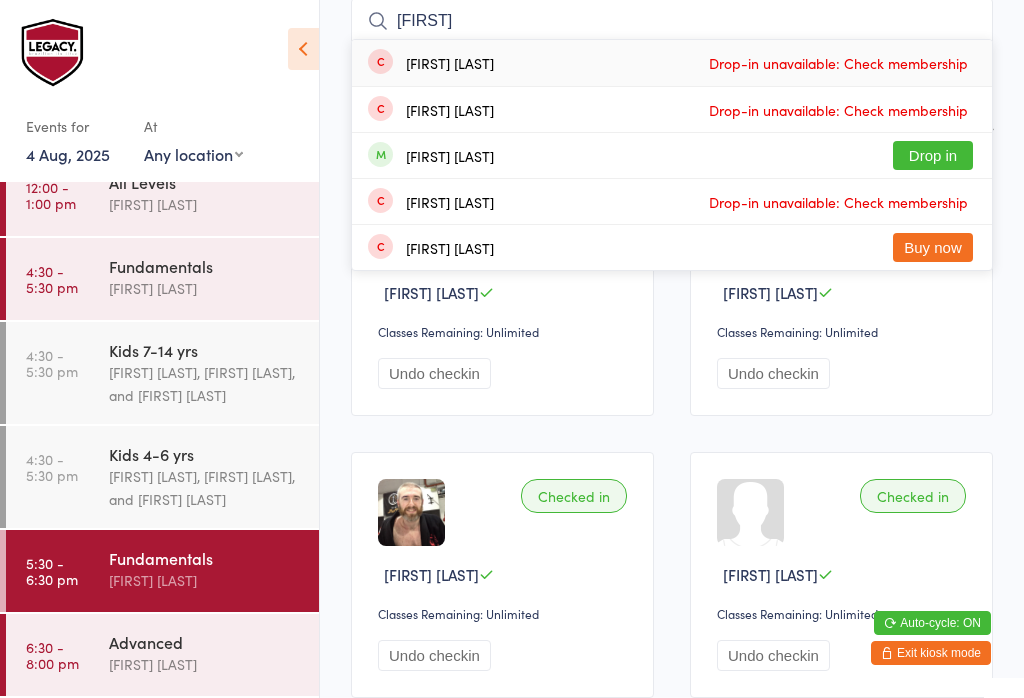 type on "[FIRST]" 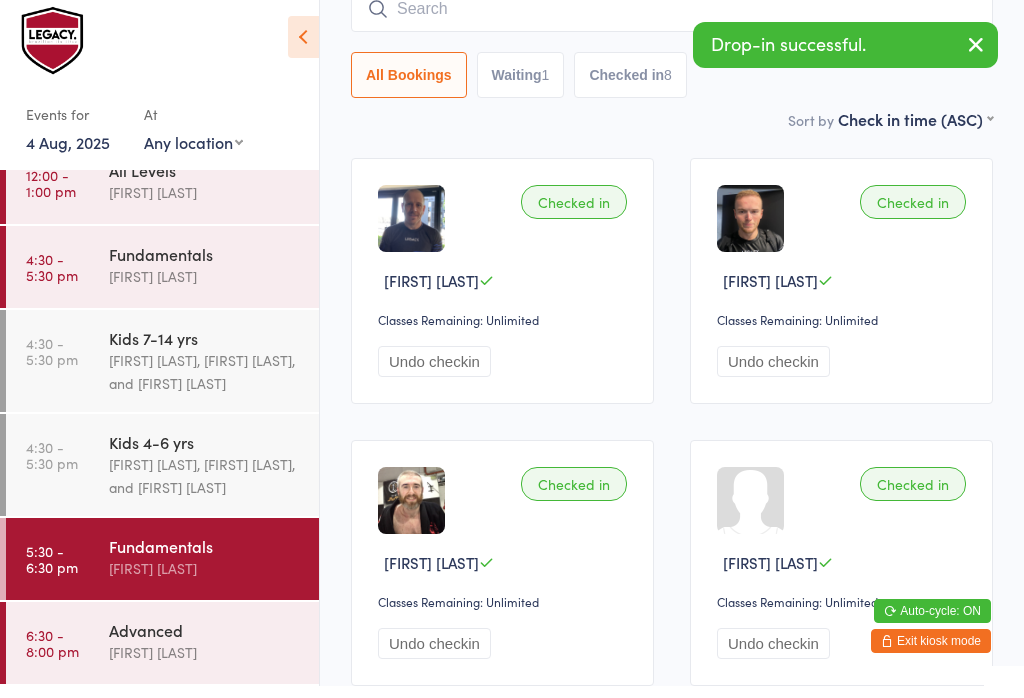 scroll, scrollTop: 314, scrollLeft: 0, axis: vertical 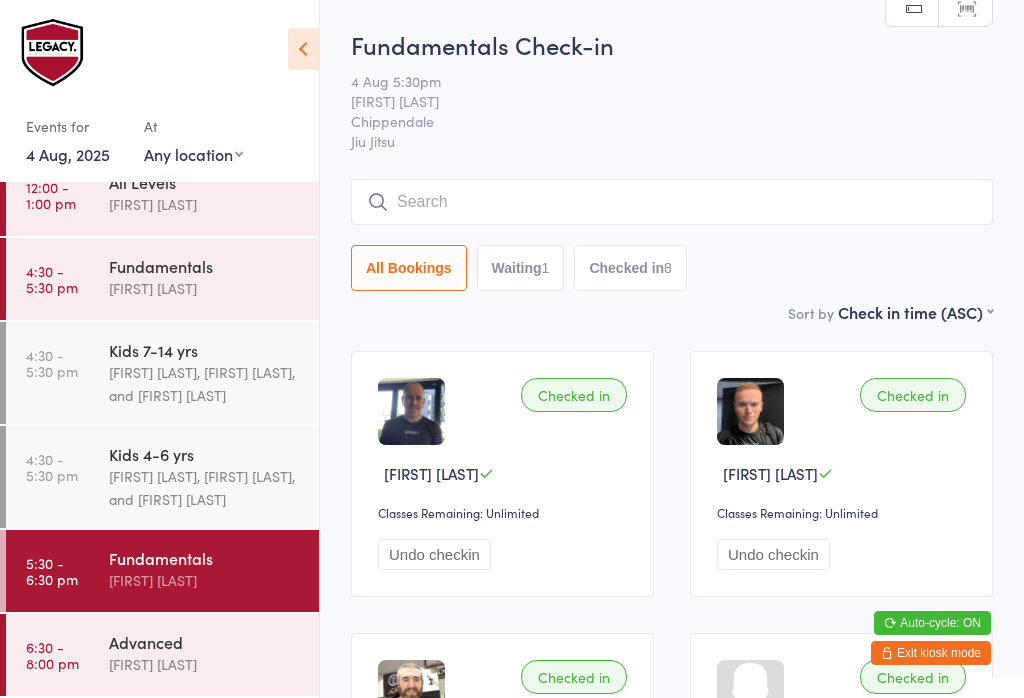 click at bounding box center [672, 202] 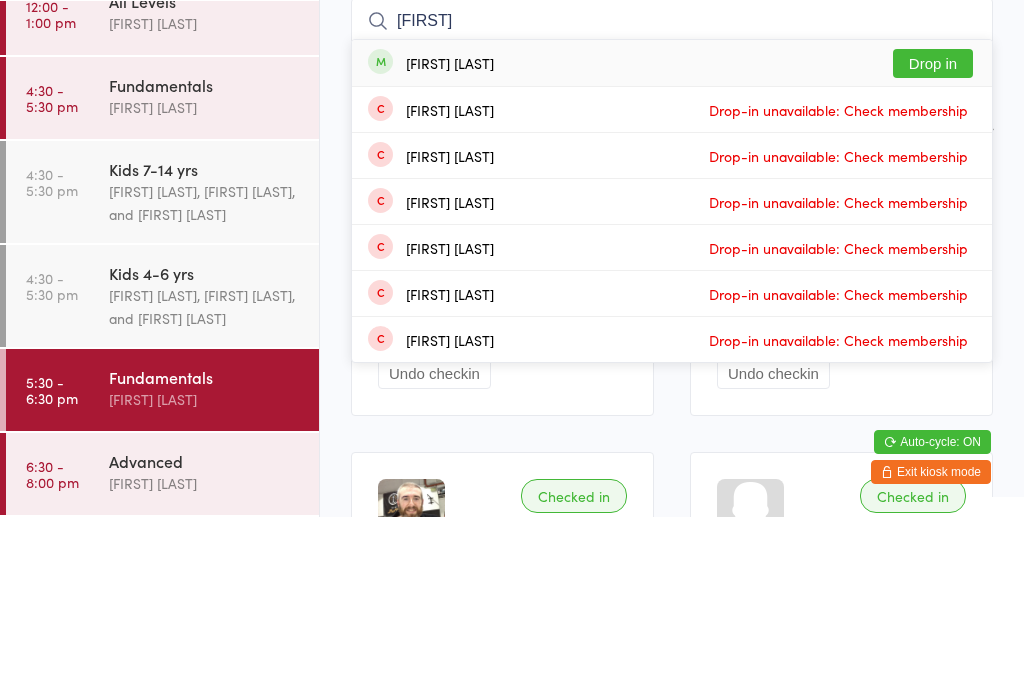type on "[FIRST]" 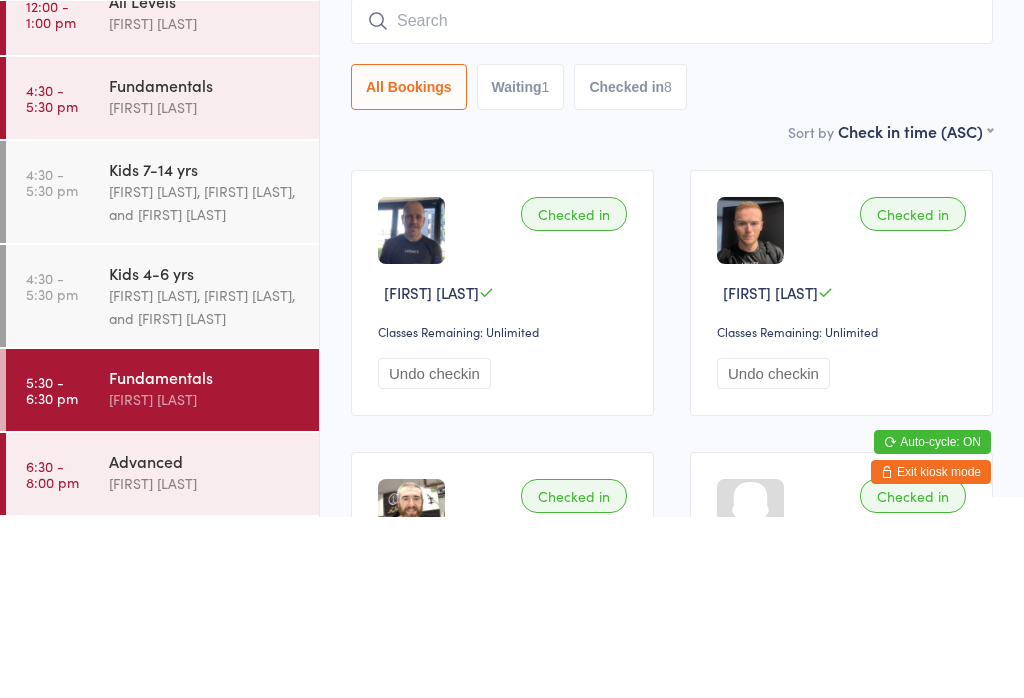 scroll, scrollTop: 181, scrollLeft: 0, axis: vertical 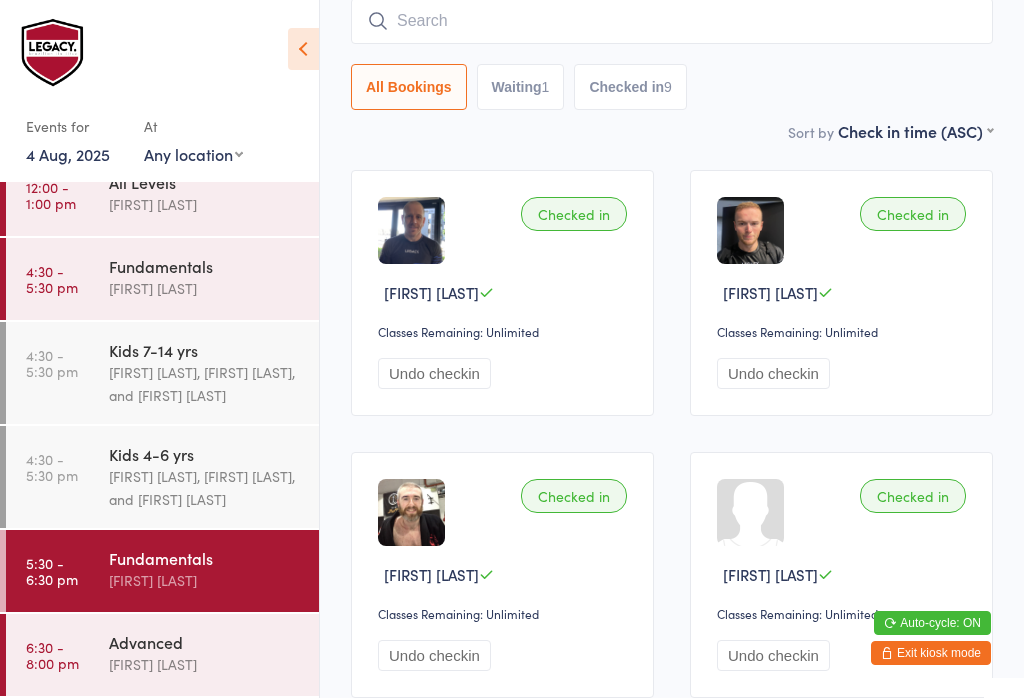 click at bounding box center (672, 21) 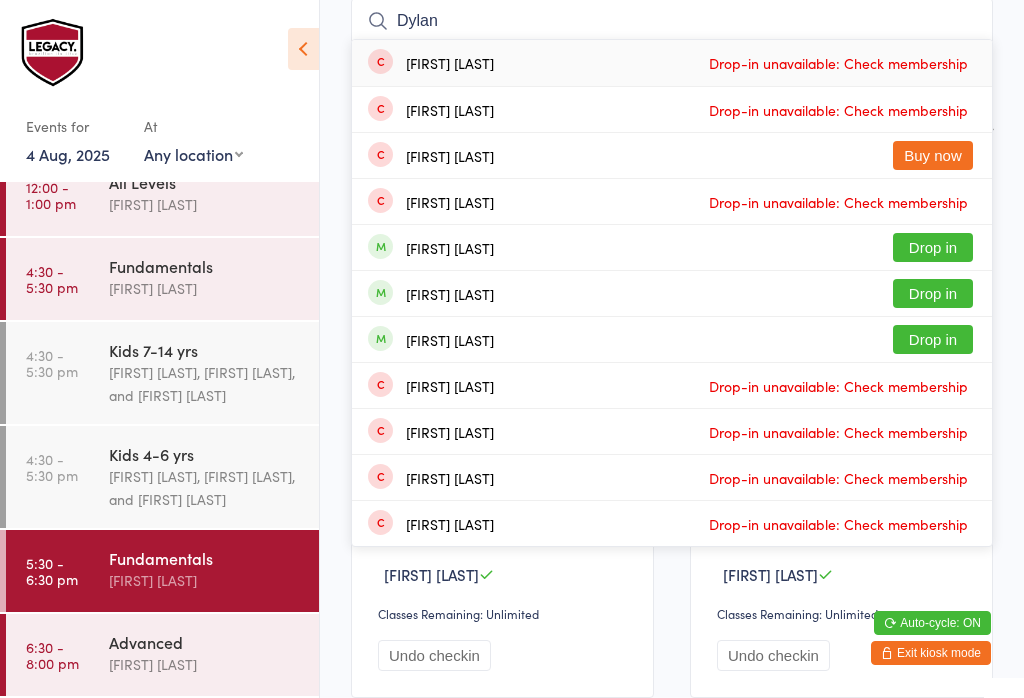 type on "Dylan" 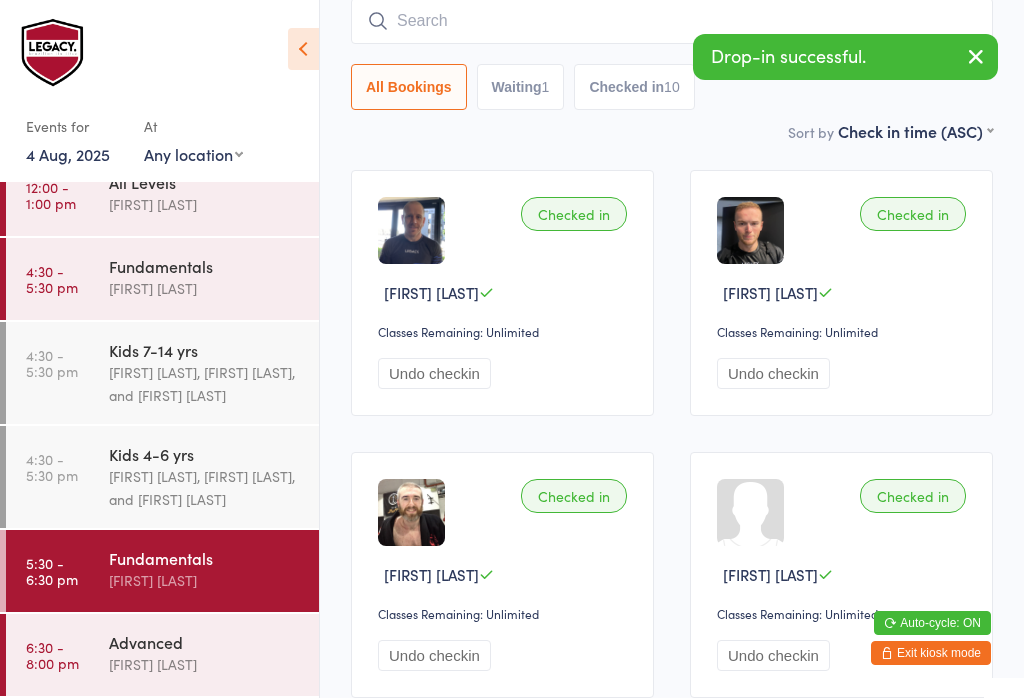 scroll, scrollTop: 246, scrollLeft: 0, axis: vertical 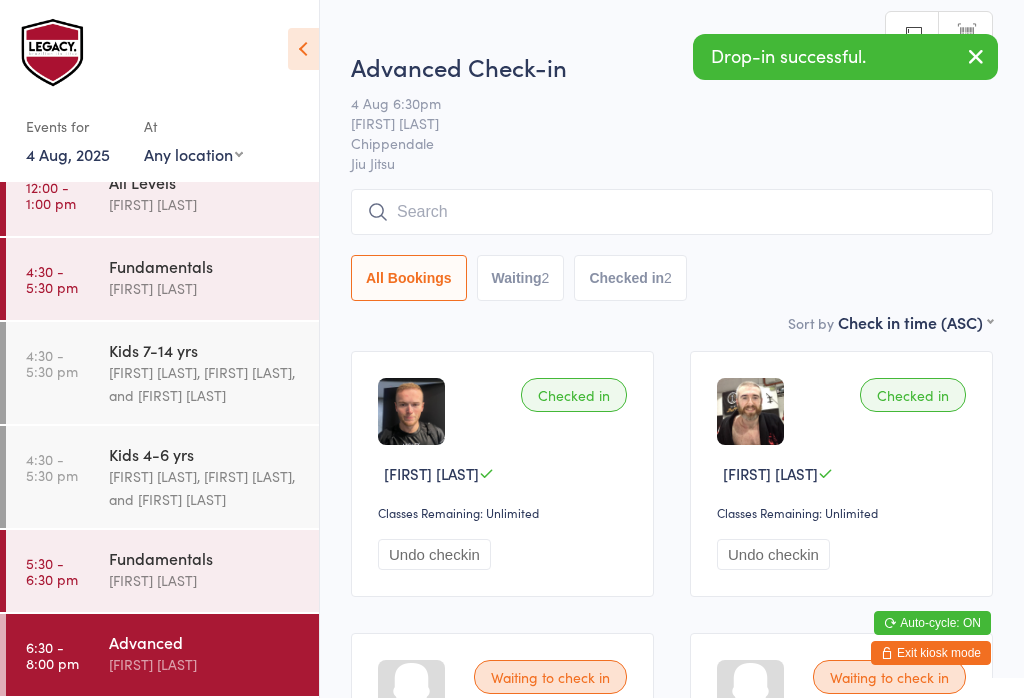 click at bounding box center (672, 212) 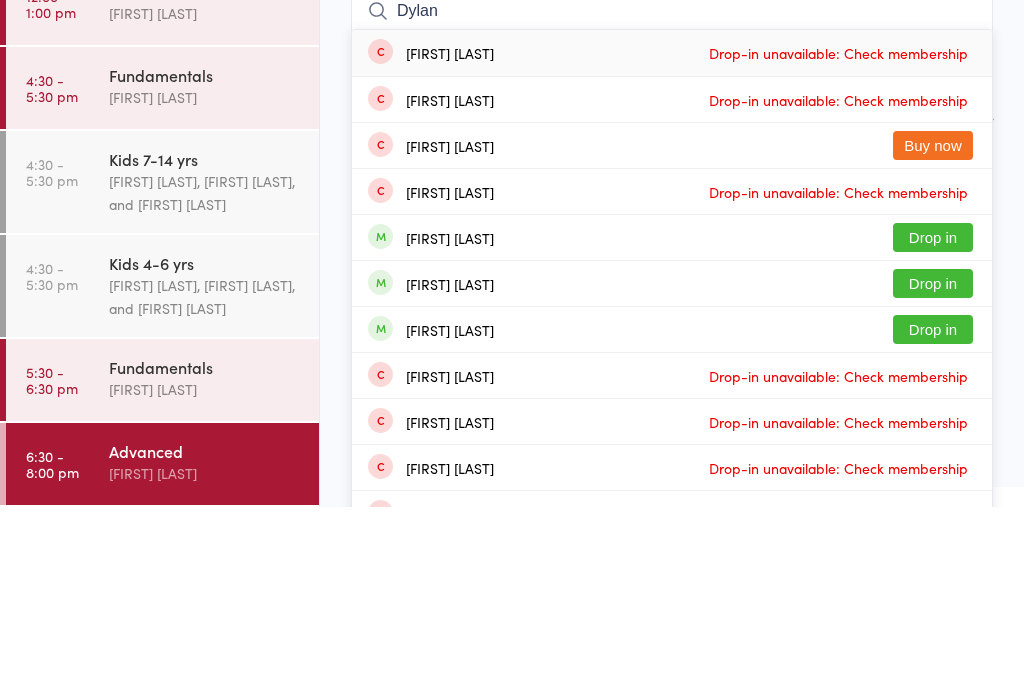 type on "Dylan" 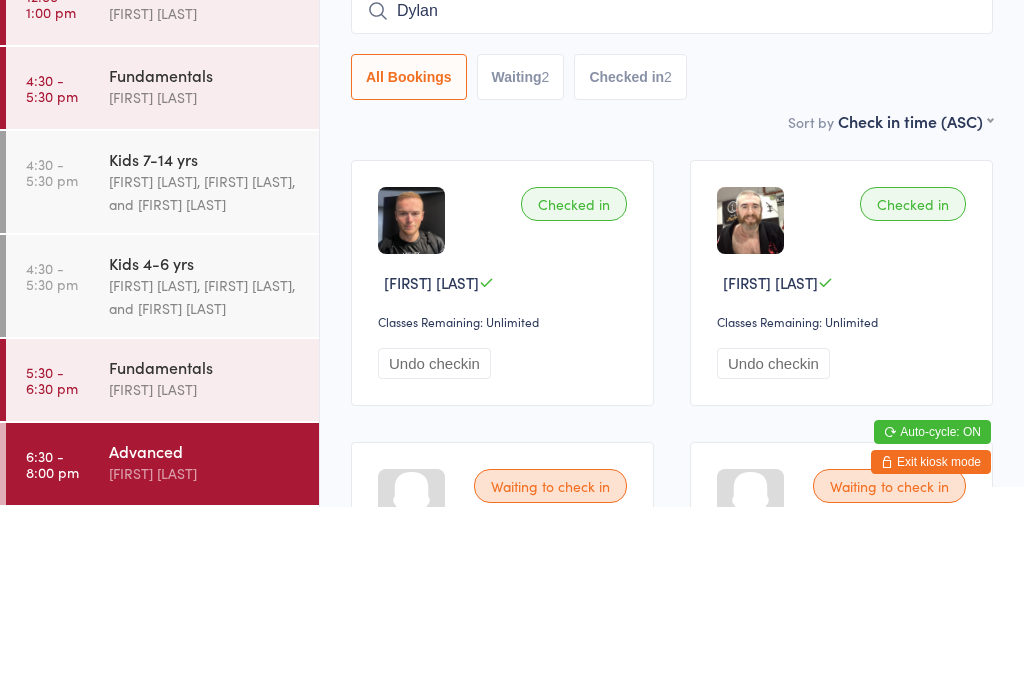 type 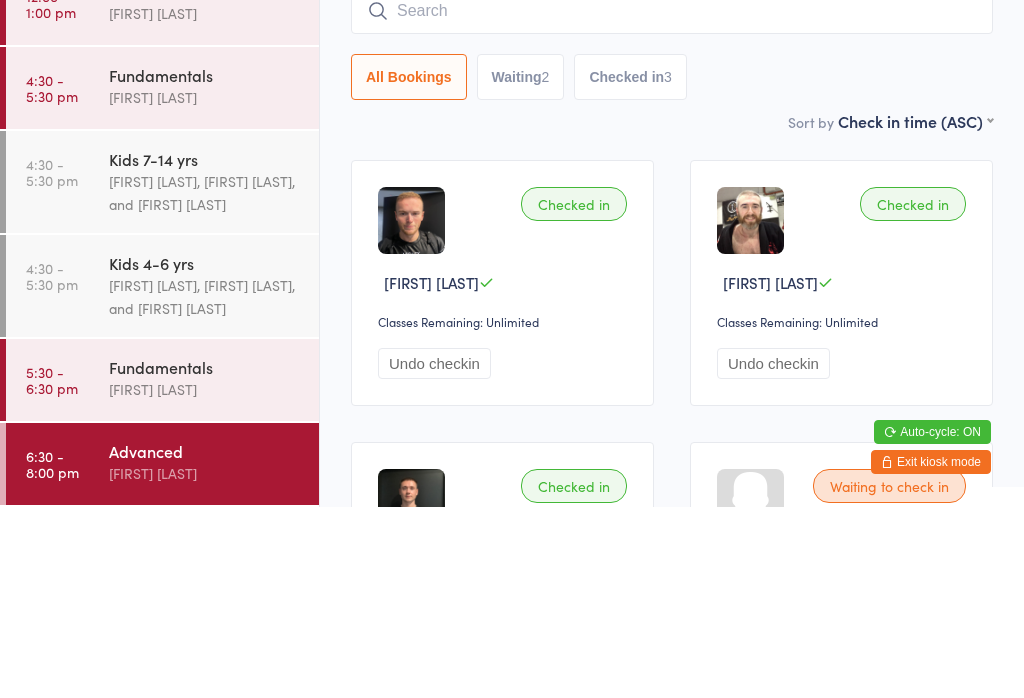 click on "Advanced Check-in 4 Aug 6:30pm  [FIRST] [LAST]  Chippendale  Jiu Jitsu  Manual search Scanner input All Bookings Waiting  2 Checked in  3 Sort by   Check in time (ASC) First name (ASC) First name (DESC) Last name (ASC) Last name (DESC) Check in time (ASC) Check in time (DESC) Rank (ASC) Rank (DESC) Checked in [FIRST] [LAST]  Classes Remaining: Unlimited   Undo checkin Checked in [FIRST] [LAST]  Classes Remaining: Unlimited   Undo checkin Checked in [FIRST] [LAST]  Classes Remaining: Unlimited   Undo checkin Waiting to check in [FIRST] [LAST]    Check in Waiting to check in [FIRST] [LAST]    Check in" at bounding box center [672, 590] 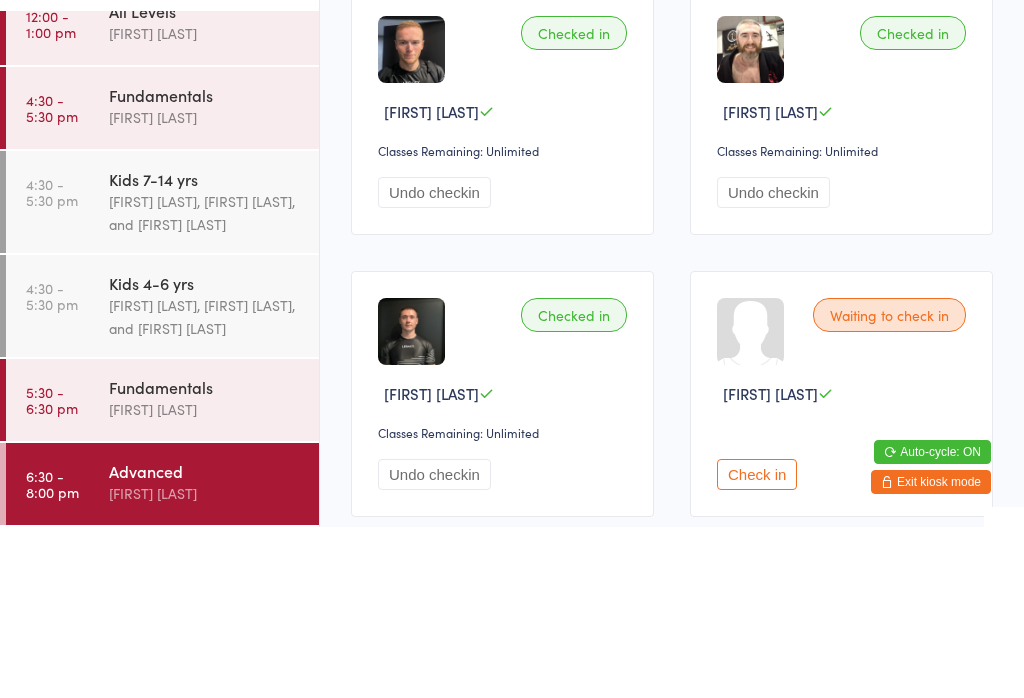 scroll, scrollTop: 440, scrollLeft: 0, axis: vertical 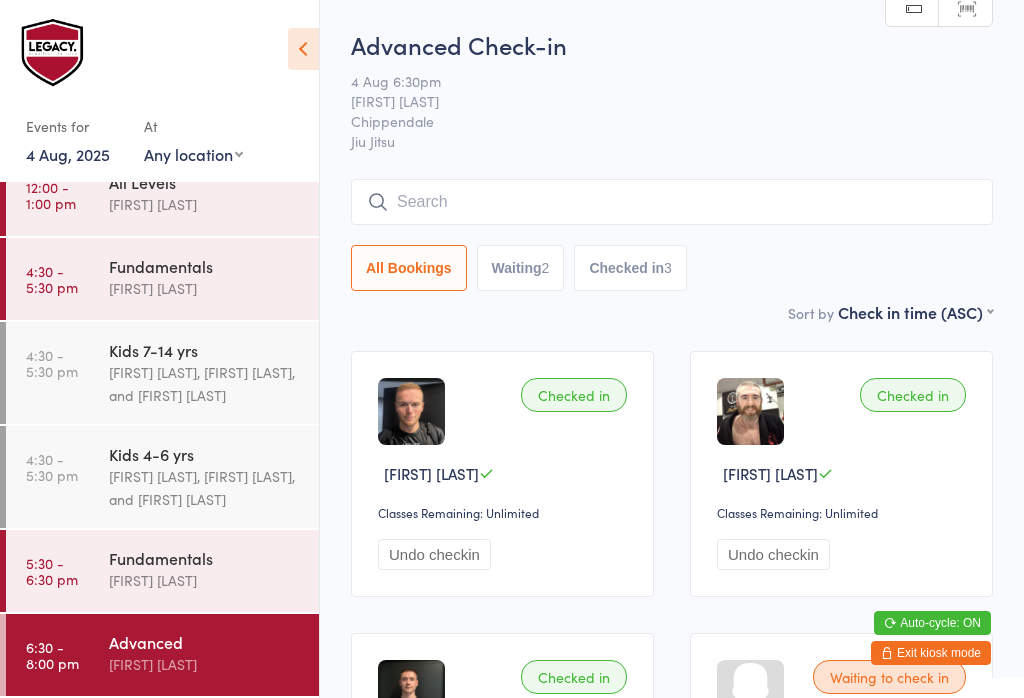 click on "Fundamentals" at bounding box center [205, 558] 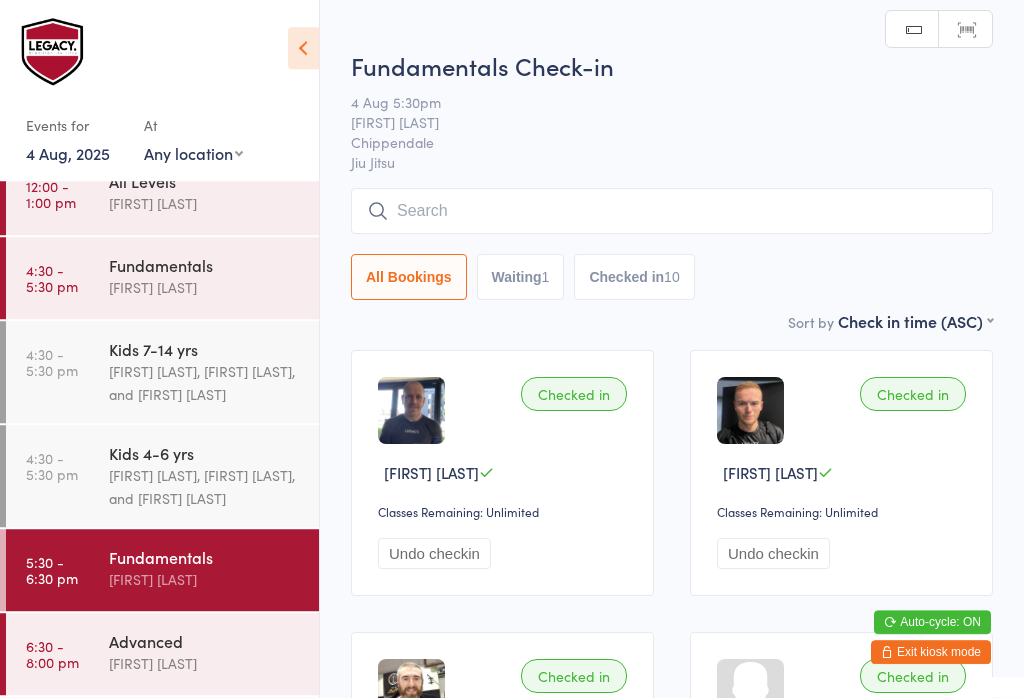 scroll, scrollTop: 139, scrollLeft: 0, axis: vertical 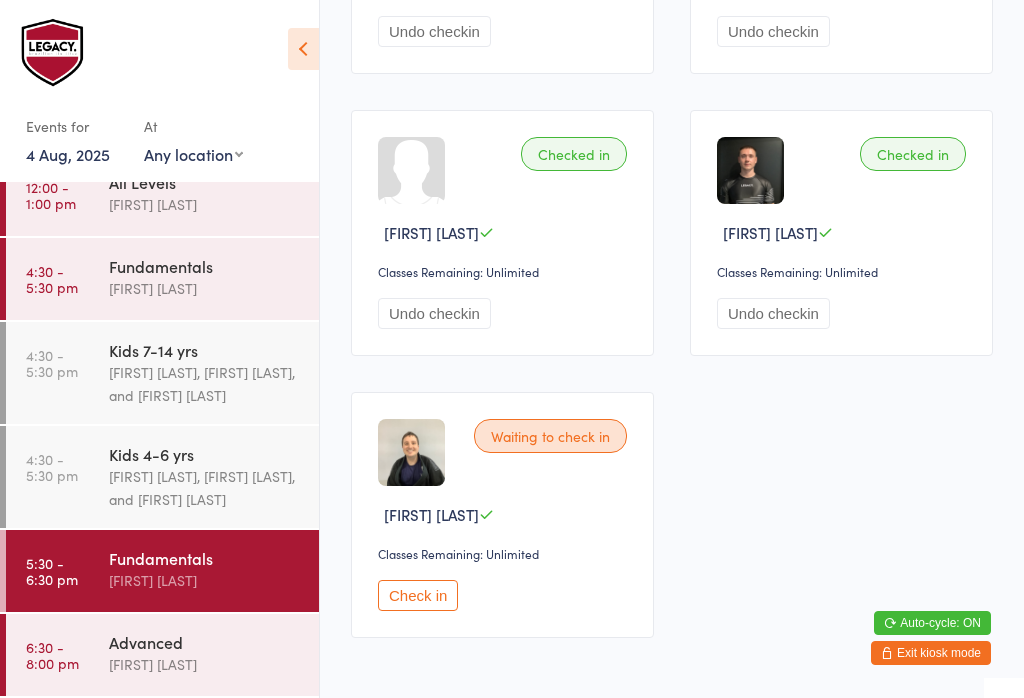 click on "Check in" at bounding box center [418, 595] 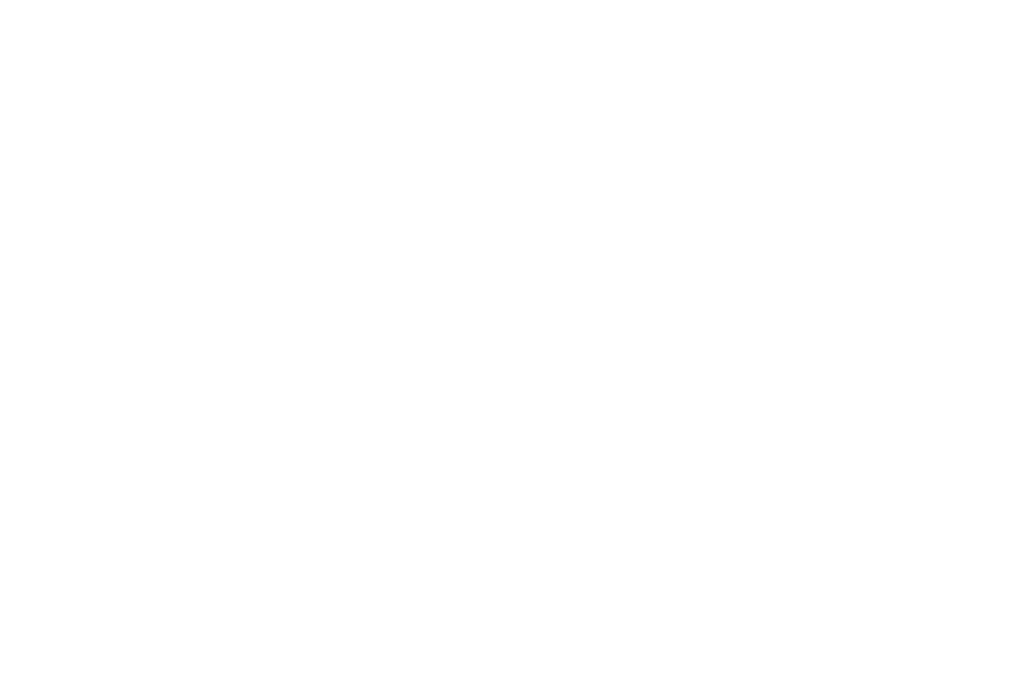 scroll, scrollTop: 0, scrollLeft: 0, axis: both 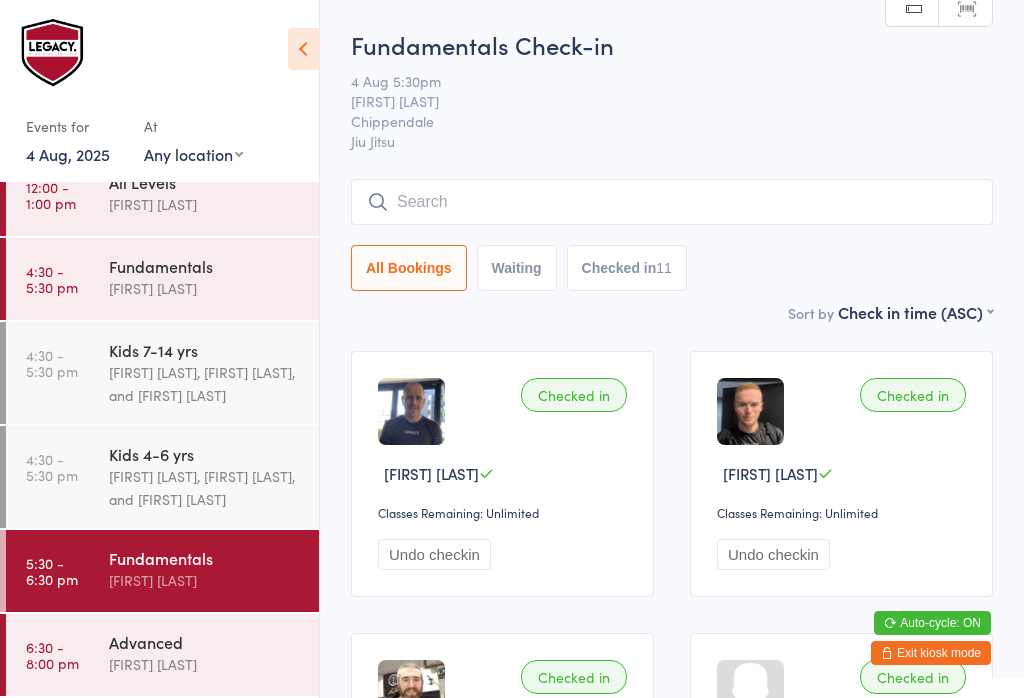 click at bounding box center [672, 202] 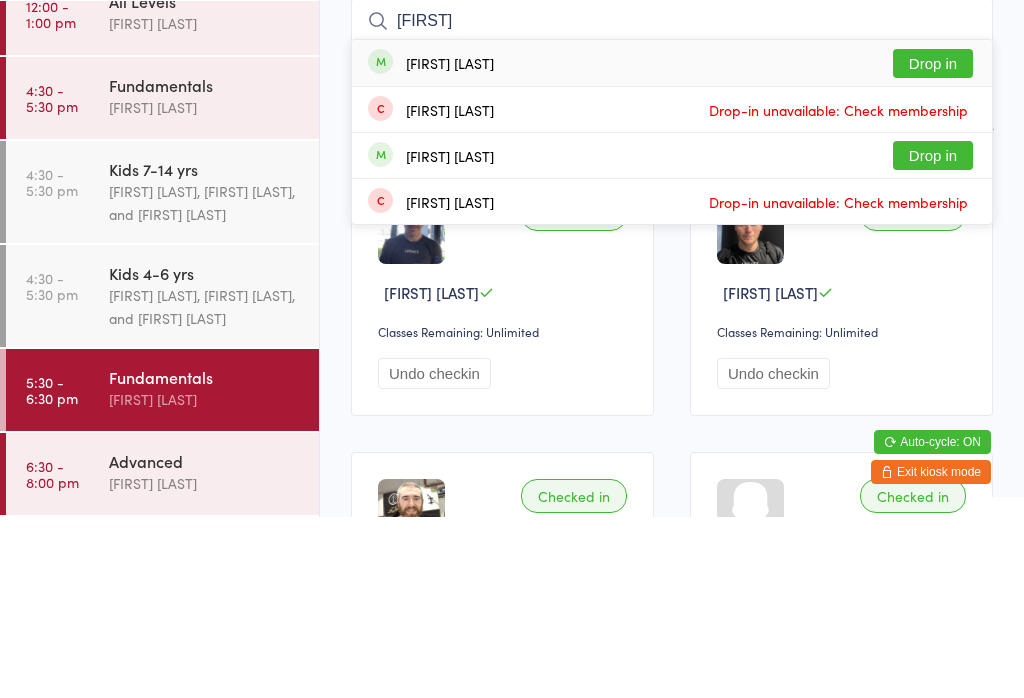 type on "[FIRST]" 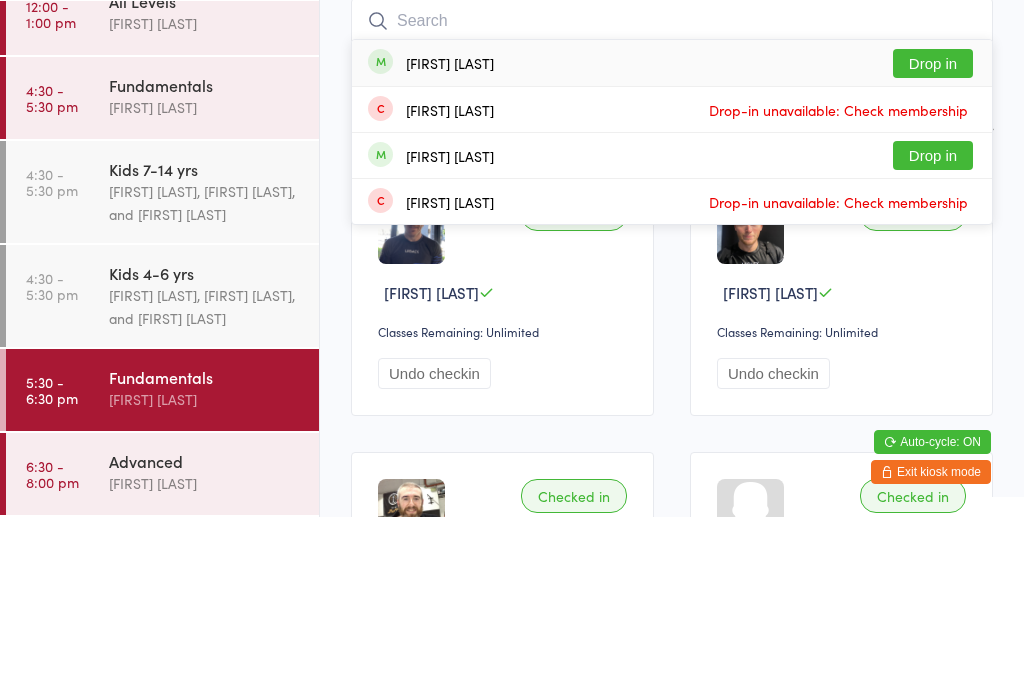scroll, scrollTop: 181, scrollLeft: 0, axis: vertical 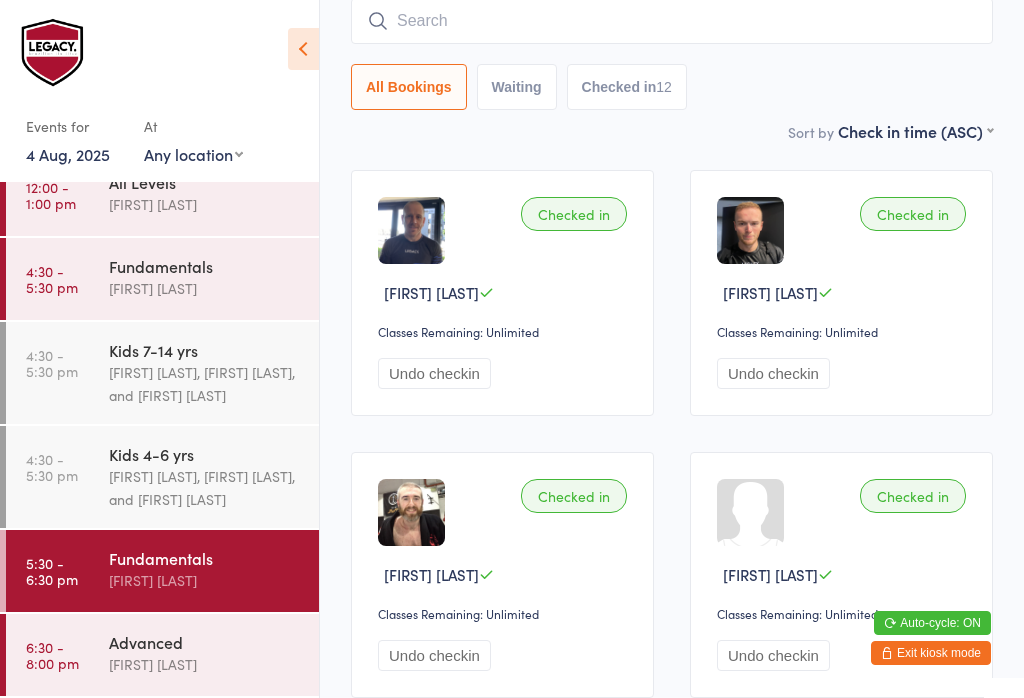 click at bounding box center (672, 21) 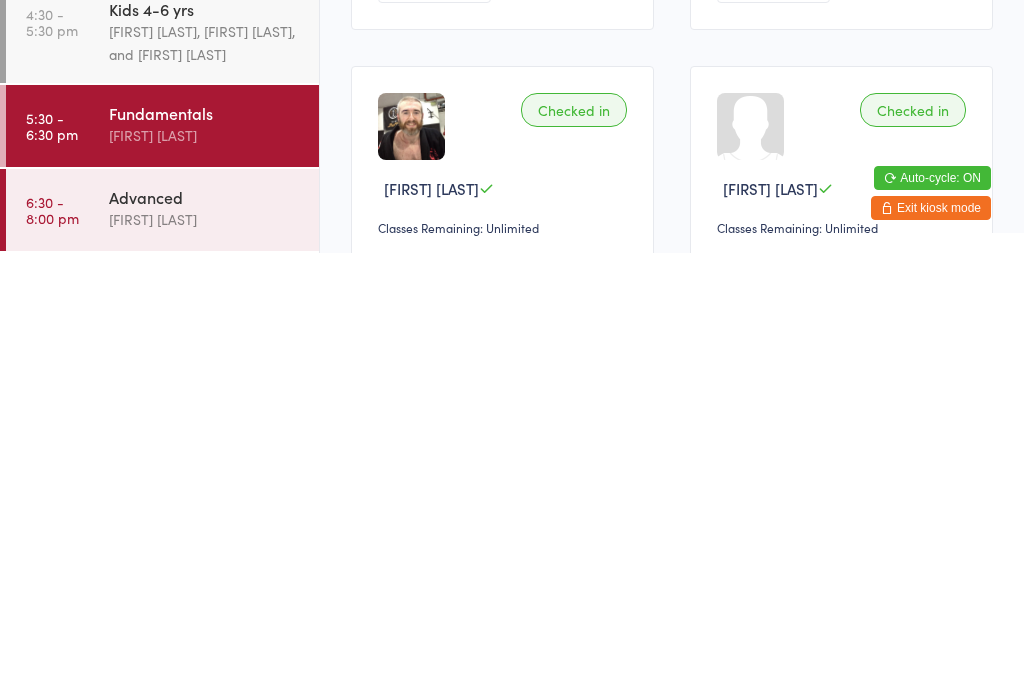 scroll, scrollTop: 111, scrollLeft: 0, axis: vertical 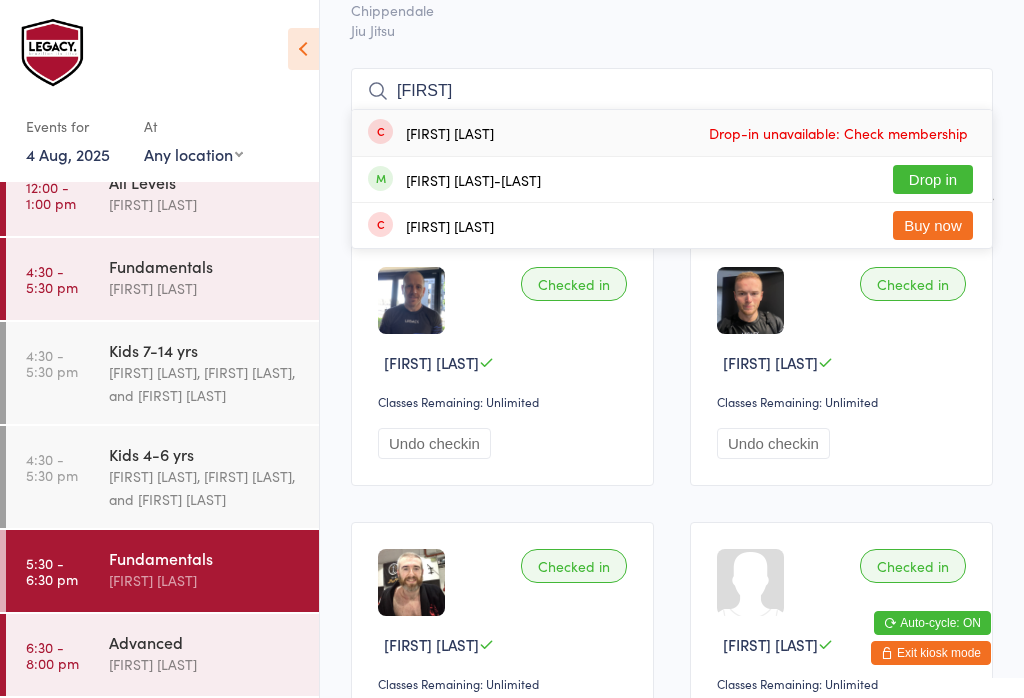 type on "[FIRST]" 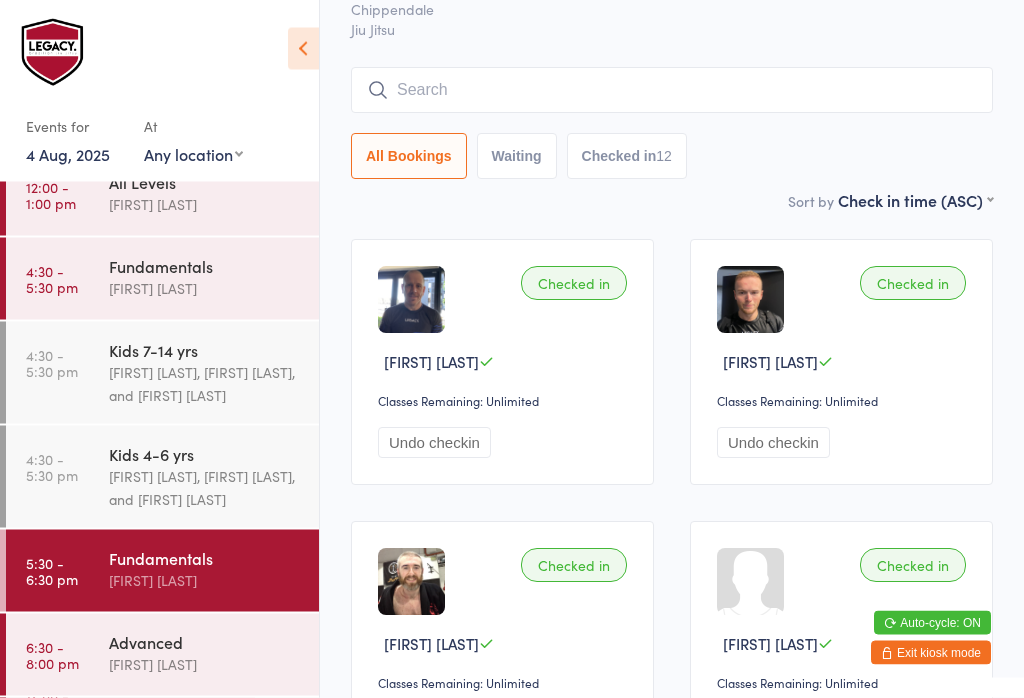 scroll, scrollTop: 112, scrollLeft: 0, axis: vertical 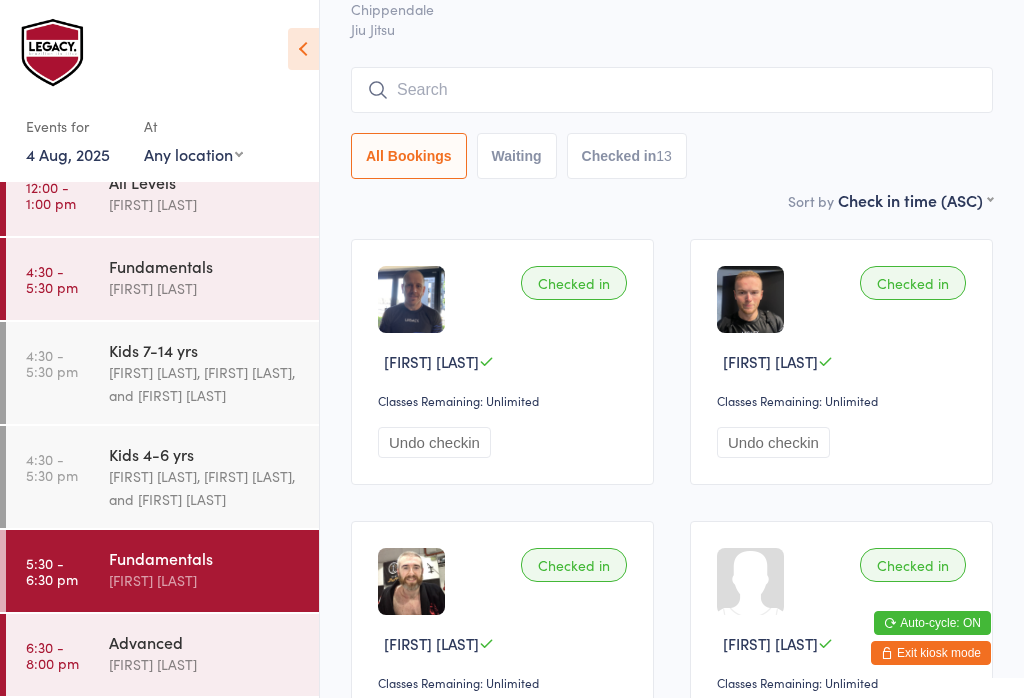 click at bounding box center (672, 90) 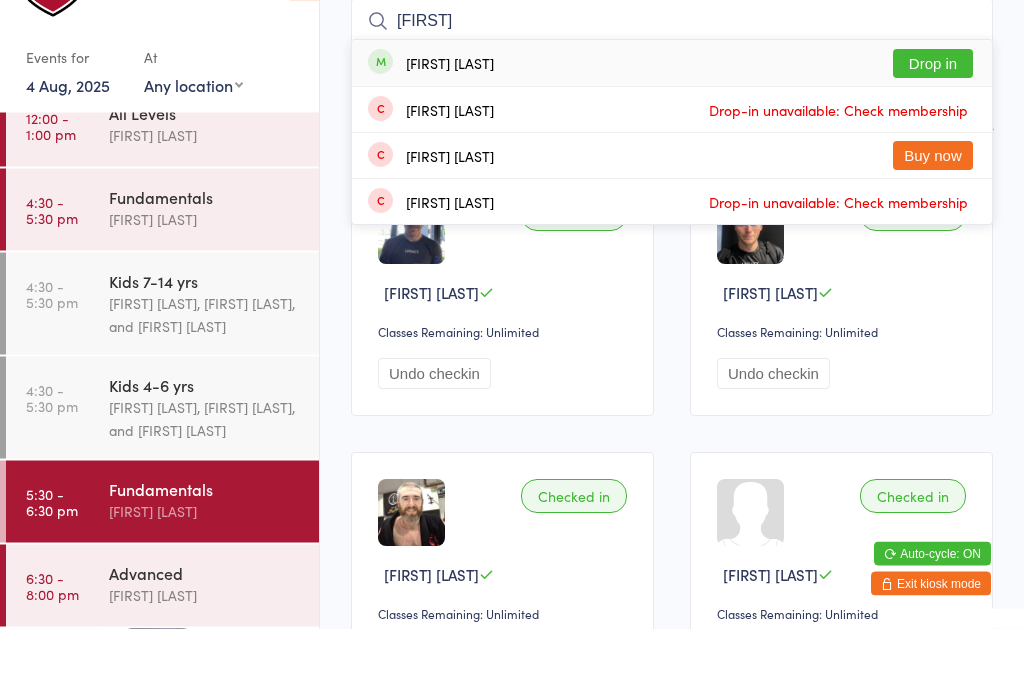 type on "[FIRST]" 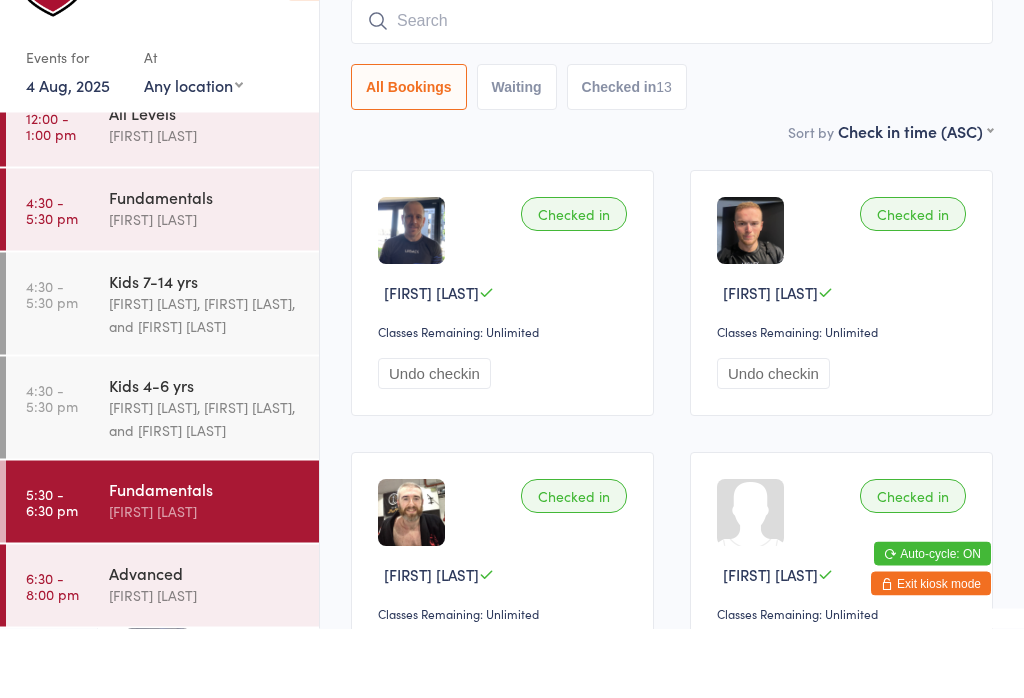 scroll, scrollTop: 181, scrollLeft: 0, axis: vertical 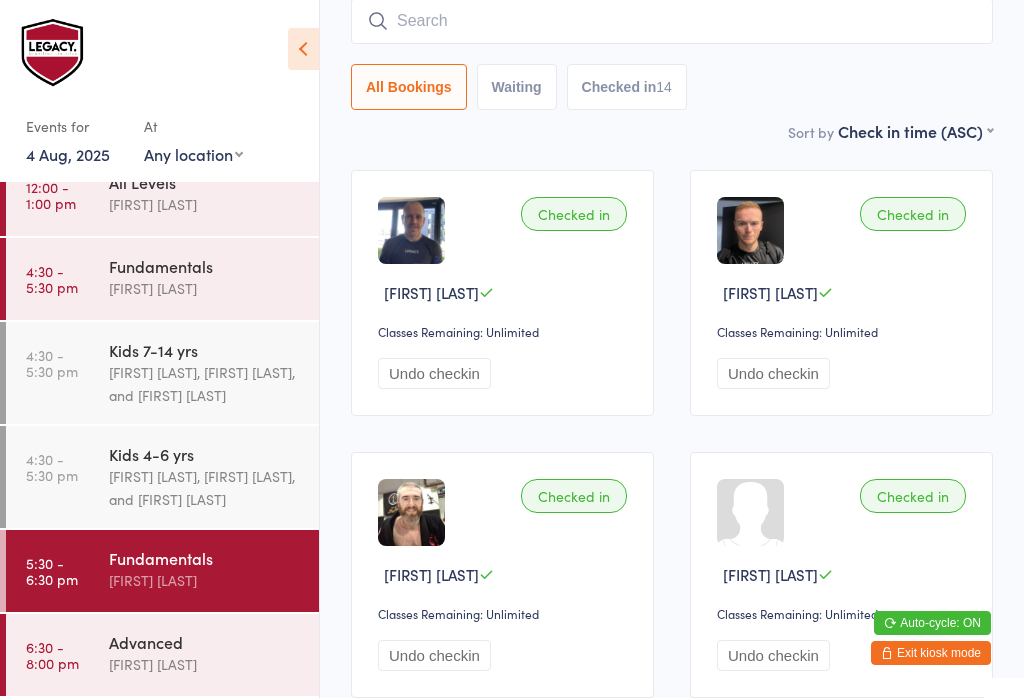 click at bounding box center (672, 21) 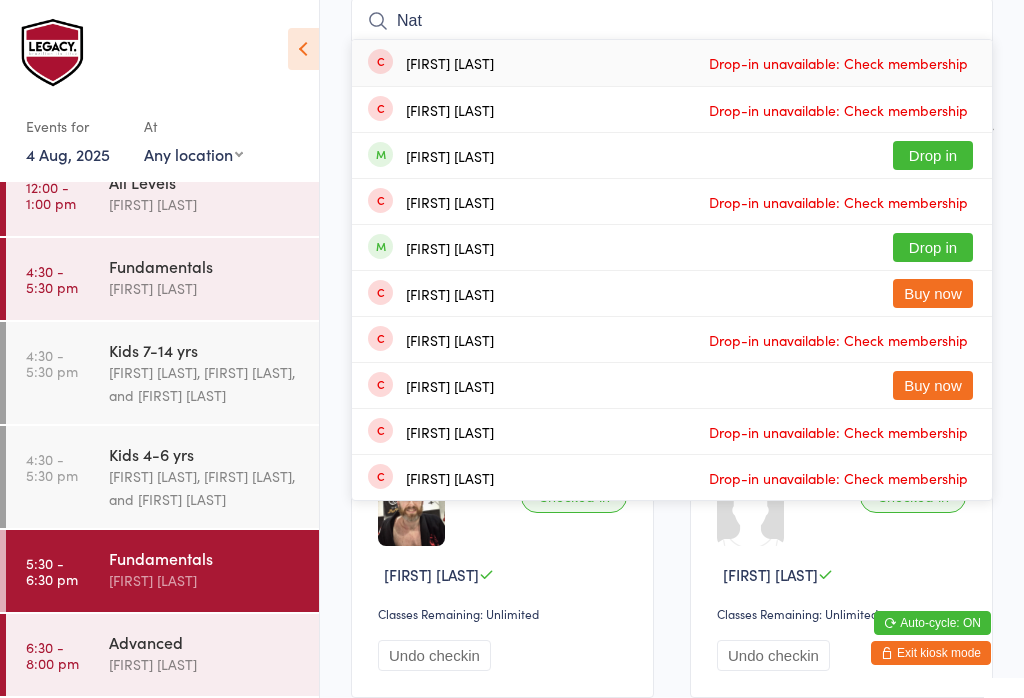 type on "Nat" 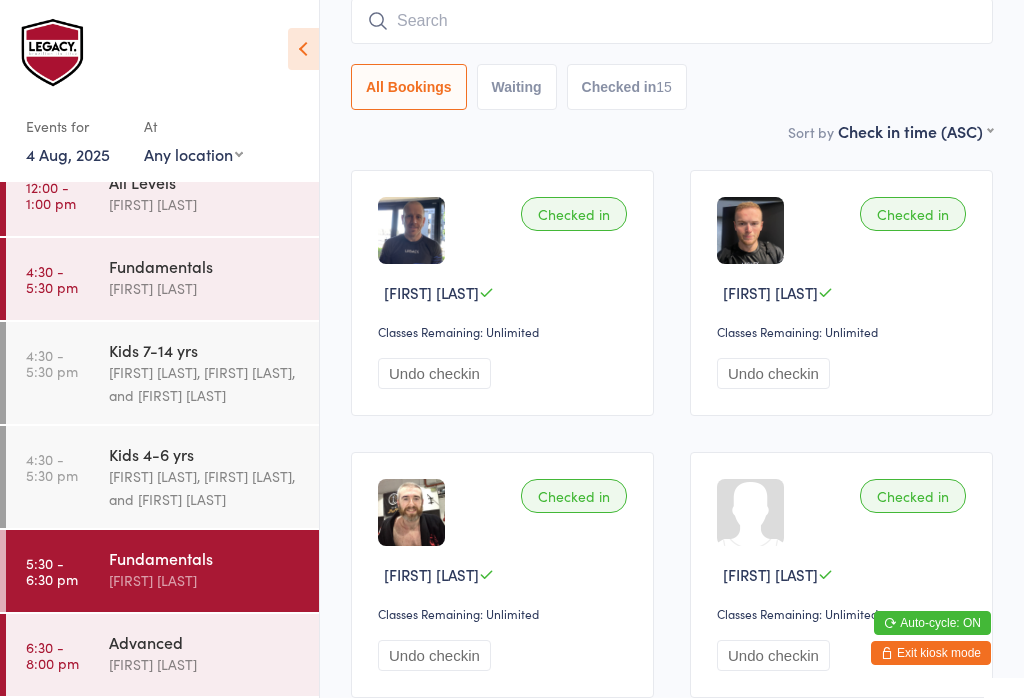 click at bounding box center [672, 21] 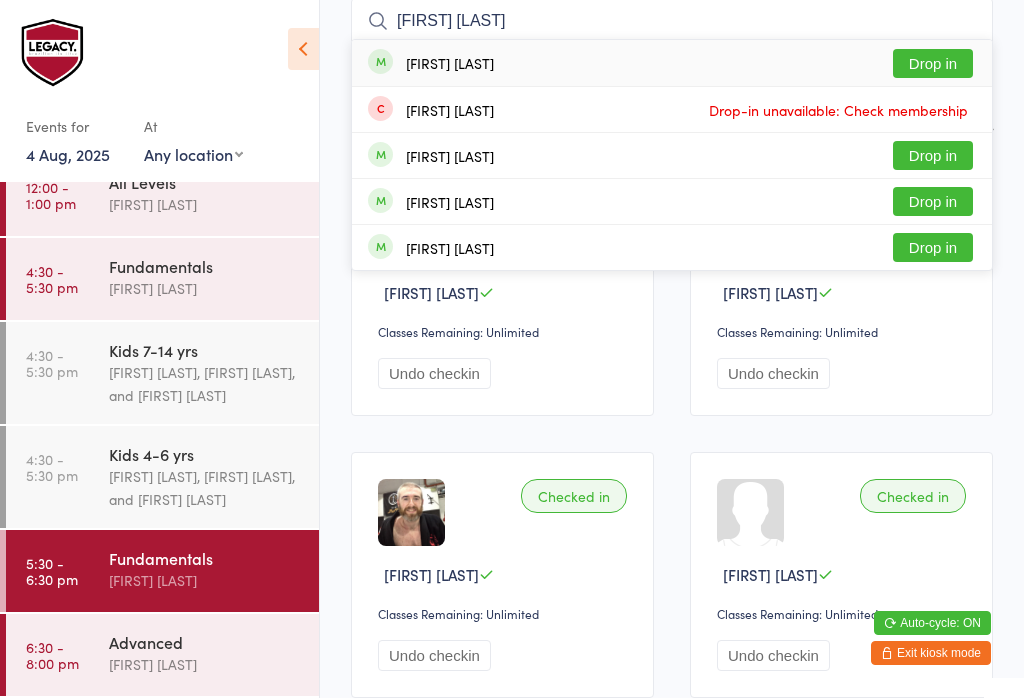 type on "[FIRST] [LAST]" 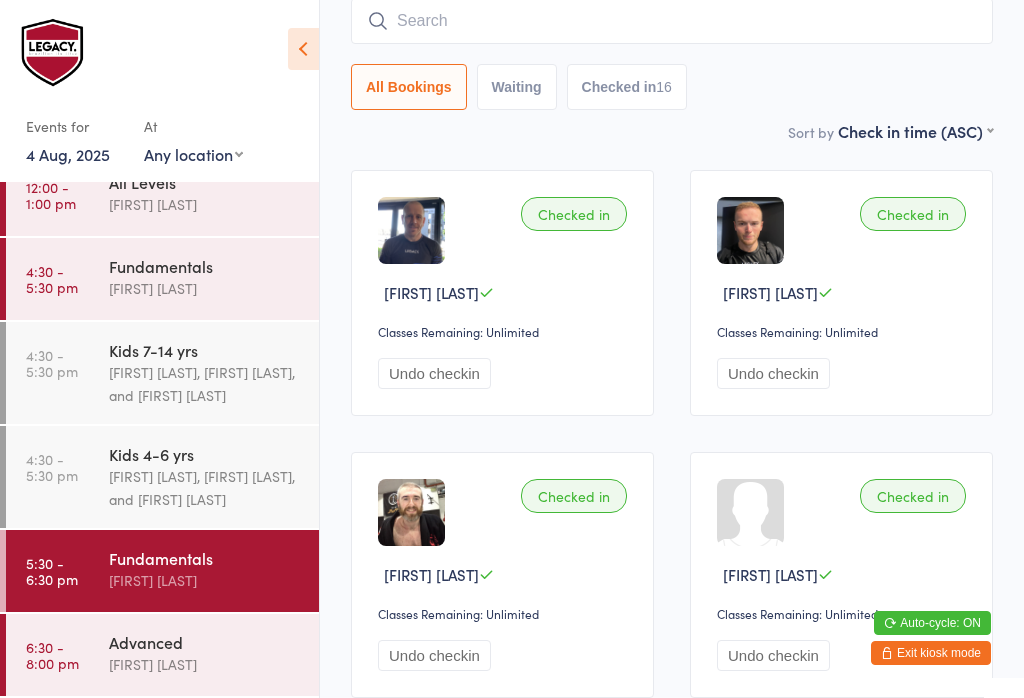 click on "Fundamentals [FIRST] [LAST]" at bounding box center (214, 277) 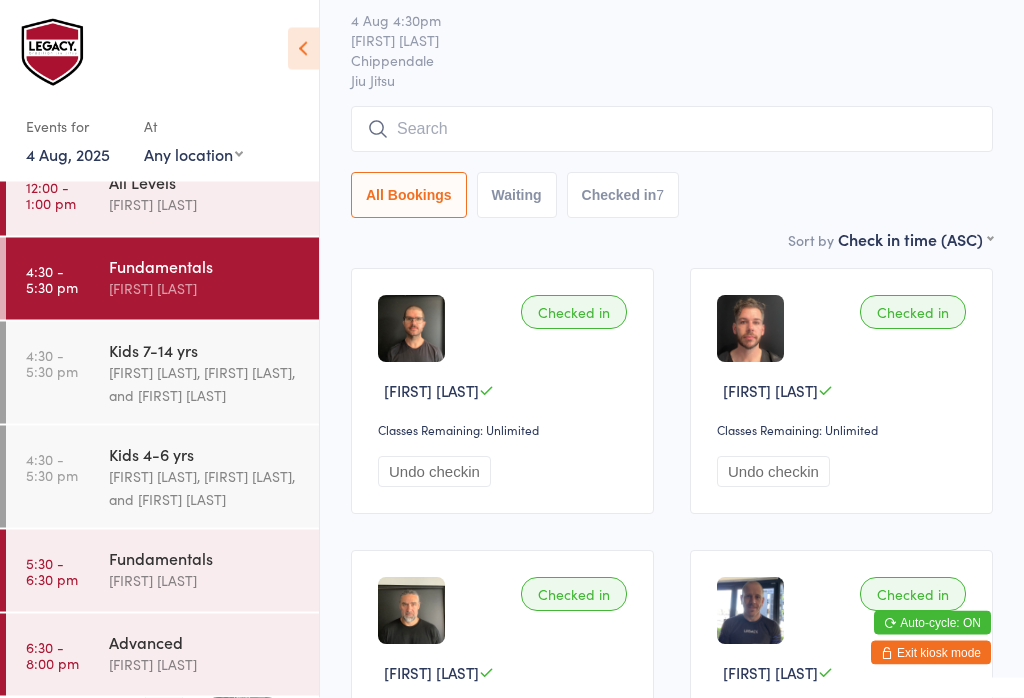 scroll, scrollTop: 47, scrollLeft: 0, axis: vertical 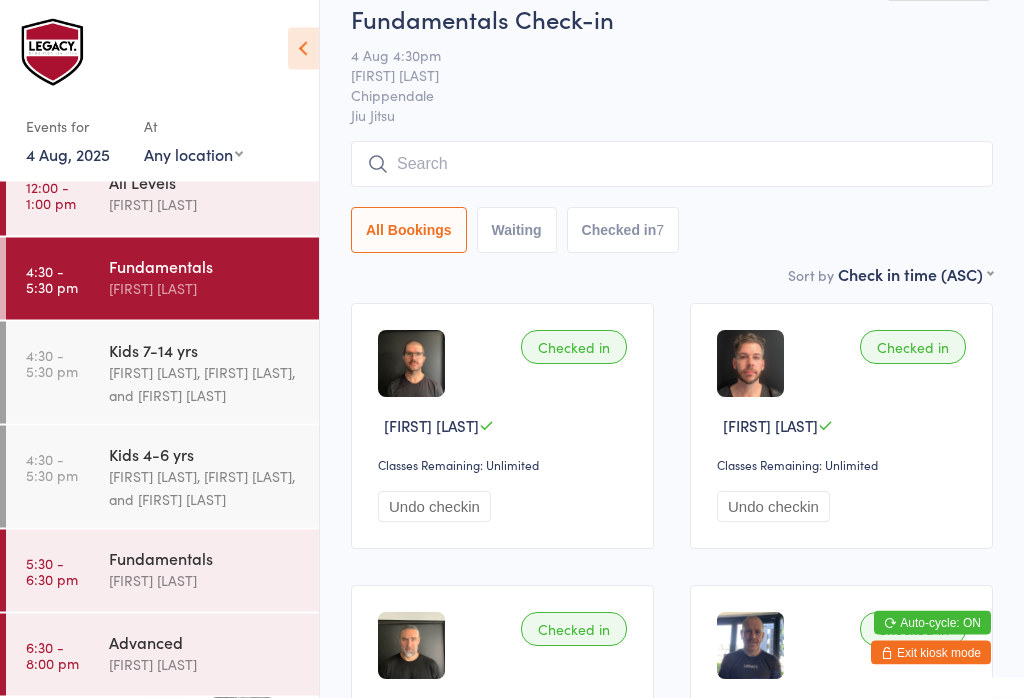 click at bounding box center [672, 165] 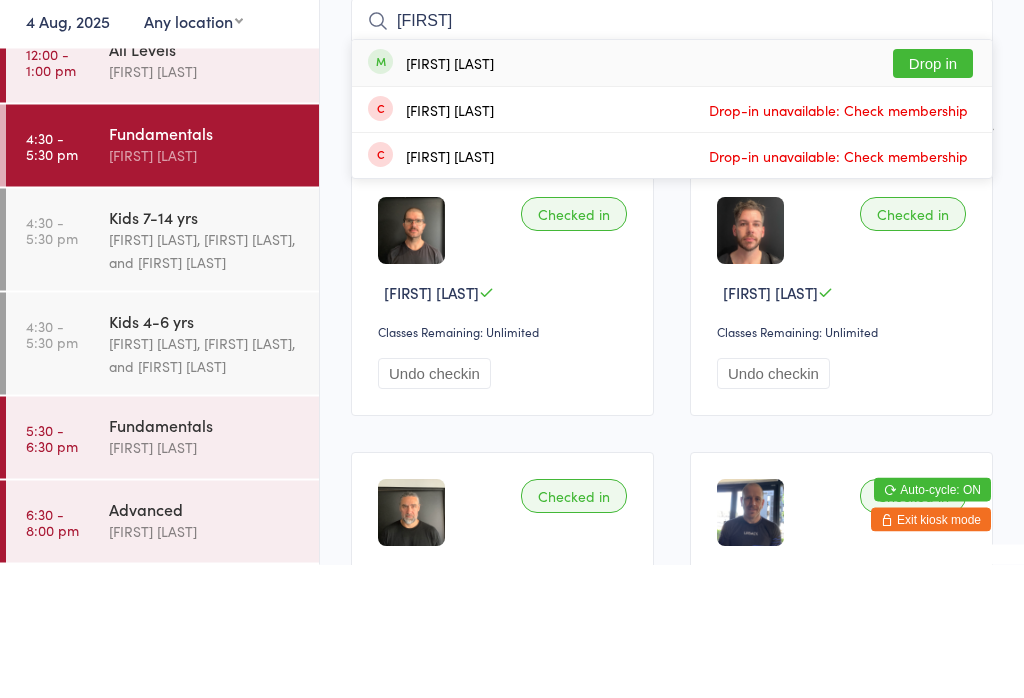 type on "[FIRST]" 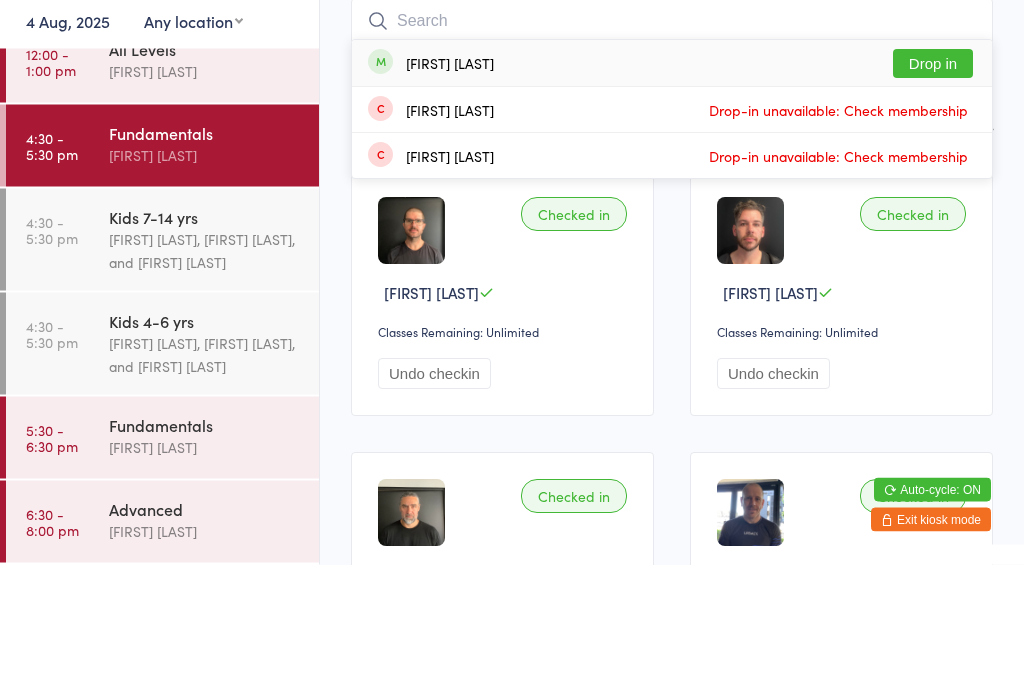 scroll, scrollTop: 181, scrollLeft: 0, axis: vertical 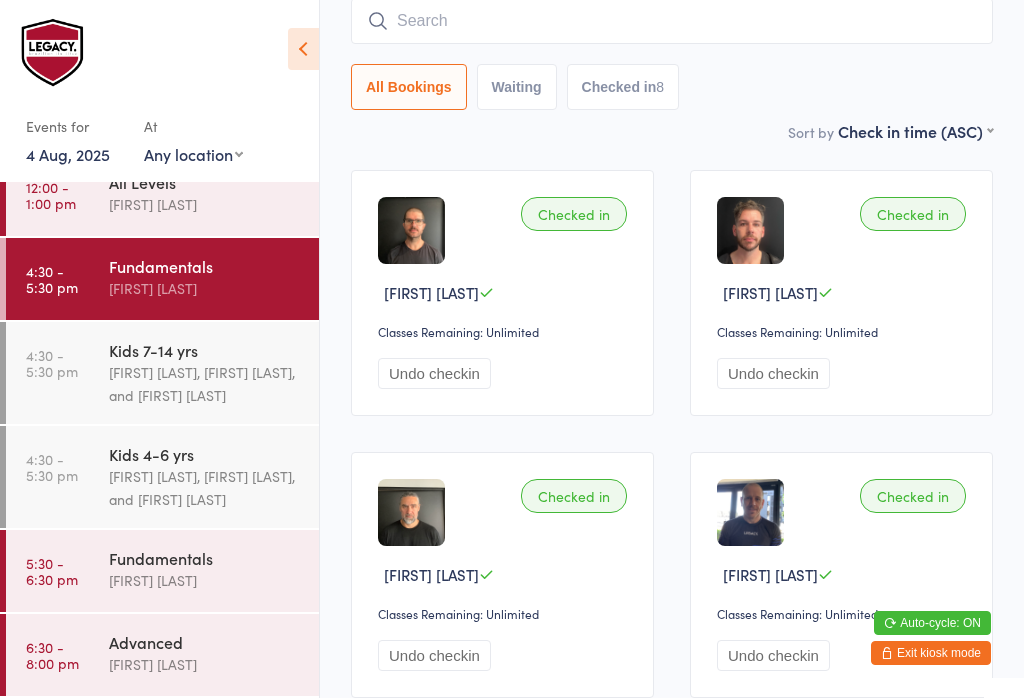 click on "[FIRST] [LAST]" at bounding box center [205, 664] 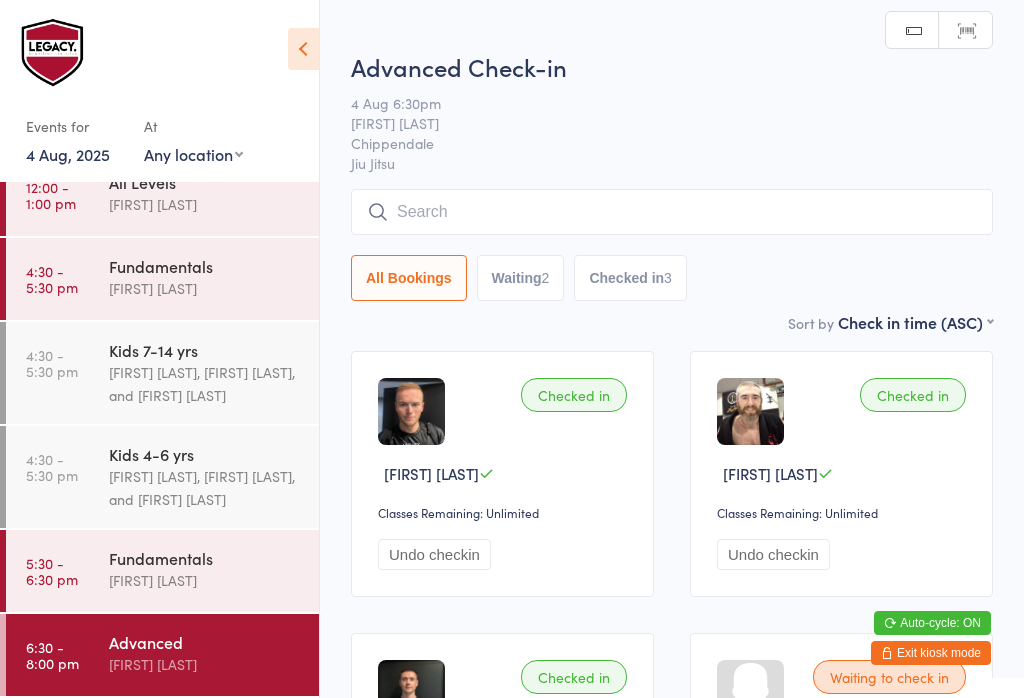 click at bounding box center [672, 212] 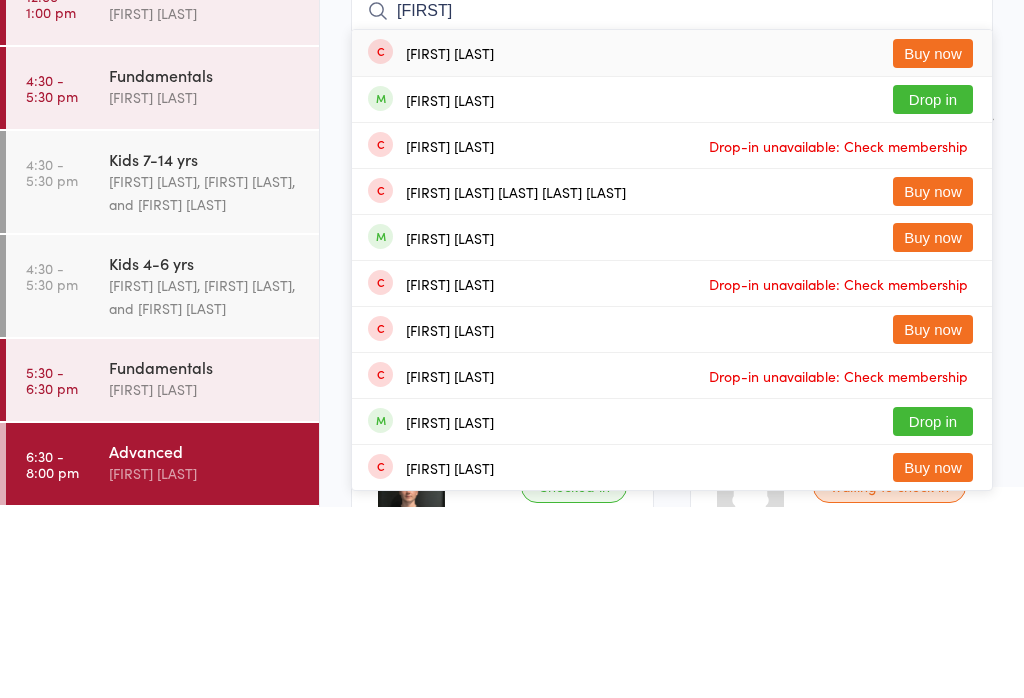 type on "[FIRST]" 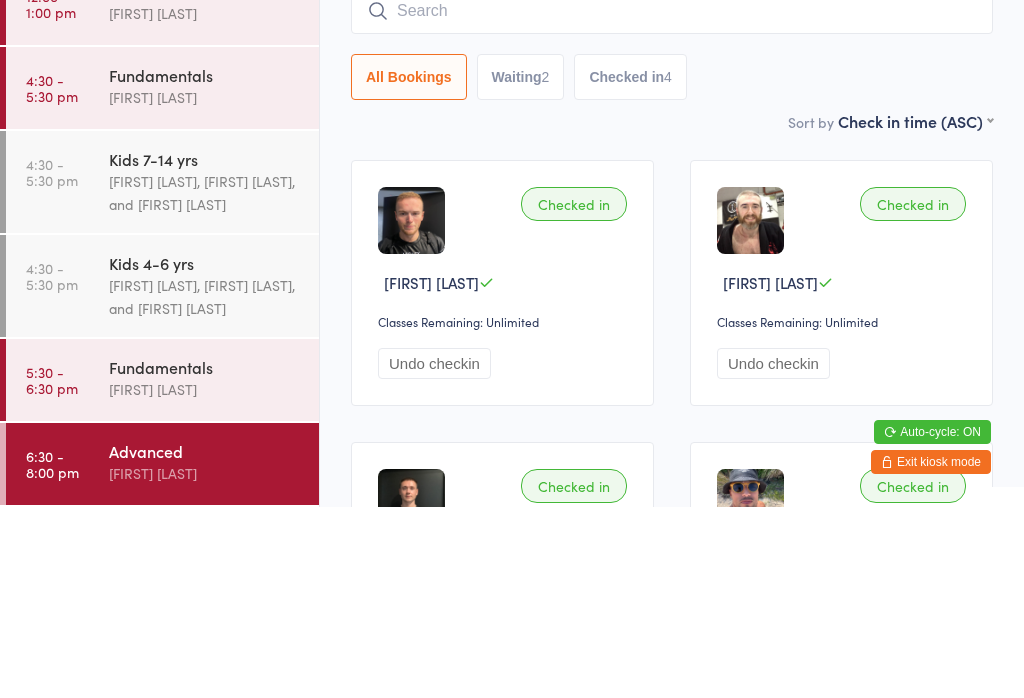 scroll, scrollTop: 191, scrollLeft: 0, axis: vertical 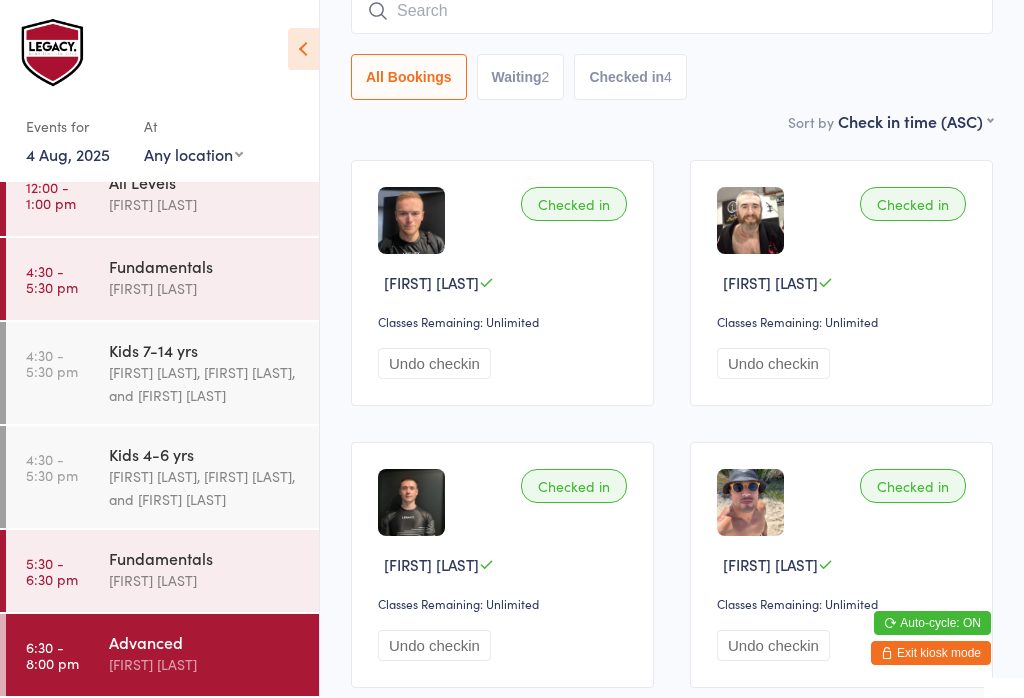 click on "6:30 - 8:00 pm Advanced [FIRST] [LAST]" at bounding box center [162, 655] 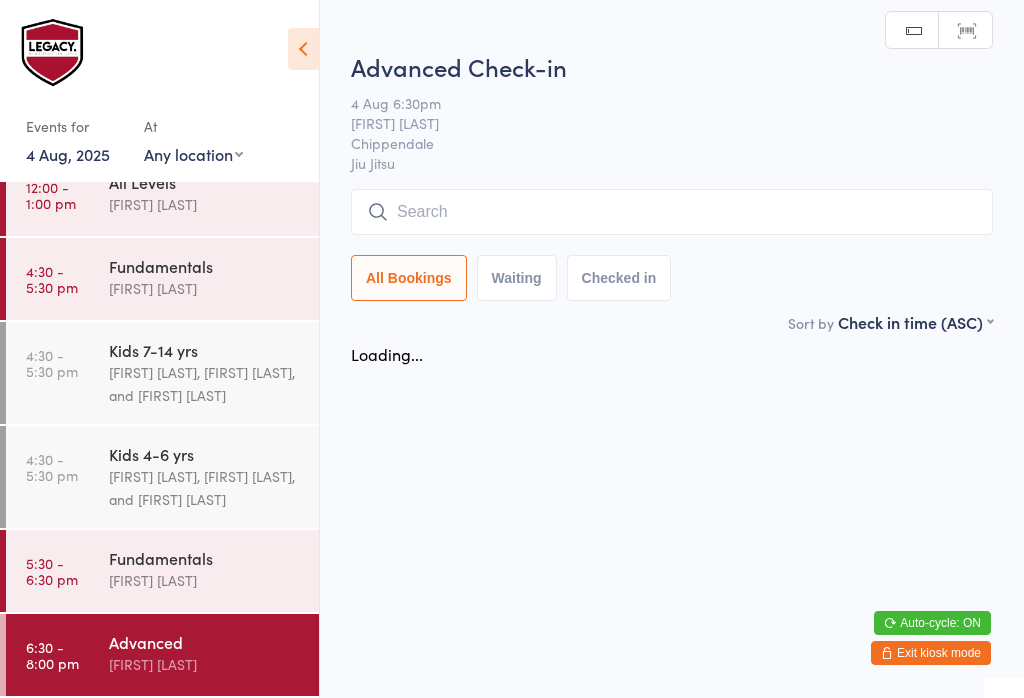scroll, scrollTop: 0, scrollLeft: 0, axis: both 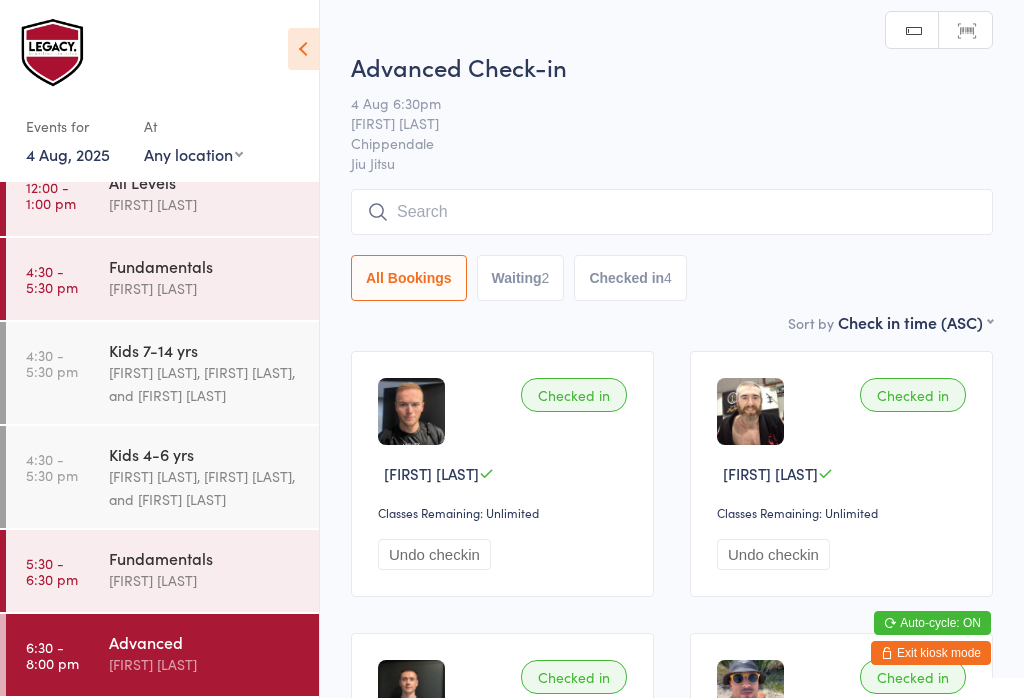 click at bounding box center (672, 212) 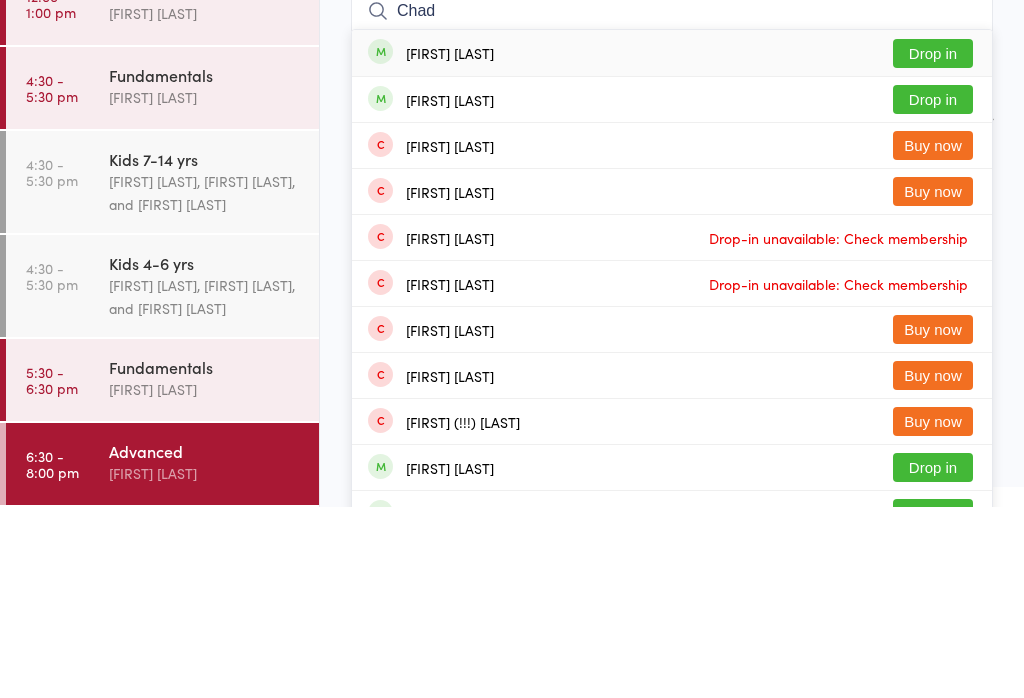 type on "Chad" 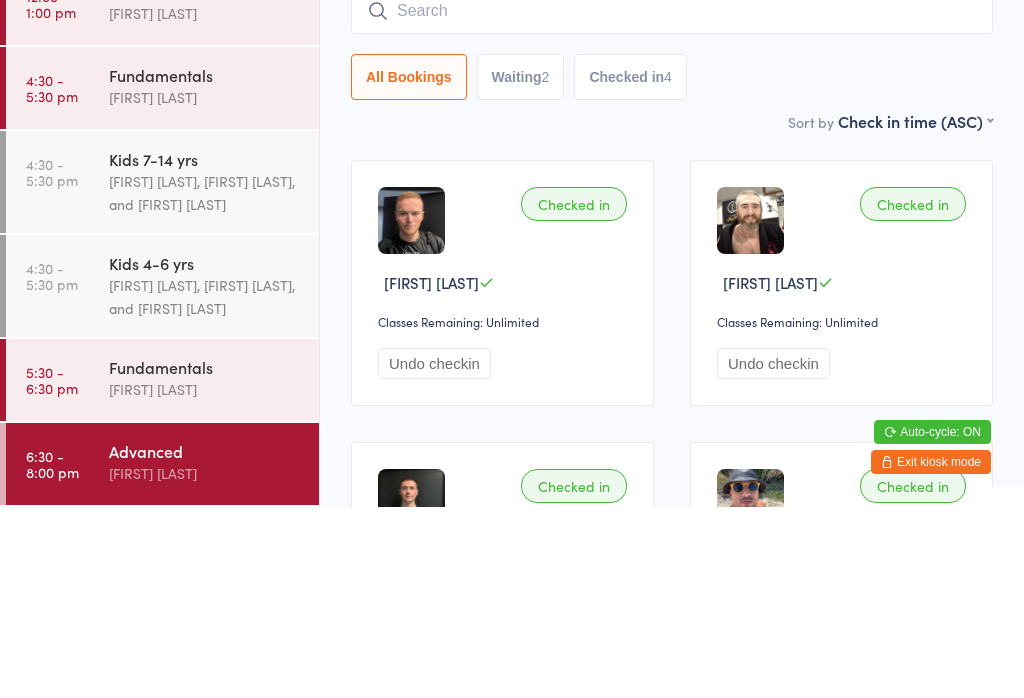 scroll, scrollTop: 191, scrollLeft: 0, axis: vertical 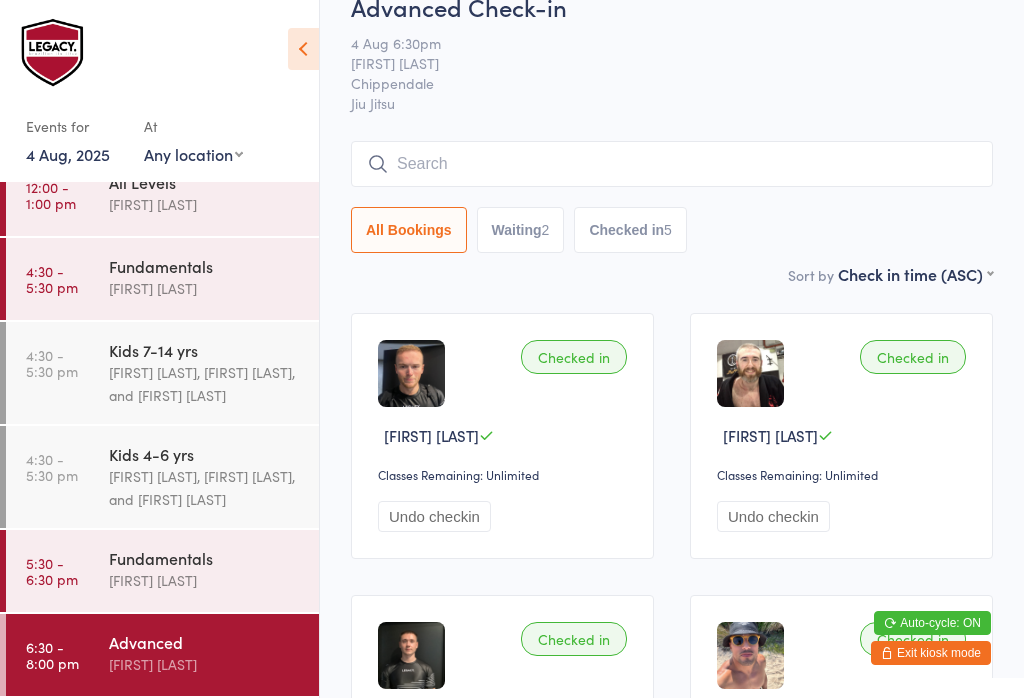 click at bounding box center [672, 164] 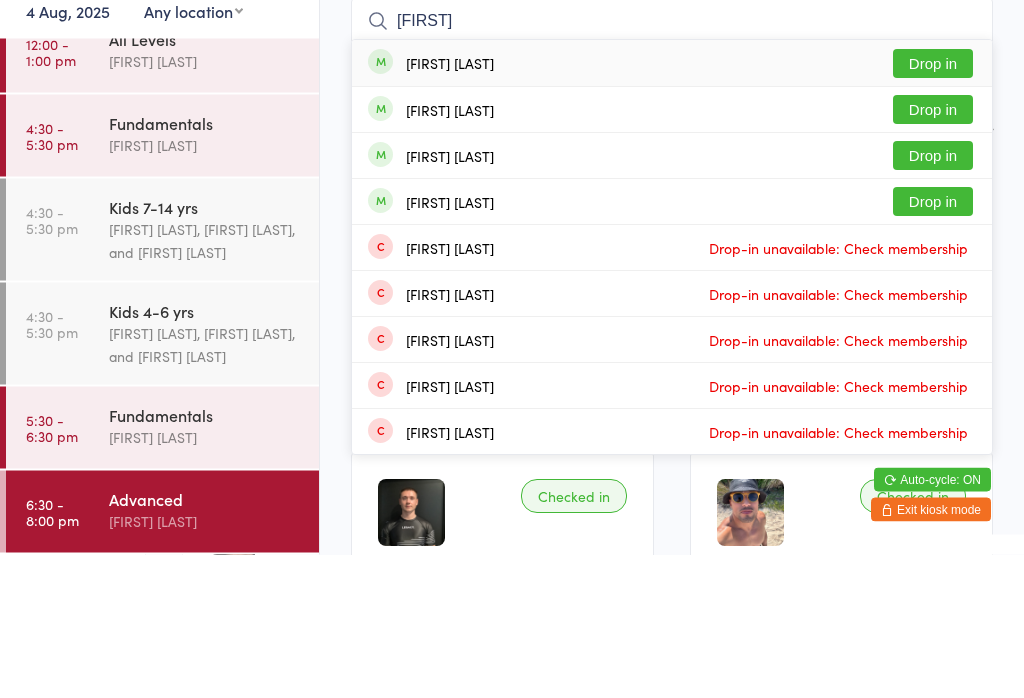type on "[FIRST]" 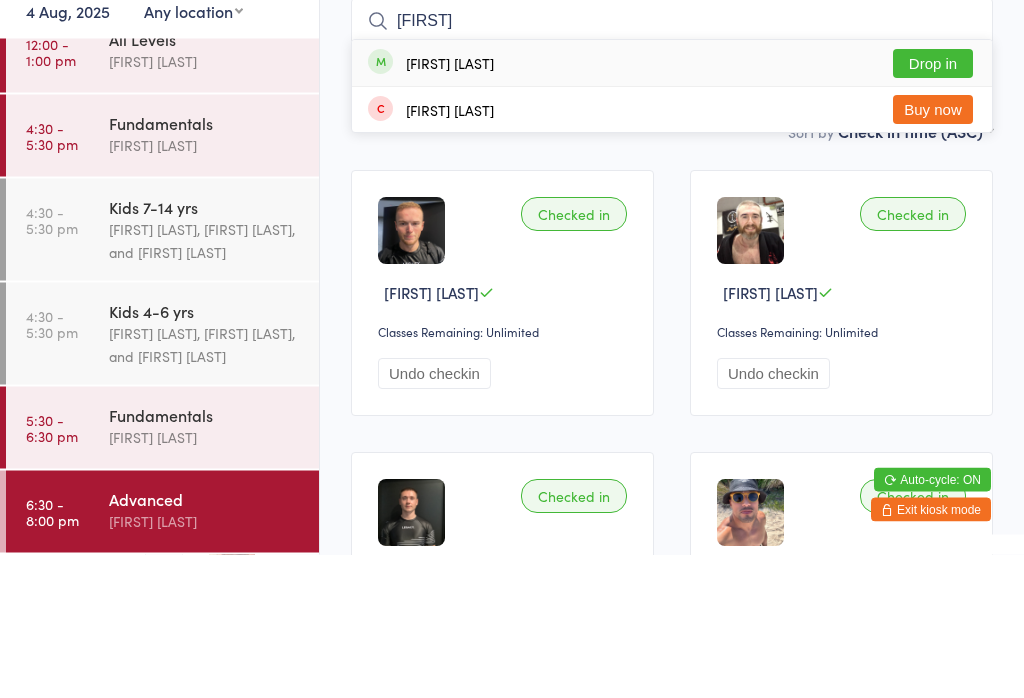 type on "[FIRST]" 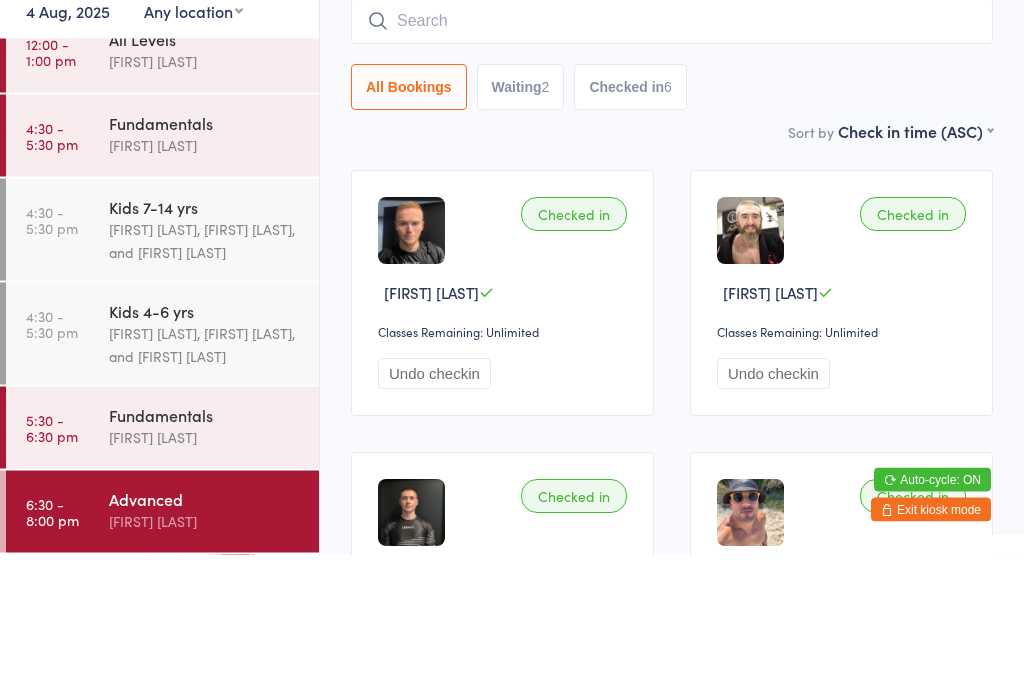 scroll, scrollTop: 181, scrollLeft: 0, axis: vertical 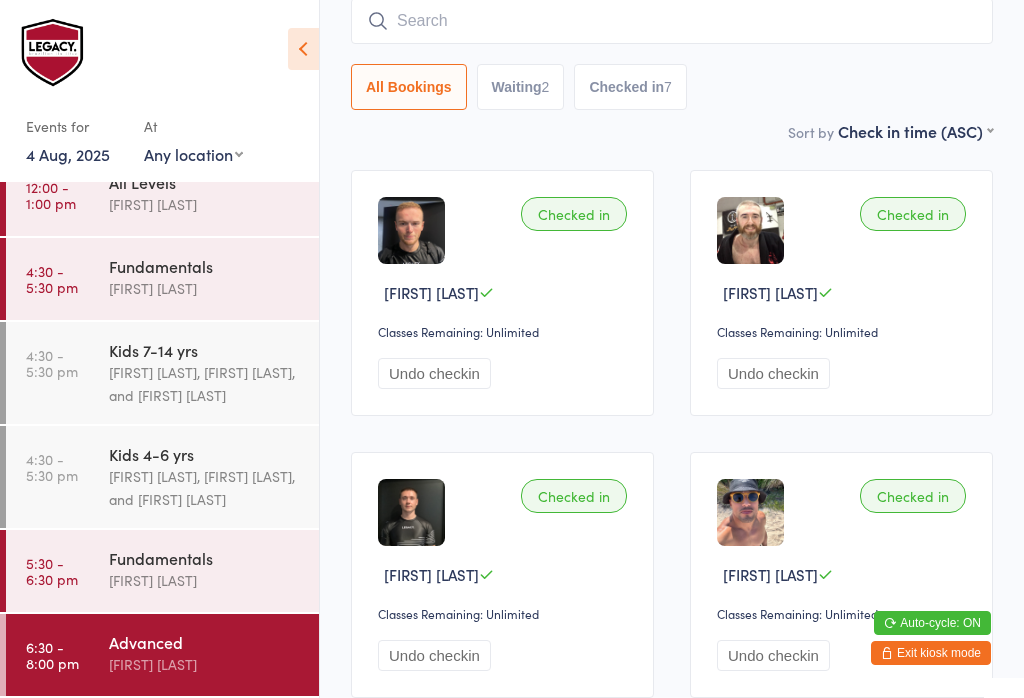 click at bounding box center [672, 21] 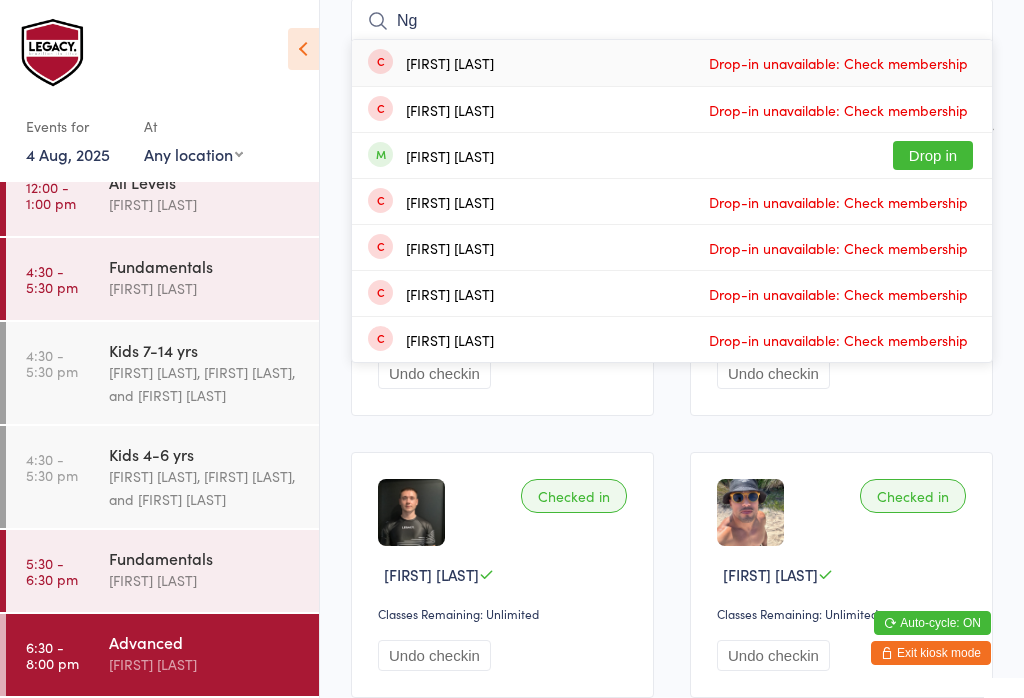 type on "Ng" 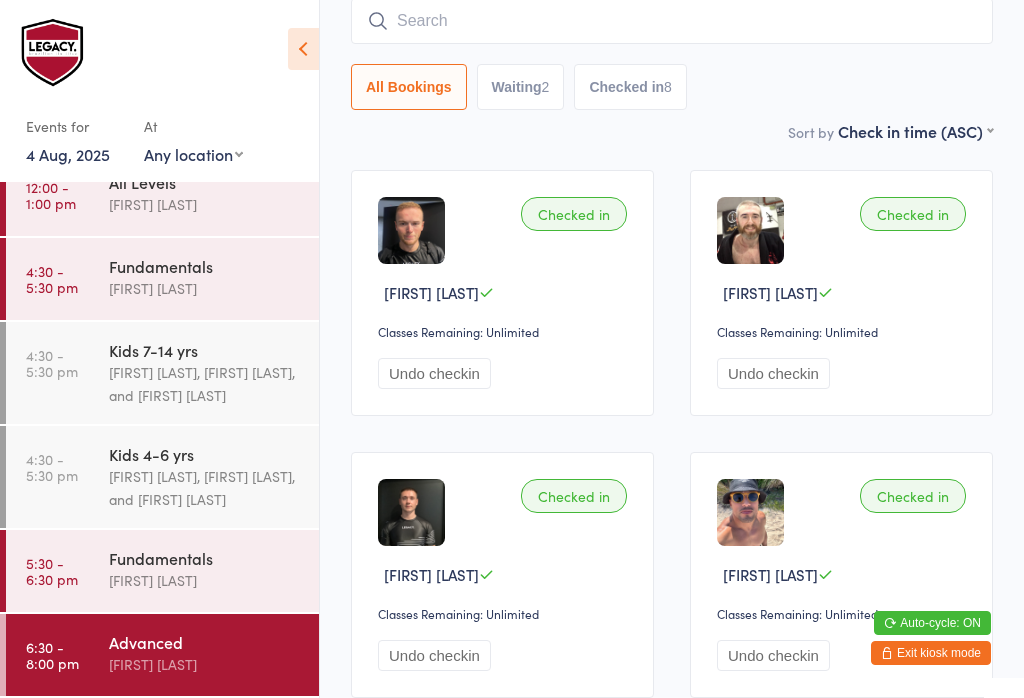click at bounding box center [672, 21] 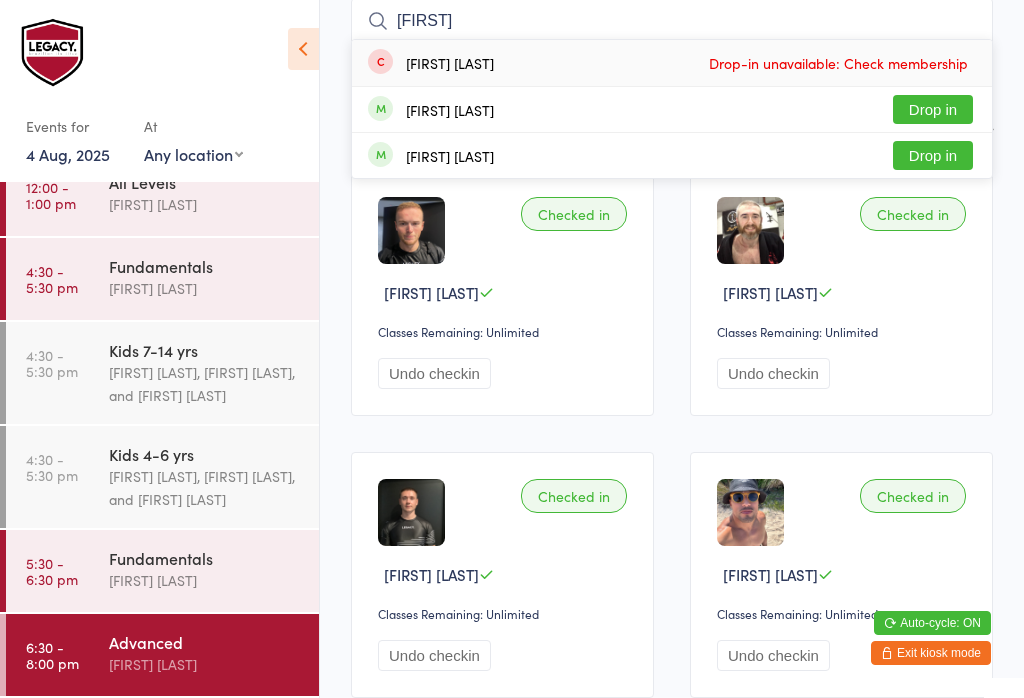 type on "[FIRST]" 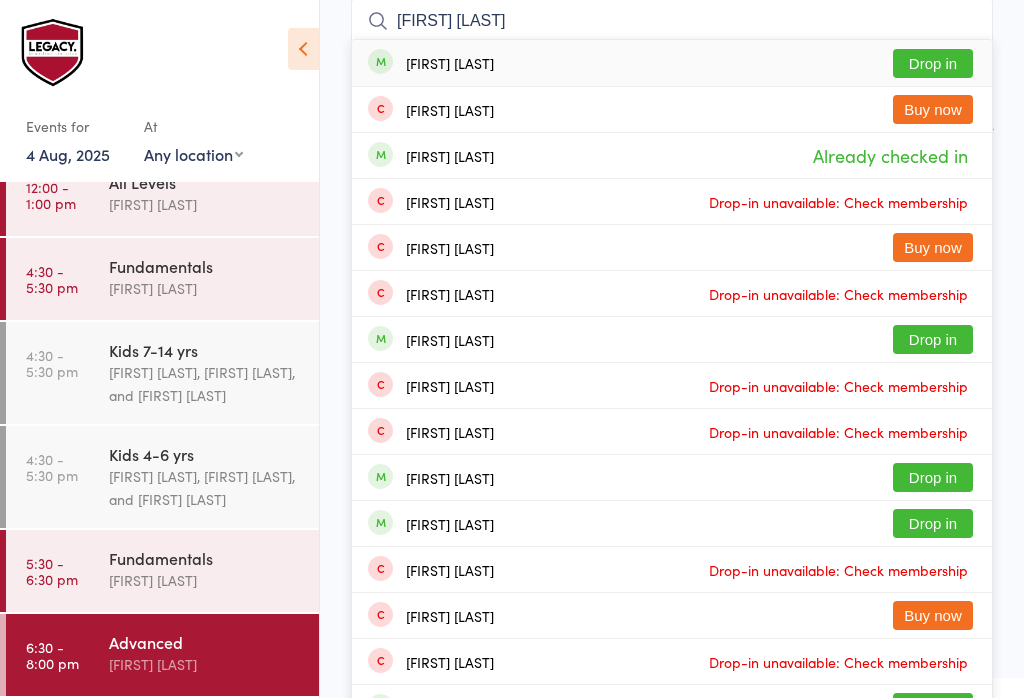 type on "[FIRST] [LAST]" 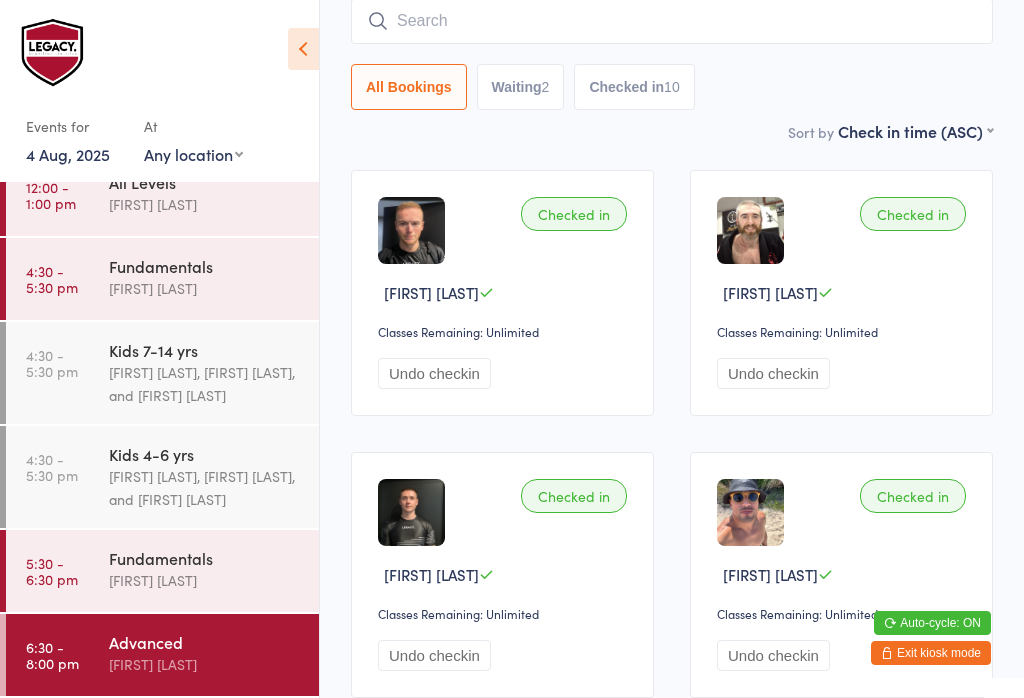 click at bounding box center [672, 21] 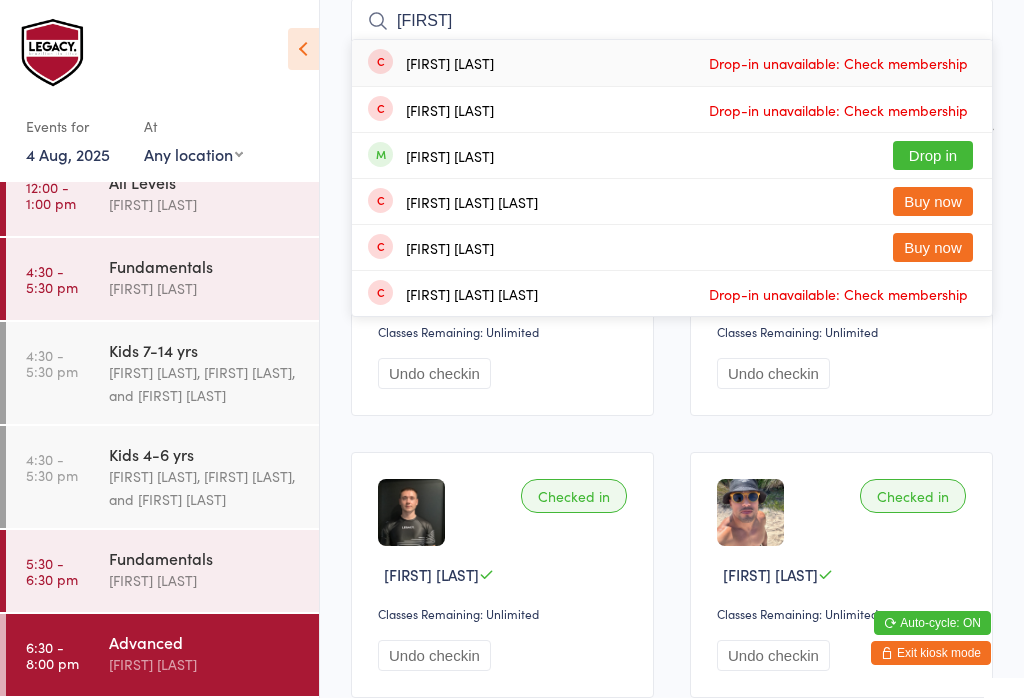 type on "[FIRST]" 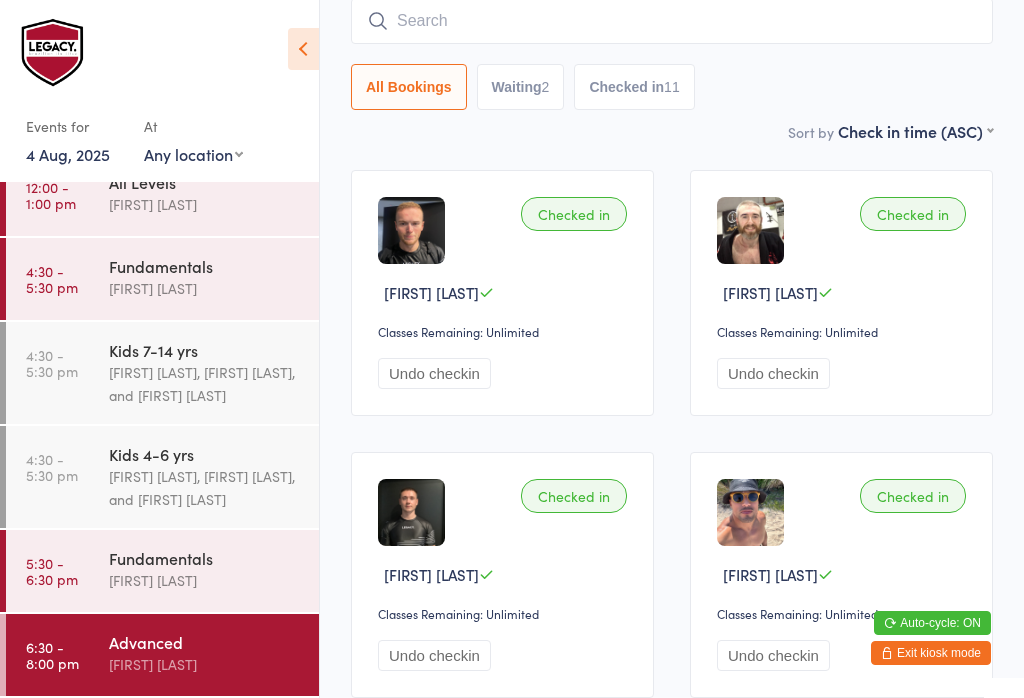 click at bounding box center (672, 21) 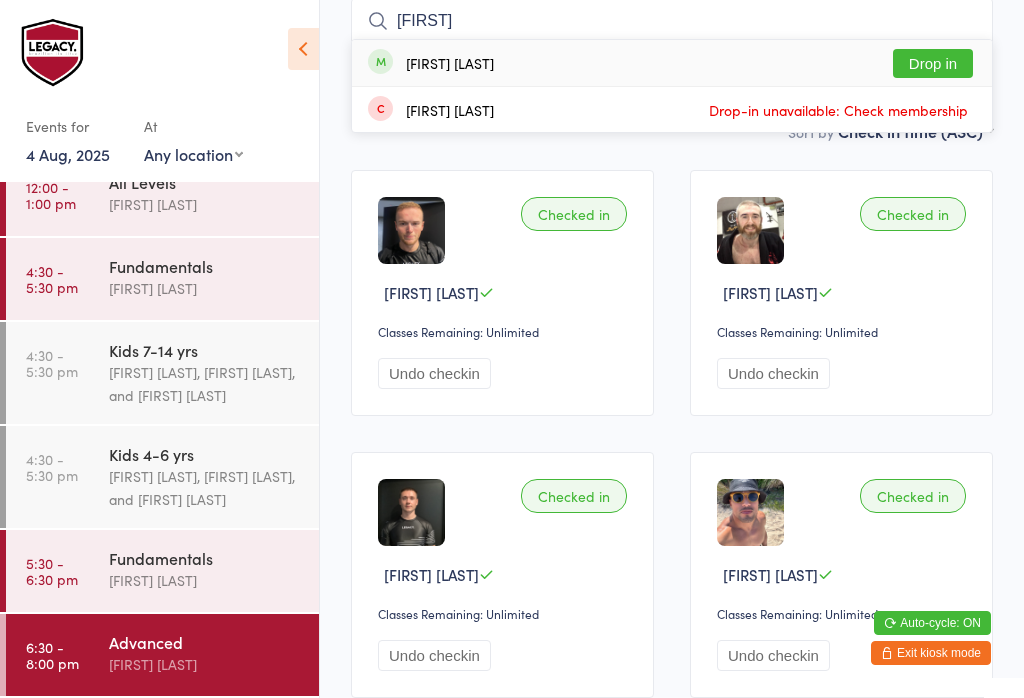 type on "[FIRST]" 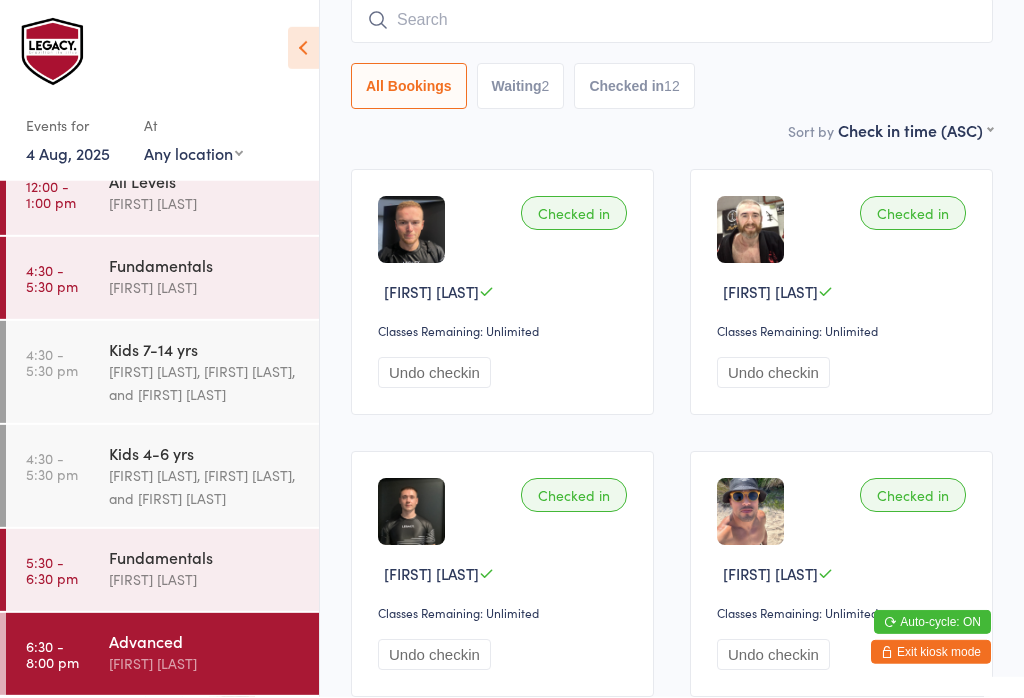 scroll, scrollTop: 444, scrollLeft: 0, axis: vertical 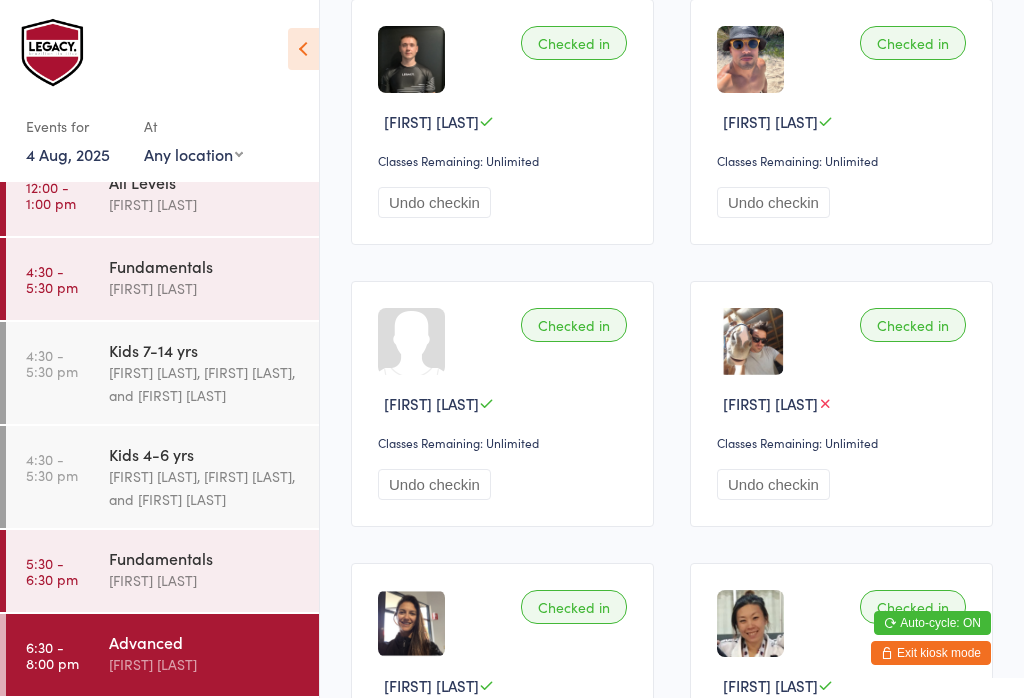 click on "Advanced" at bounding box center (205, 642) 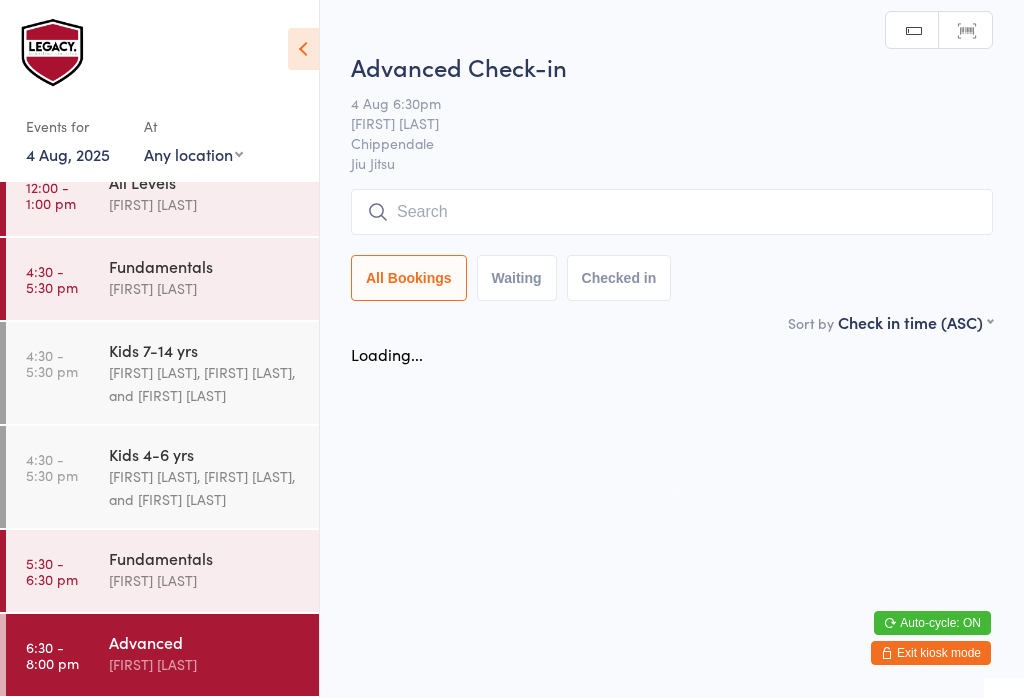 scroll, scrollTop: 0, scrollLeft: 0, axis: both 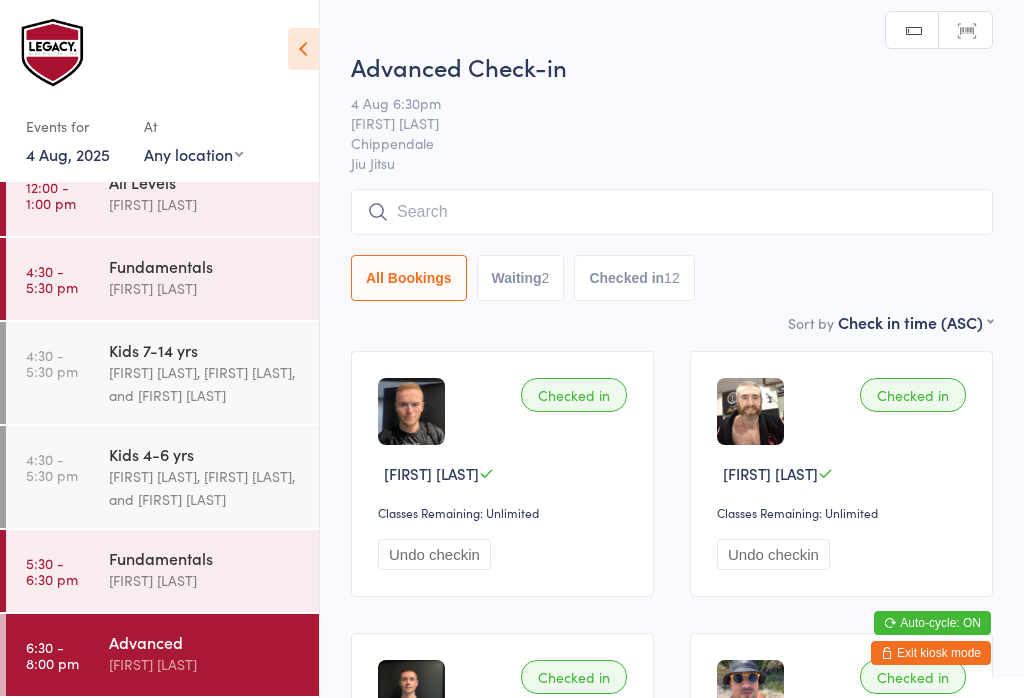click at bounding box center [672, 212] 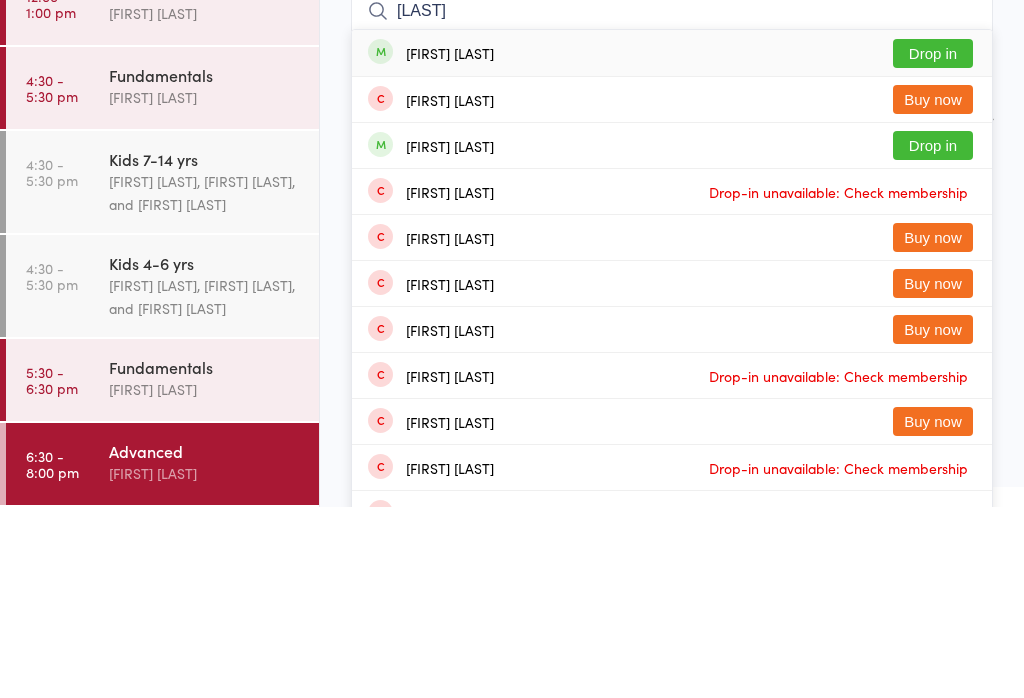 type on "[LAST]" 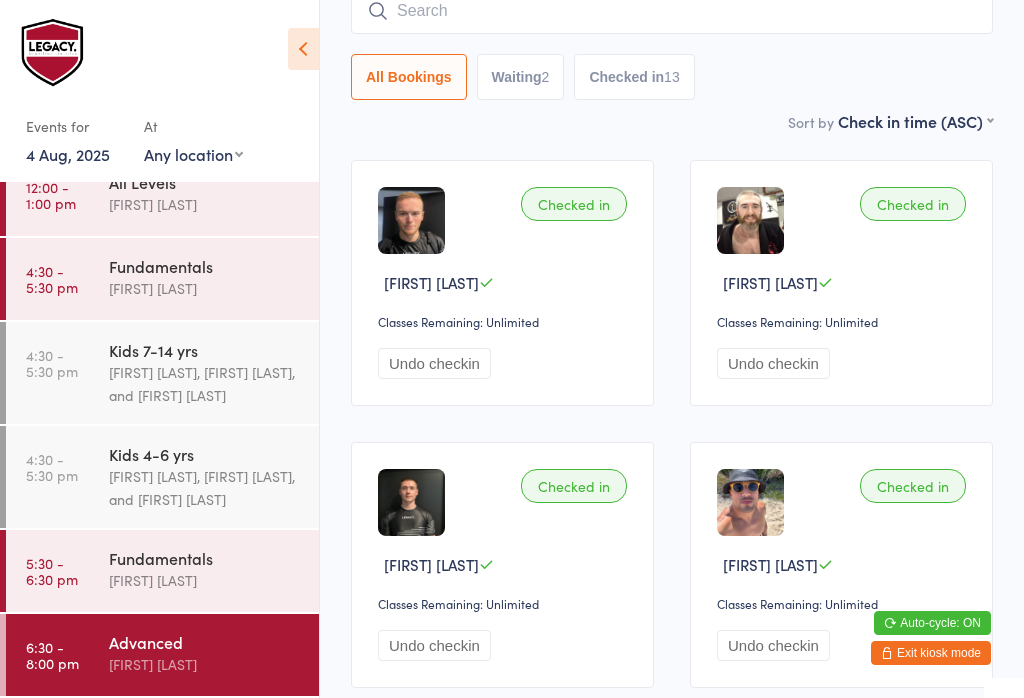 click at bounding box center (672, 11) 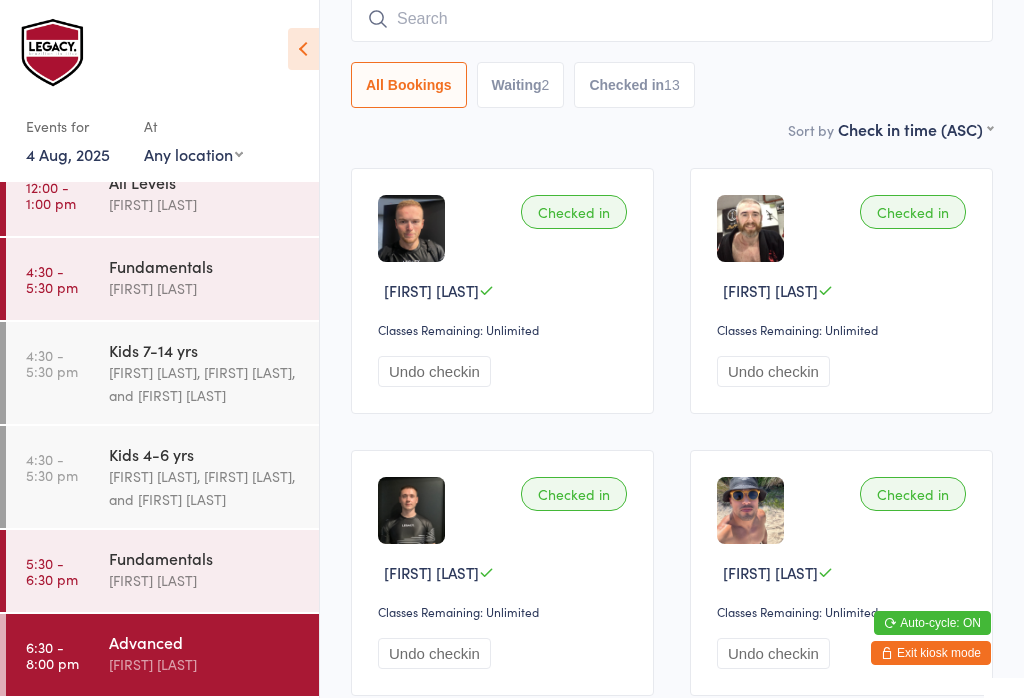 scroll, scrollTop: 181, scrollLeft: 0, axis: vertical 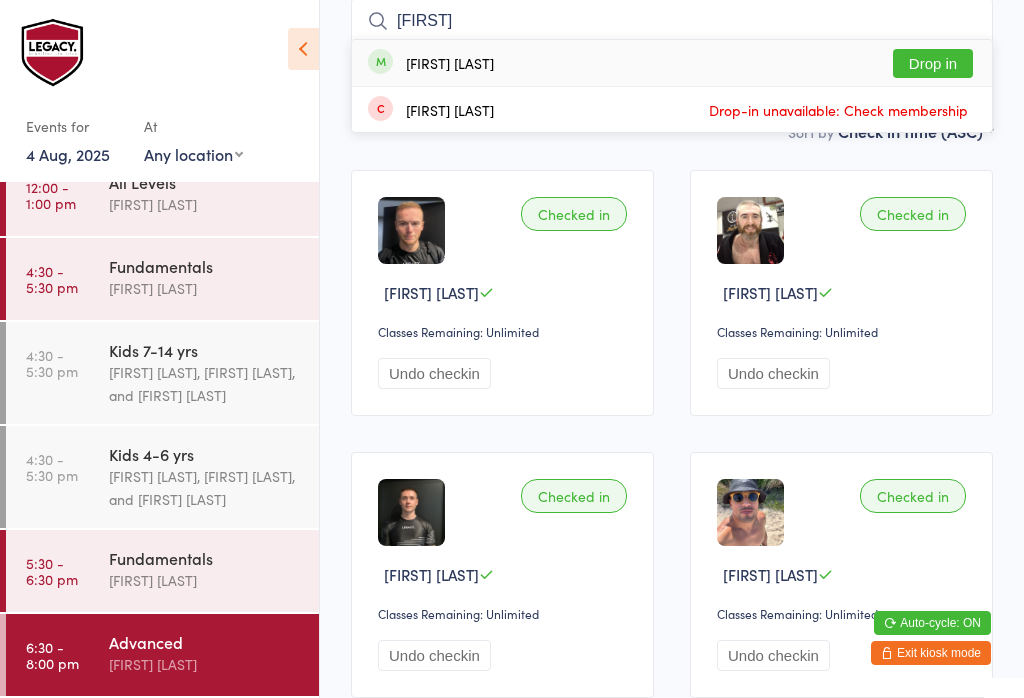 type on "[FIRST]" 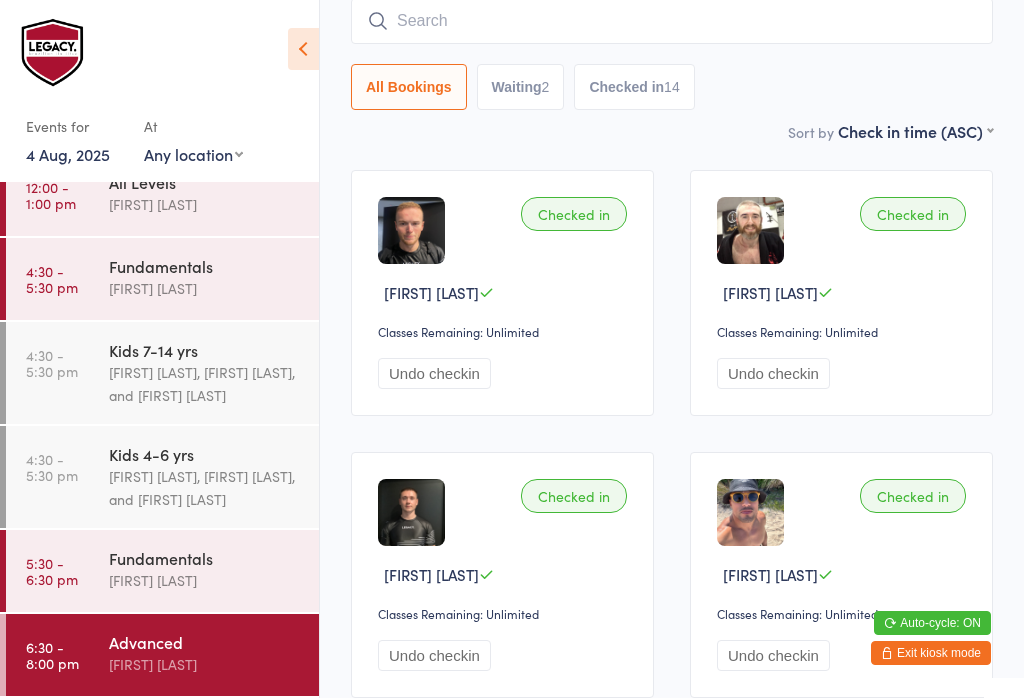 click at bounding box center (672, 21) 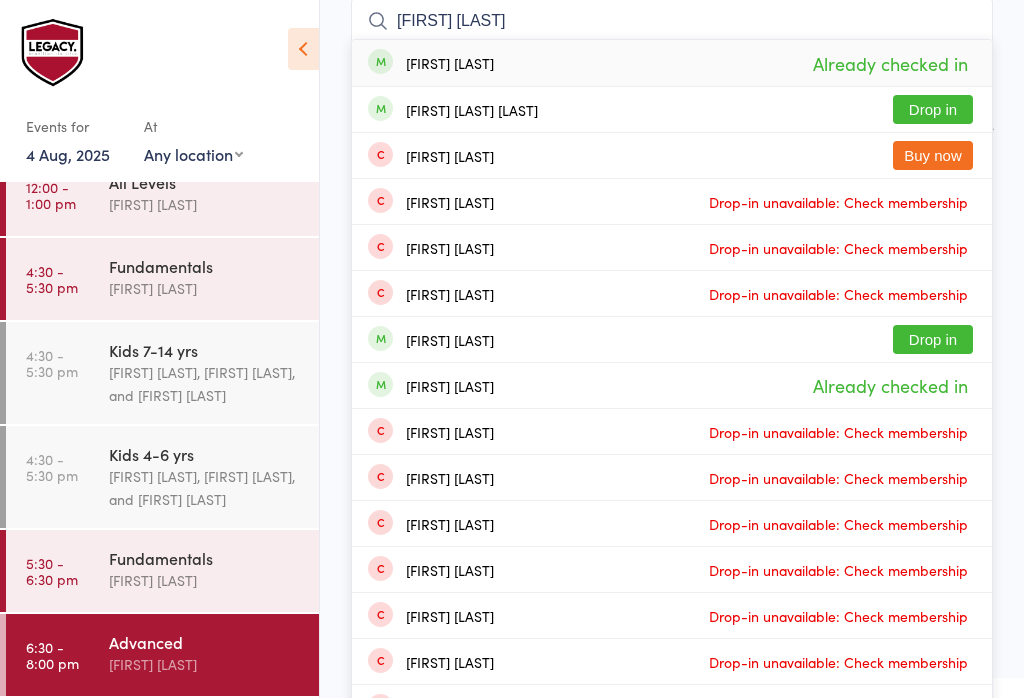 type on "[FIRST] [LAST]" 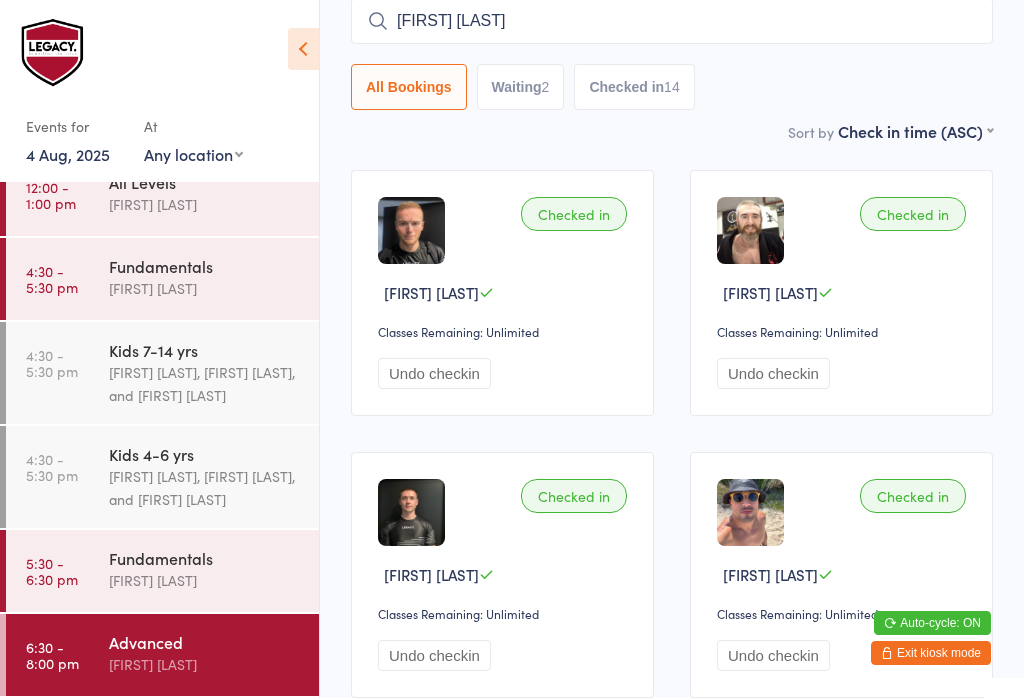 type 